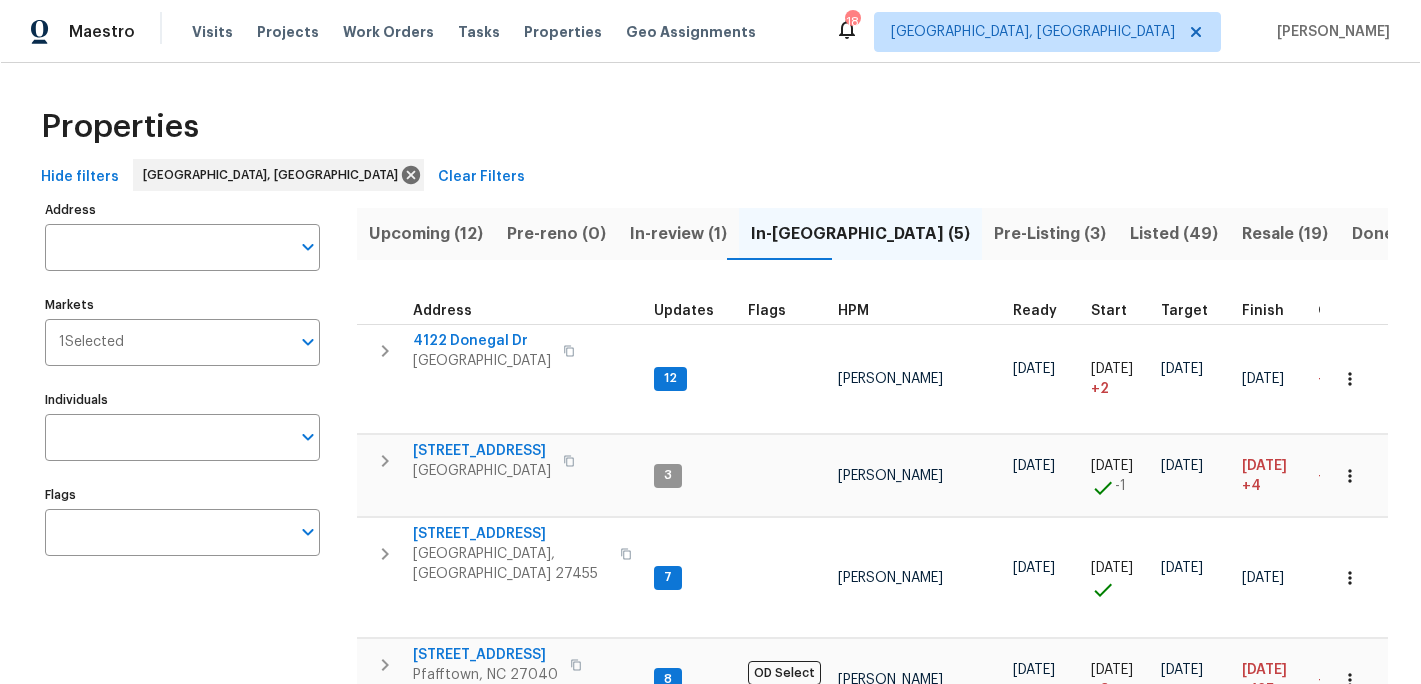 scroll, scrollTop: 0, scrollLeft: 0, axis: both 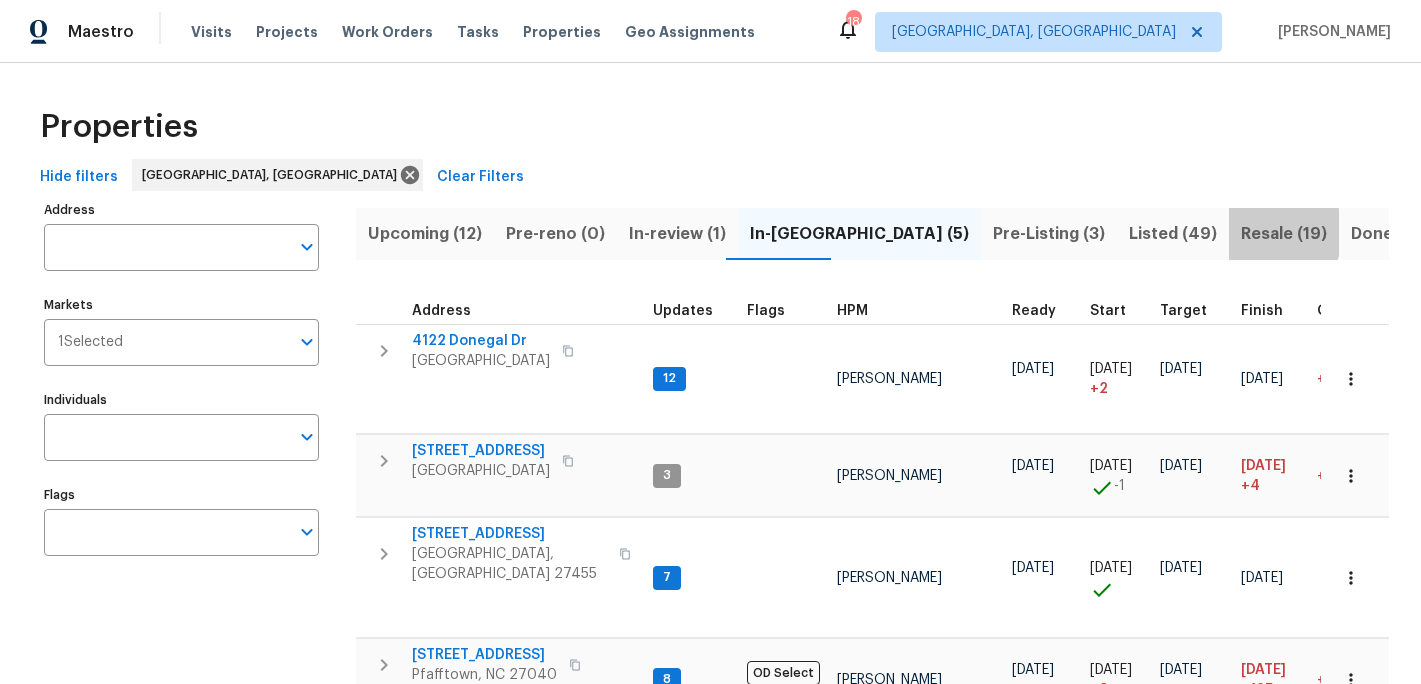 click on "Resale (19)" at bounding box center (1284, 234) 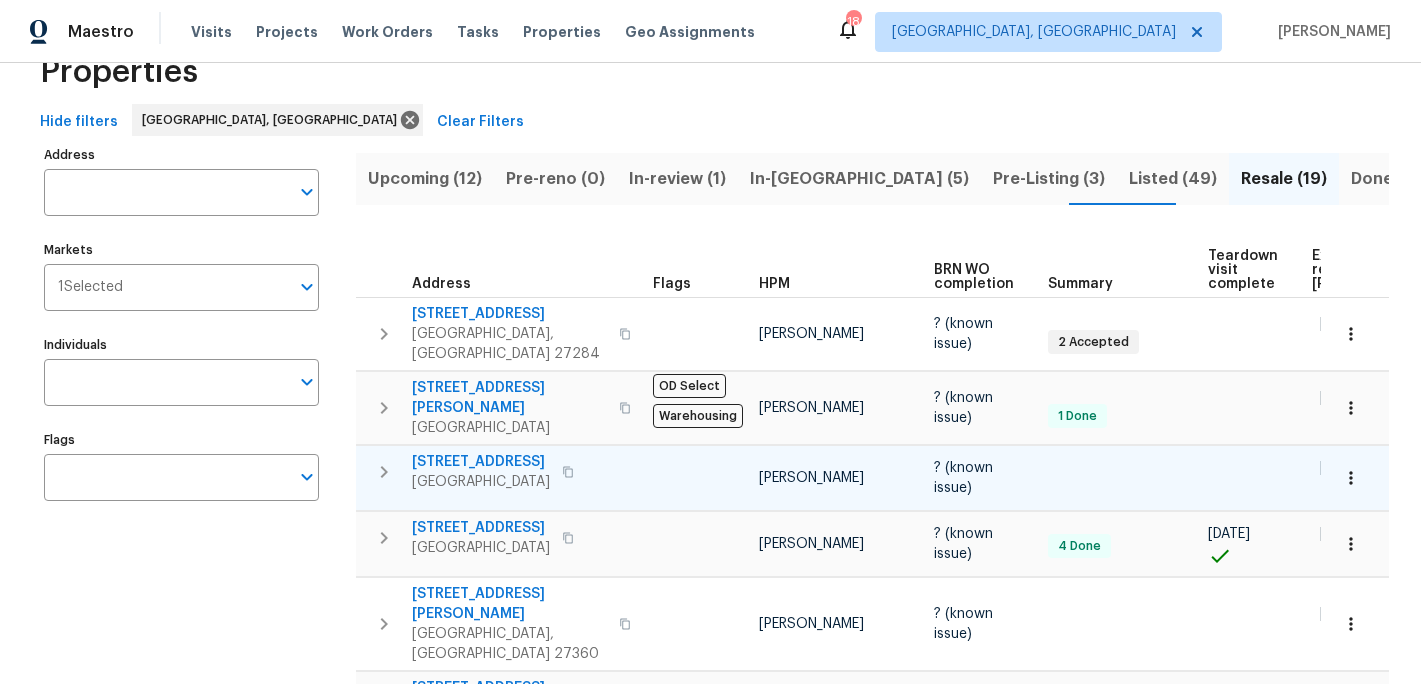 scroll, scrollTop: 0, scrollLeft: 0, axis: both 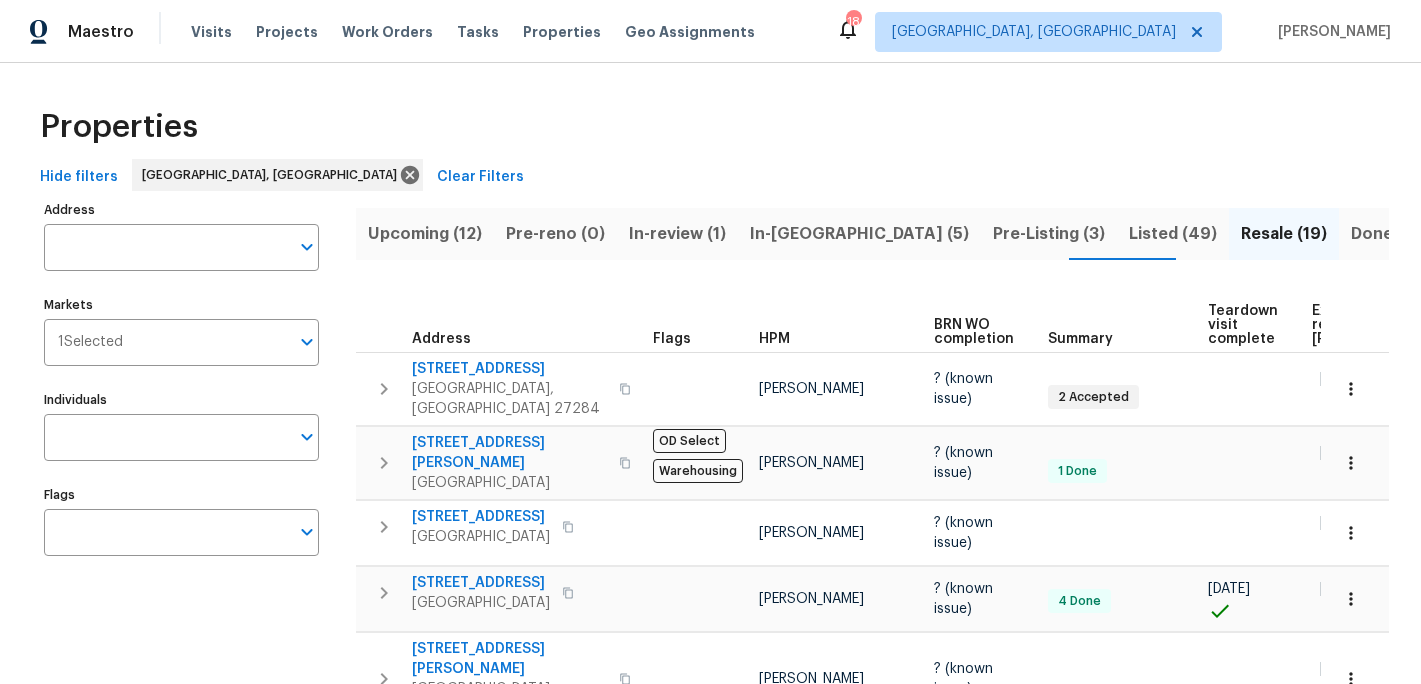 click on "Upcoming (12)" at bounding box center (425, 234) 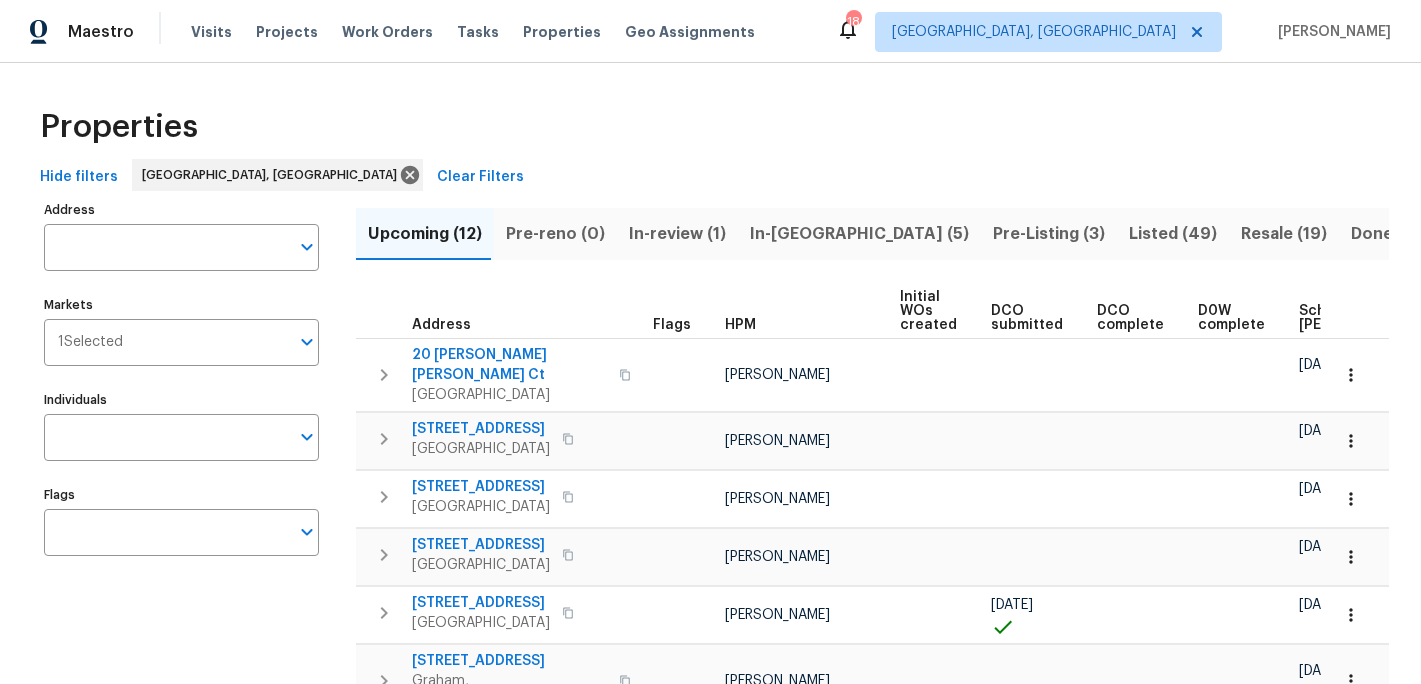 click on "Scheduled [PERSON_NAME]" at bounding box center (1355, 318) 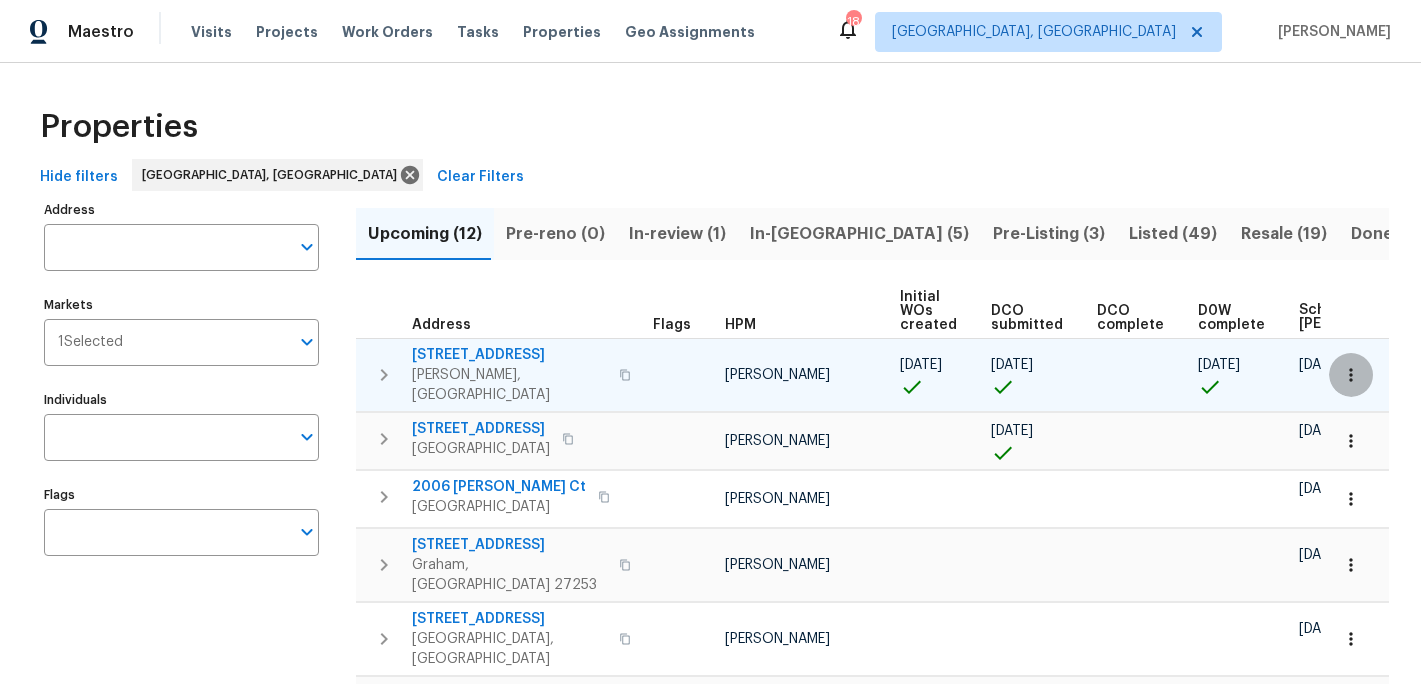click 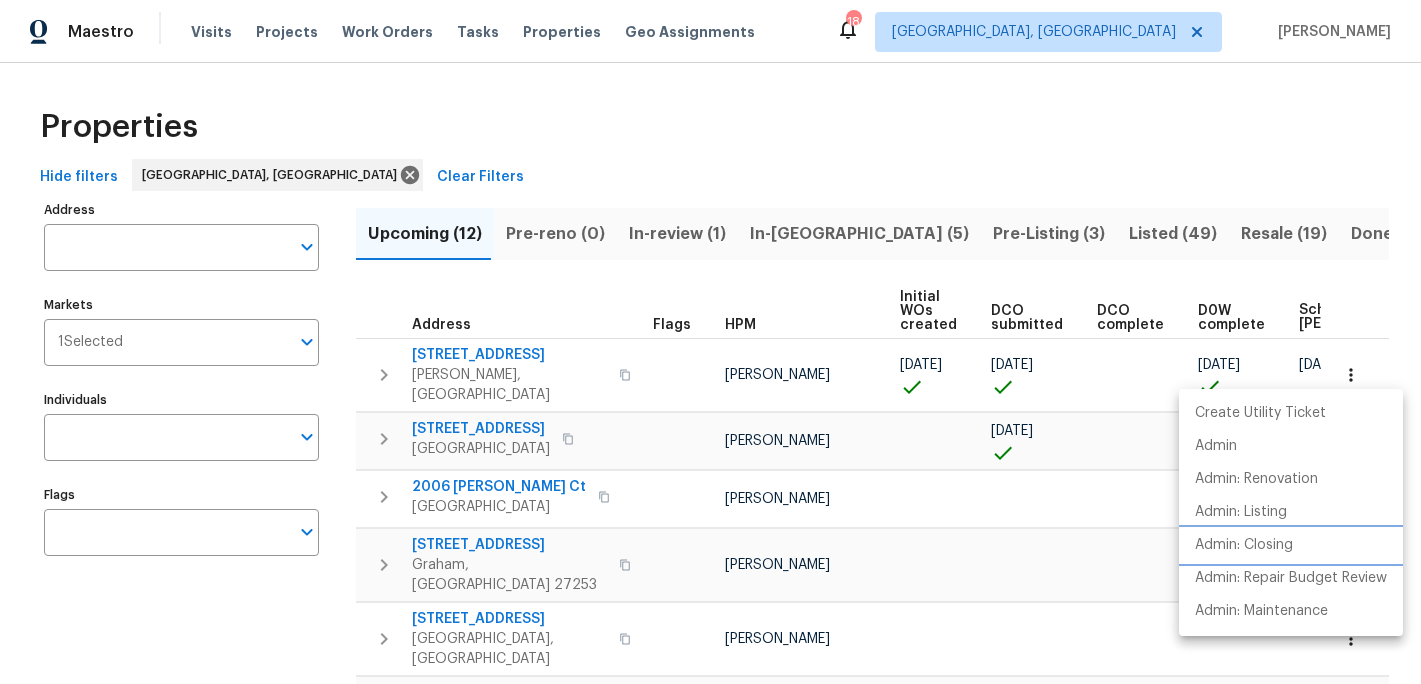 click on "Admin: Closing" at bounding box center (1244, 545) 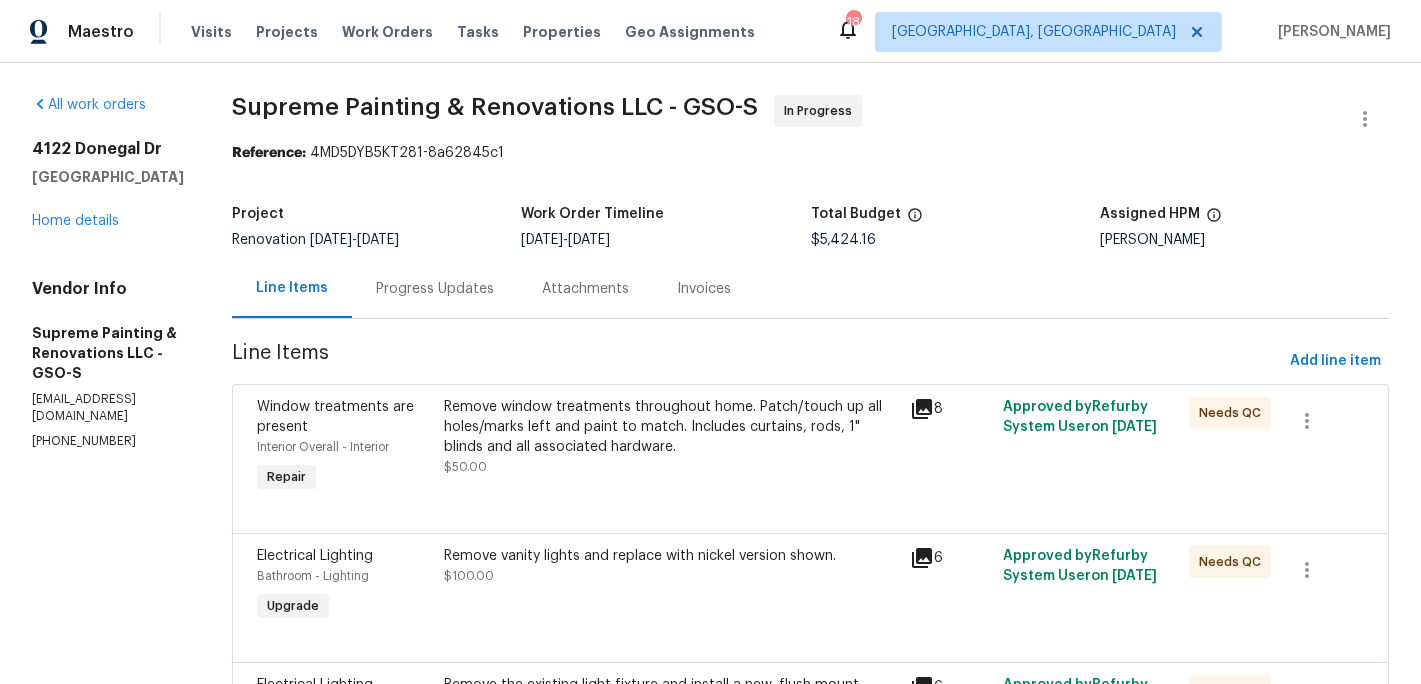 scroll, scrollTop: 0, scrollLeft: 0, axis: both 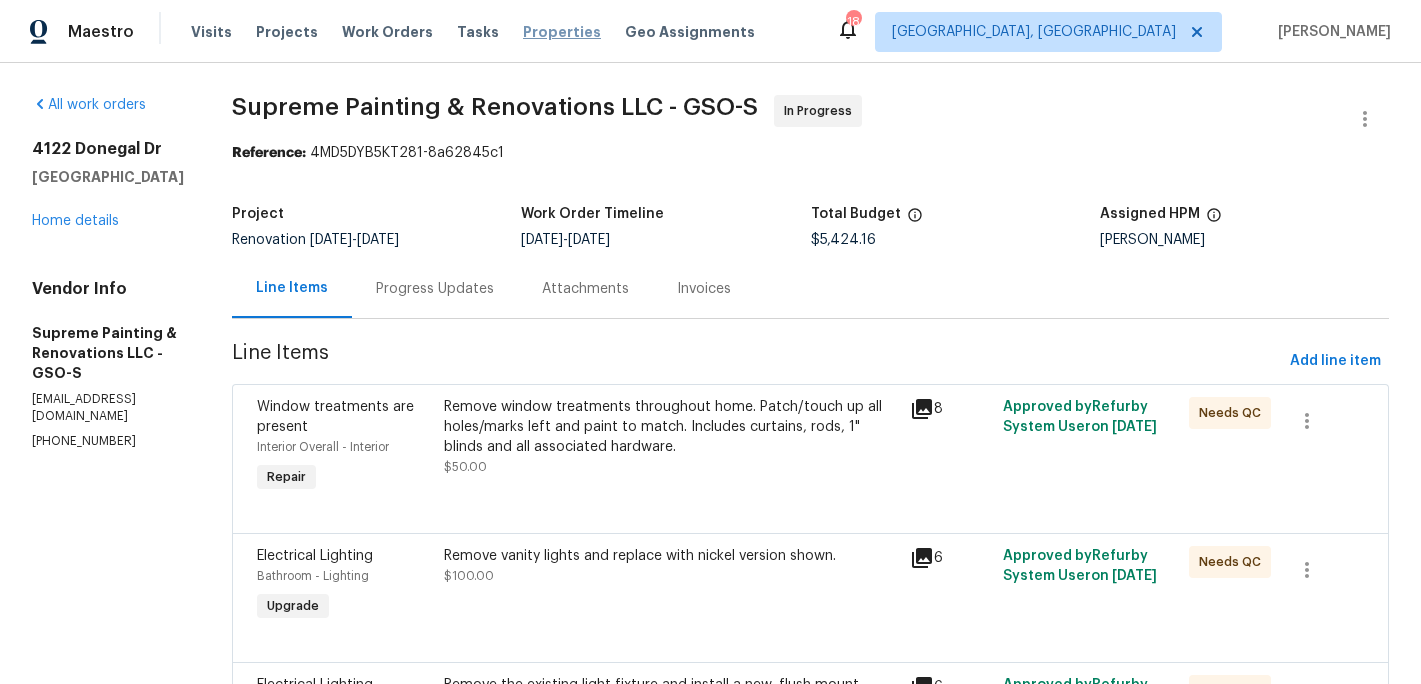 click on "Properties" at bounding box center (562, 32) 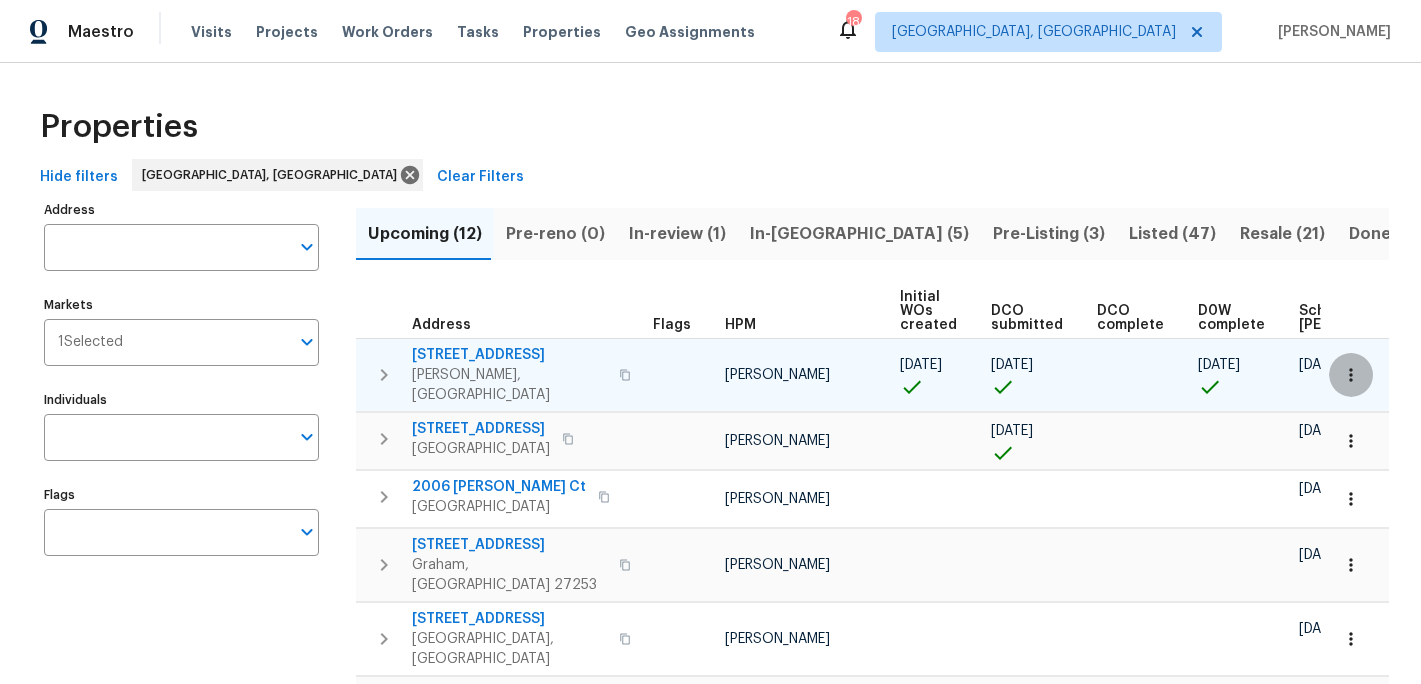 click 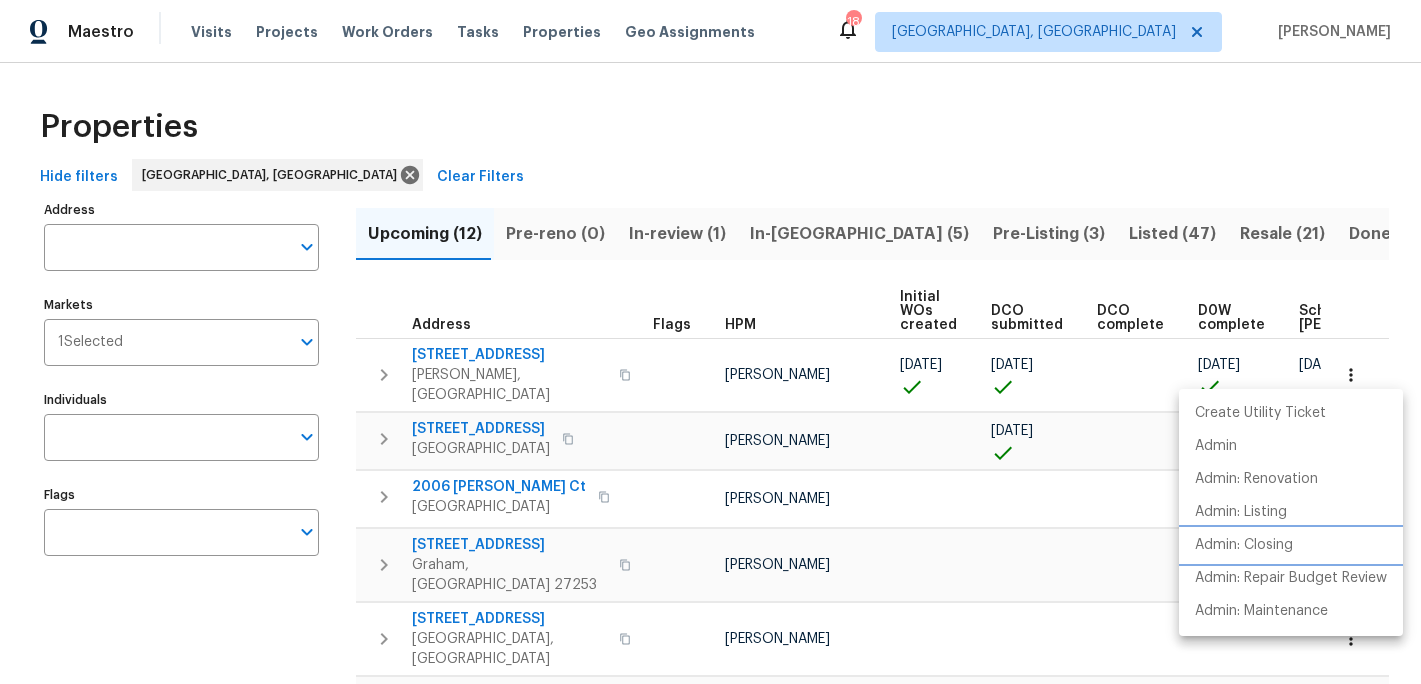 click on "Admin: Closing" at bounding box center [1244, 545] 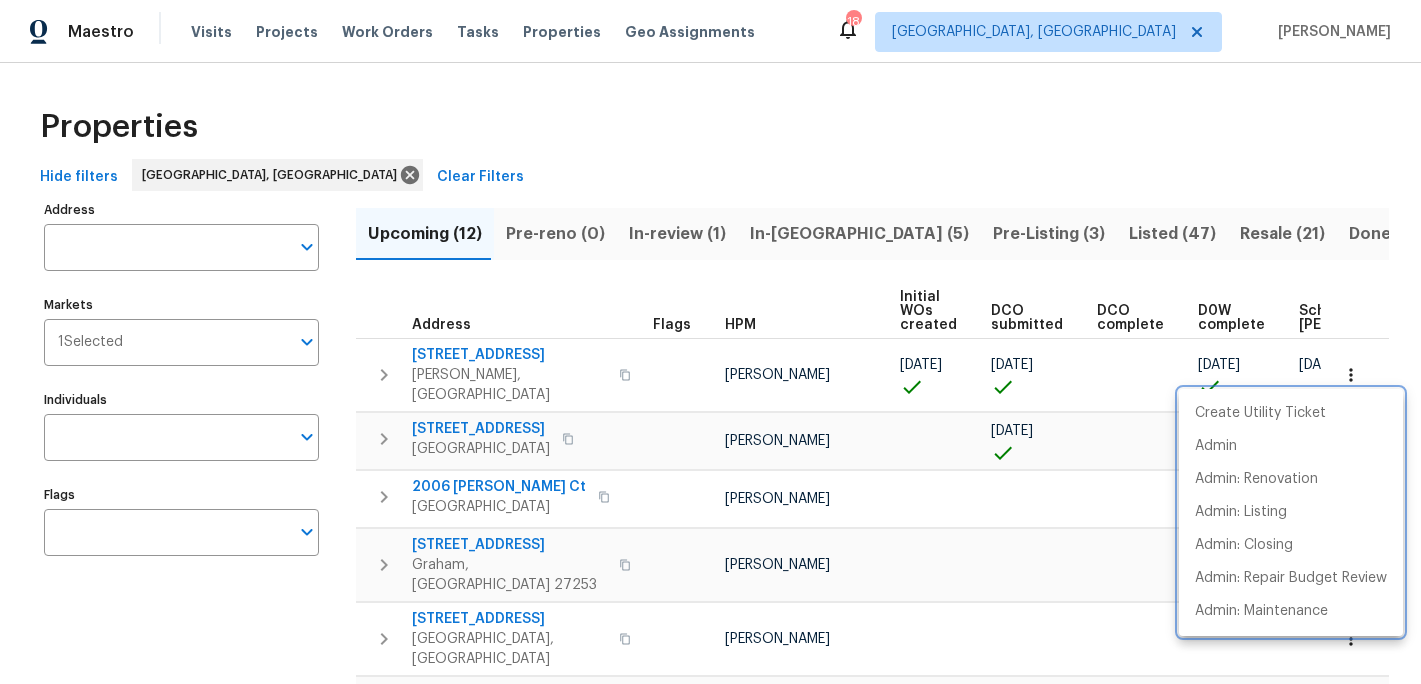 click at bounding box center (710, 342) 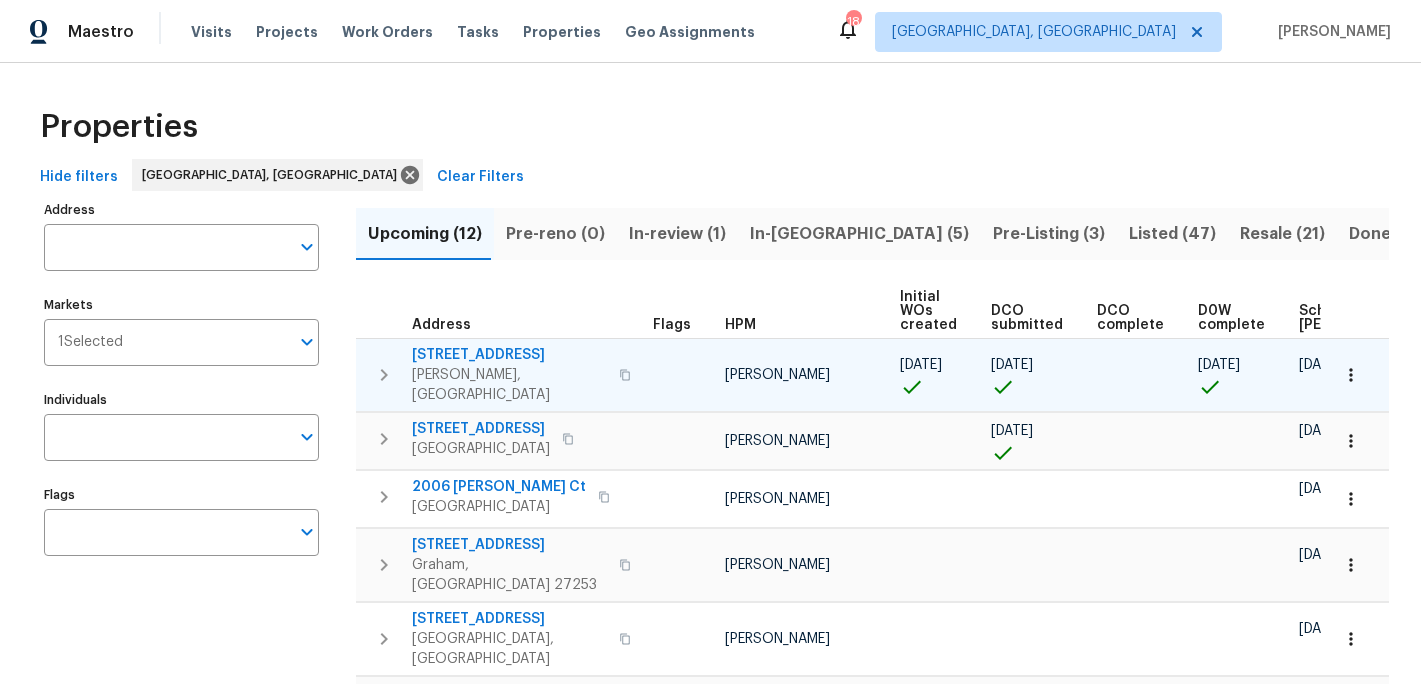 click on "854 Creek Crossing Trl" at bounding box center [509, 355] 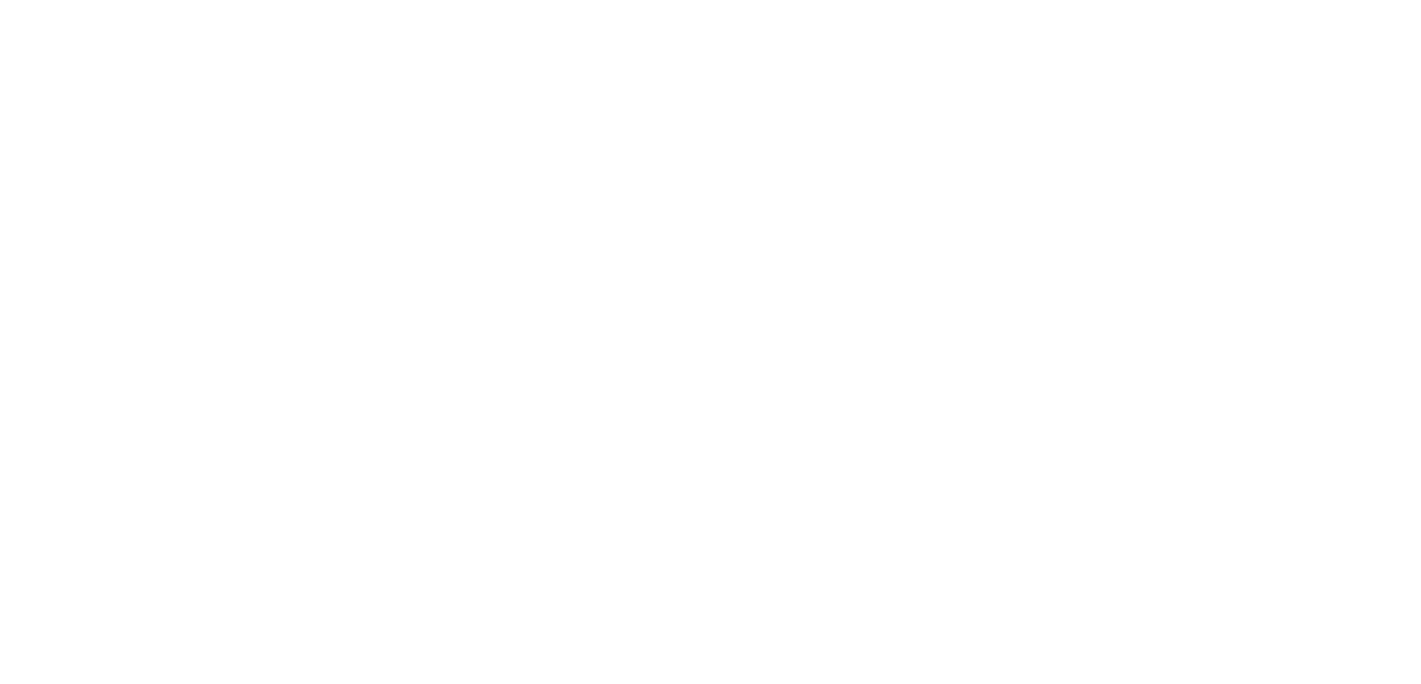 scroll, scrollTop: 0, scrollLeft: 0, axis: both 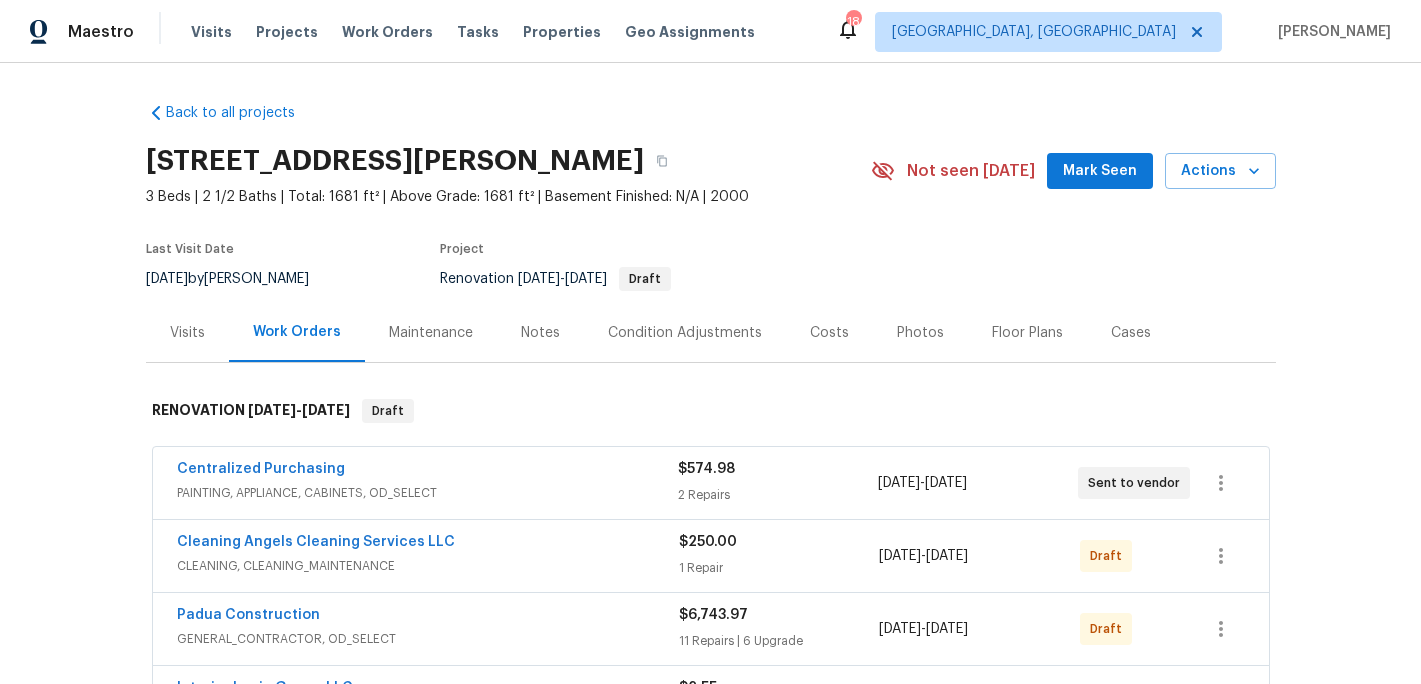 click on "Notes" at bounding box center (540, 333) 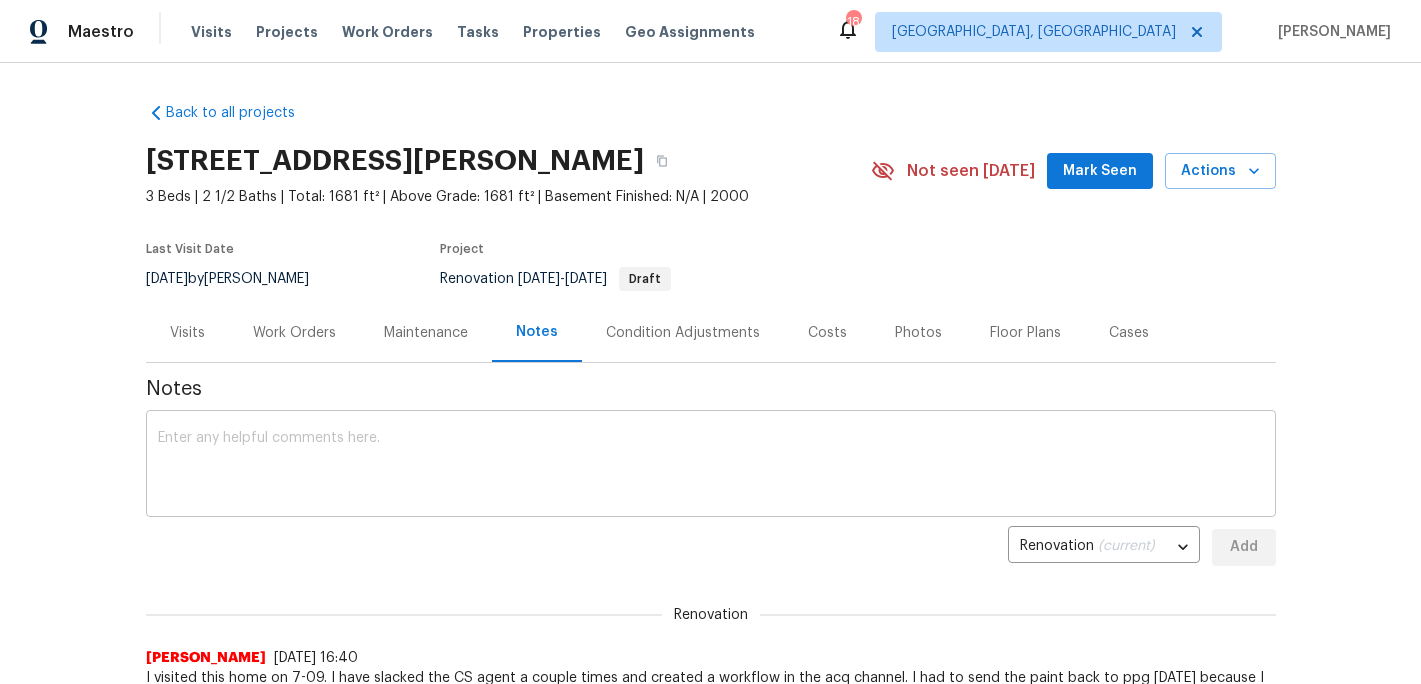 click at bounding box center [711, 466] 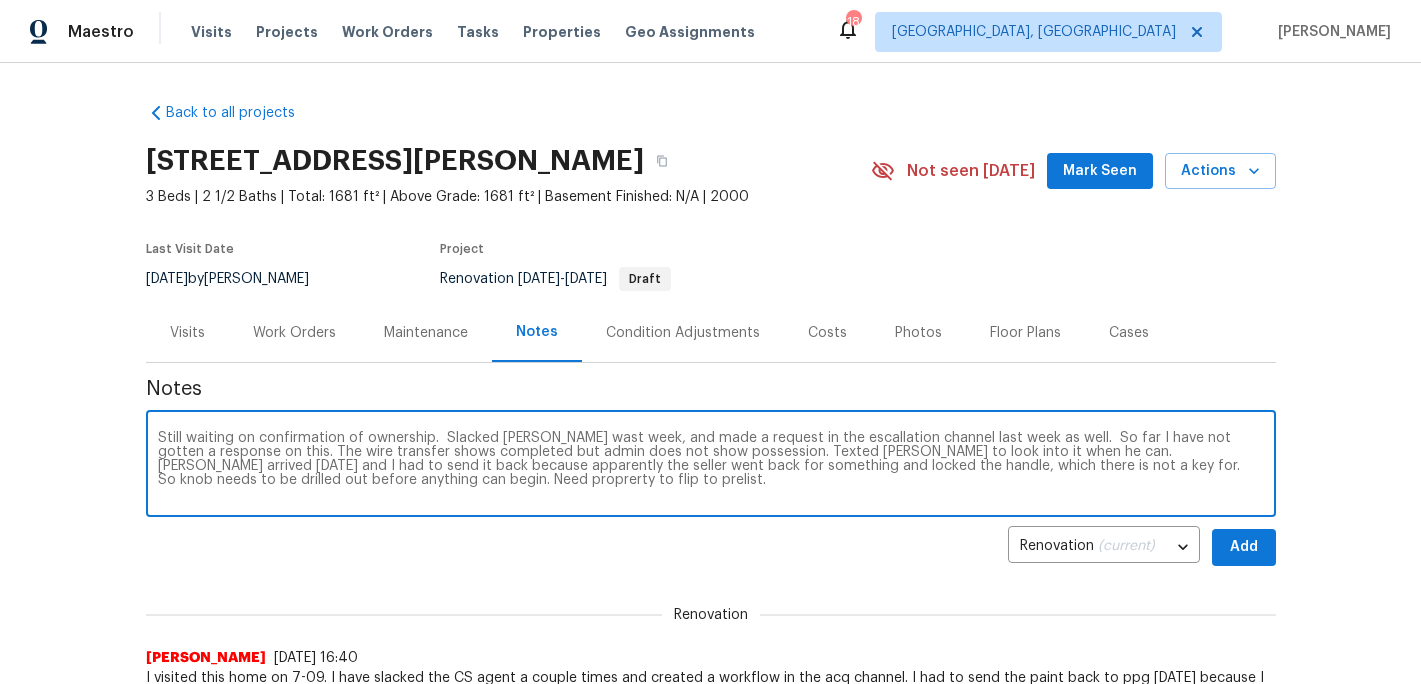 click on "Still waiting on confirmation of ownership.  Slacked Nathan Chitman wast week, and made a request in the escallation channel last week as well.  So far I have not gotten a response on this. The wire transfer shows completed but admin does not show possession. Texted Ryan to look into it when he can.  Paint arrived Friday and I had to send it back because apparently the seller went back for something and locked the handle, which there is not a key for.  So knob needs to be drilled out before anything can begin. Need proprerty to flip to prelist." at bounding box center [711, 466] 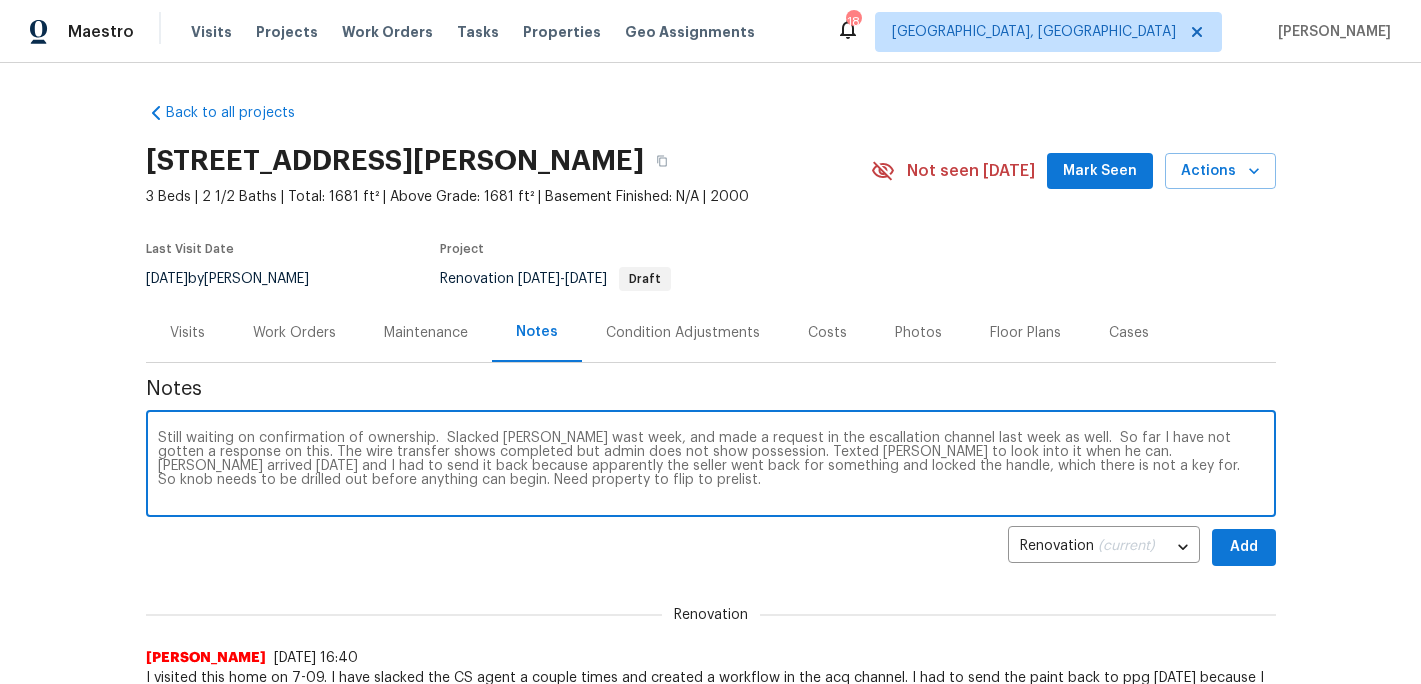 click on "Still waiting on confirmation of ownership.  Slacked Nathan Chitman wast week, and made a request in the escallation channel last week as well.  So far I have not gotten a response on this. The wire transfer shows completed but admin does not show possession. Texted Ryan to look into it when he can.  Paint arrived Friday and I had to send it back because apparently the seller went back for something and locked the handle, which there is not a key for.  So knob needs to be drilled out before anything can begin. Need property to flip to prelist." at bounding box center [711, 466] 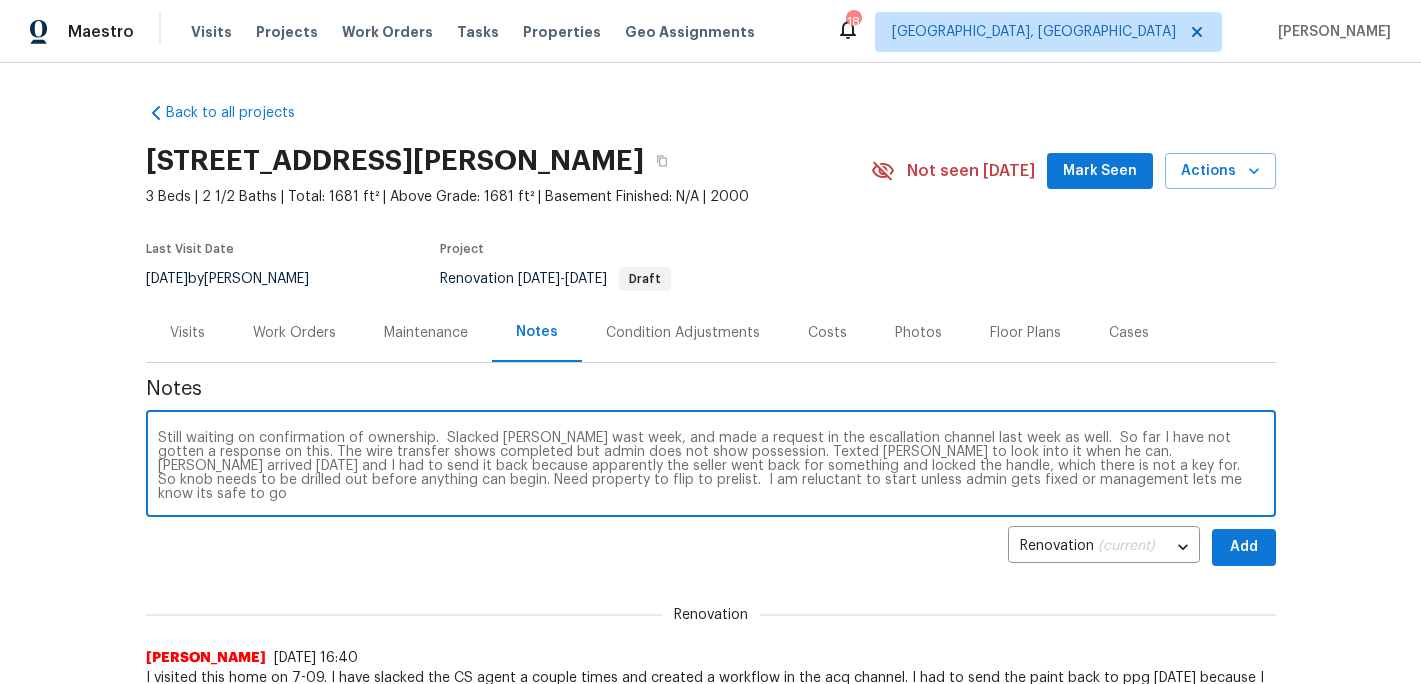type on "Still waiting on confirmation of ownership.  Slacked Nathan Chitman wast week, and made a request in the escallation channel last week as well.  So far I have not gotten a response on this. The wire transfer shows completed but admin does not show possession. Texted Ryan to look into it when he can.  Paint arrived Friday and I had to send it back because apparently the seller went back for something and locked the handle, which there is not a key for.  So knob needs to be drilled out before anything can begin. Need property to flip to prelist.  I am reluctant to start unless admin gets fixed or management lets me know its safe to go" 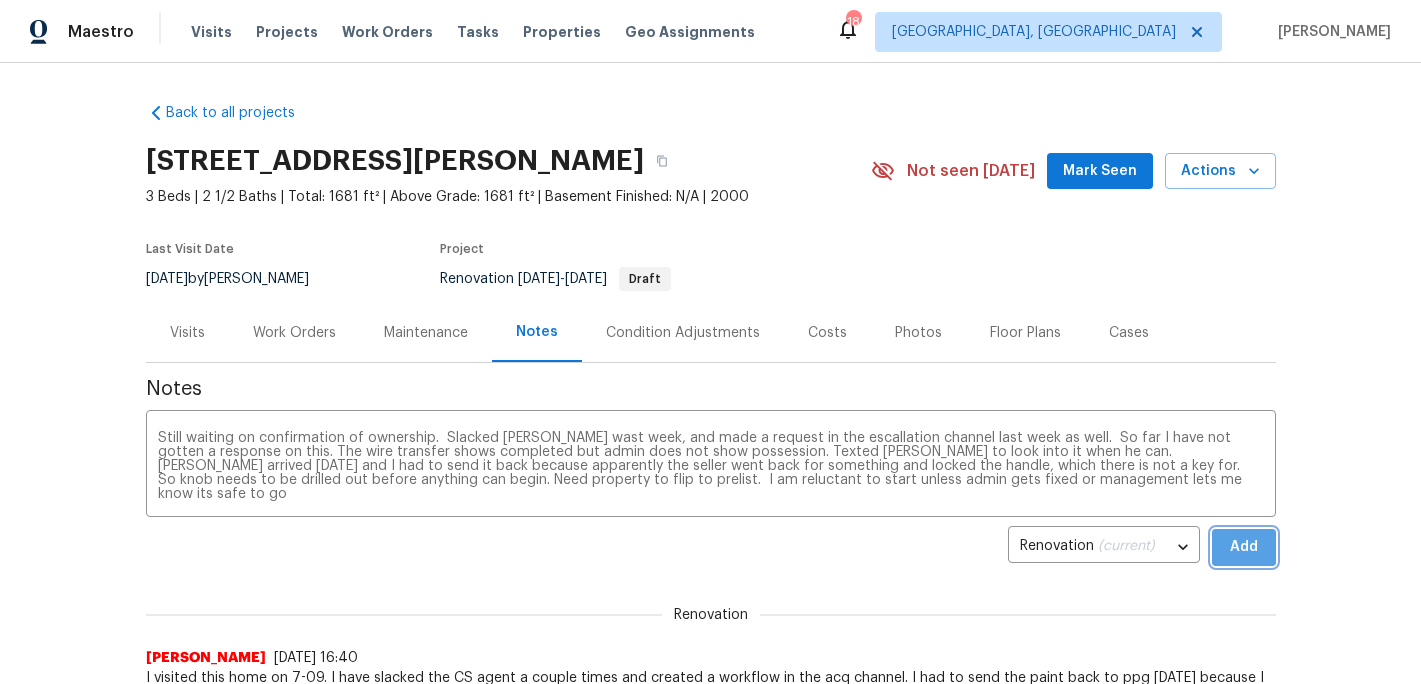 click on "Add" at bounding box center (1244, 547) 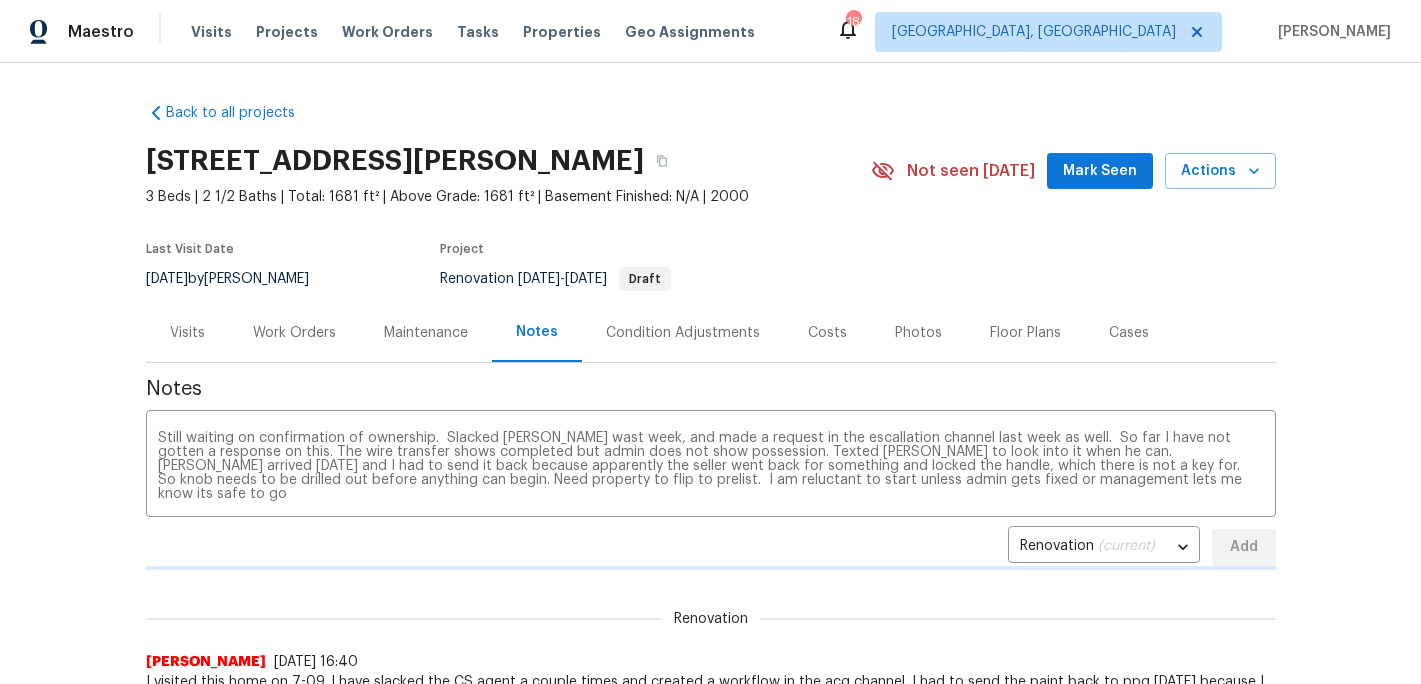 type 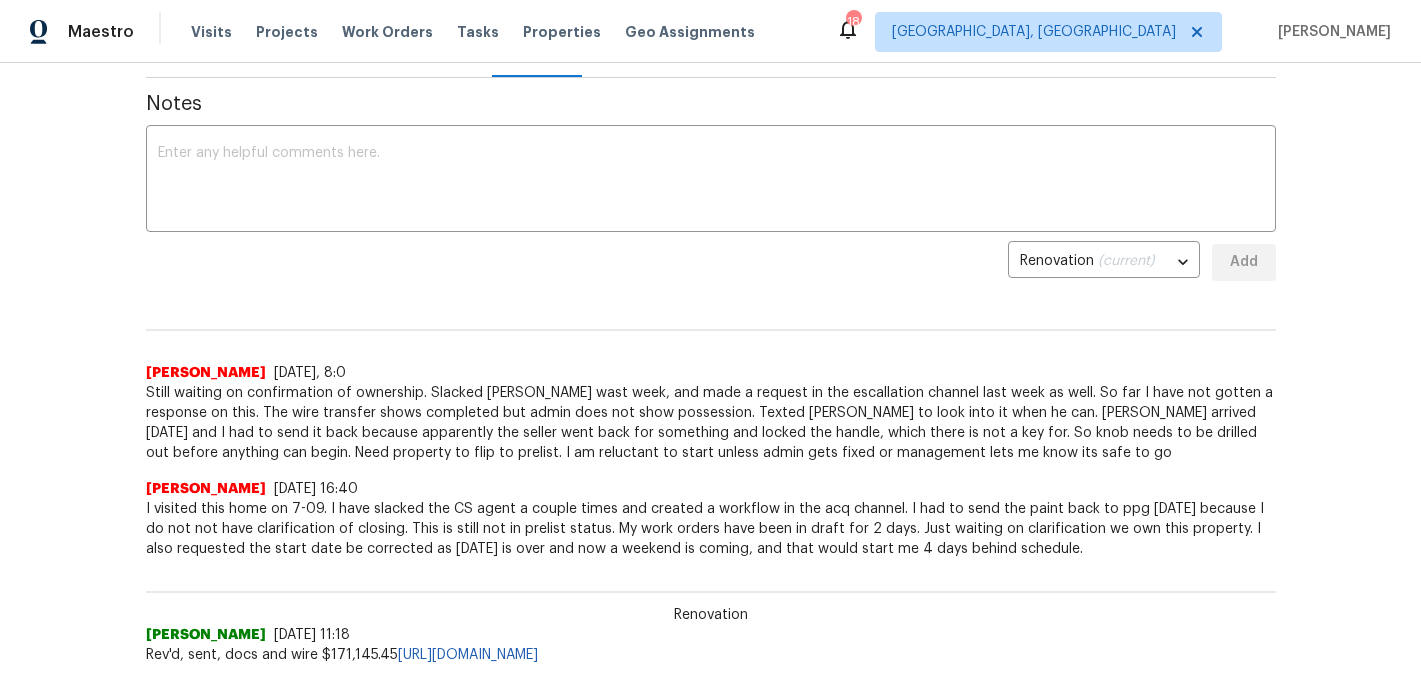 scroll, scrollTop: 289, scrollLeft: 0, axis: vertical 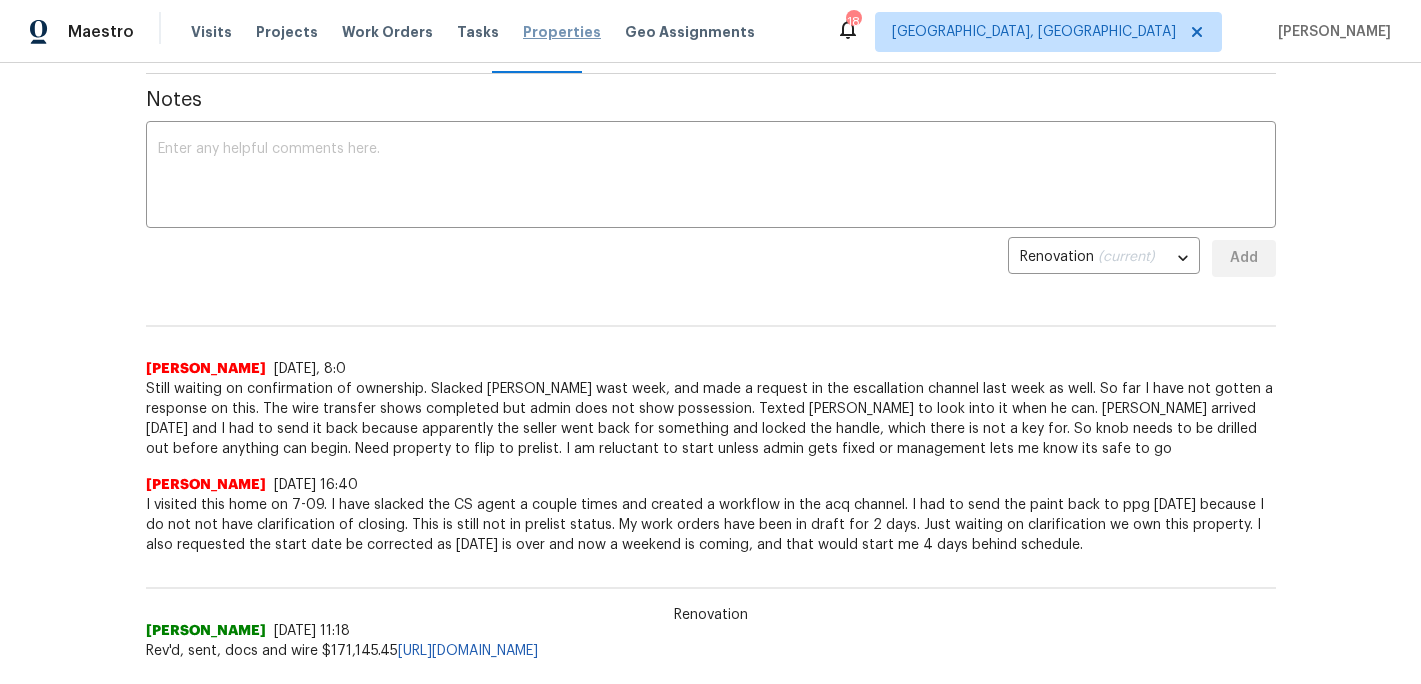 click on "Properties" at bounding box center (562, 32) 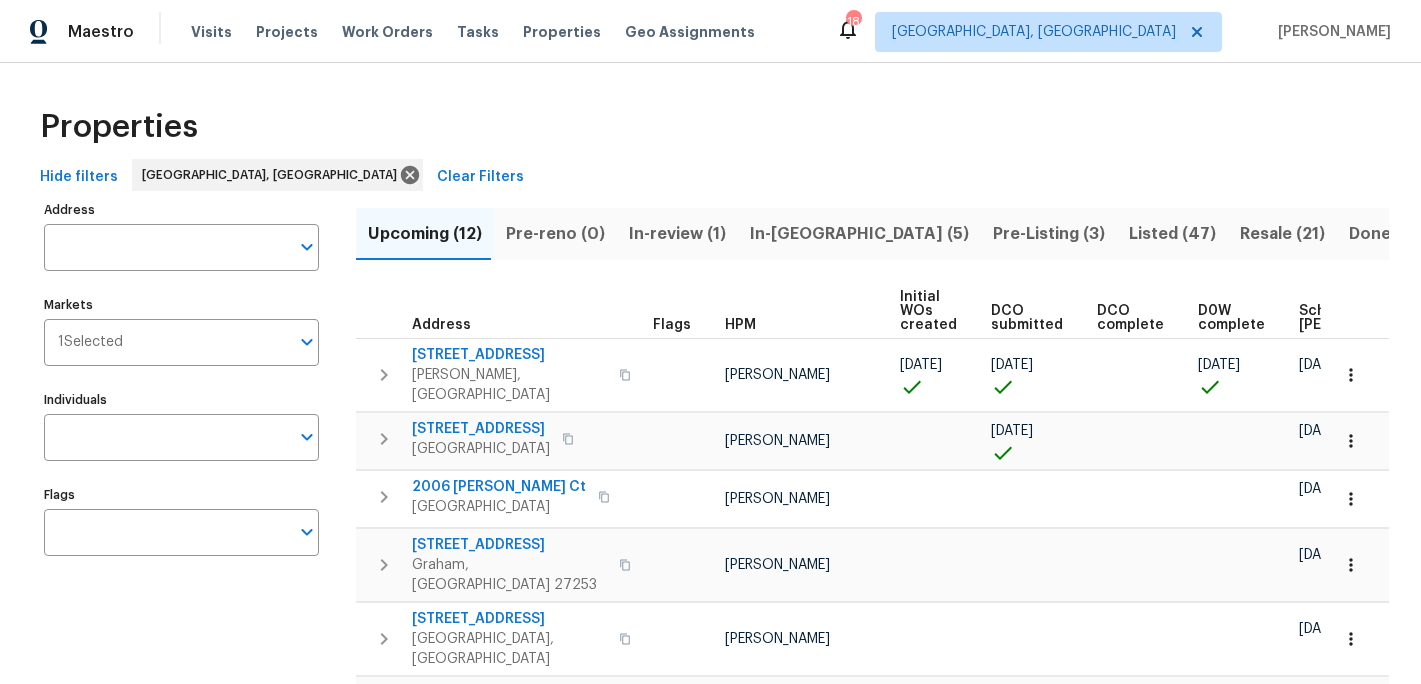 click on "Scheduled [PERSON_NAME]" at bounding box center [1355, 318] 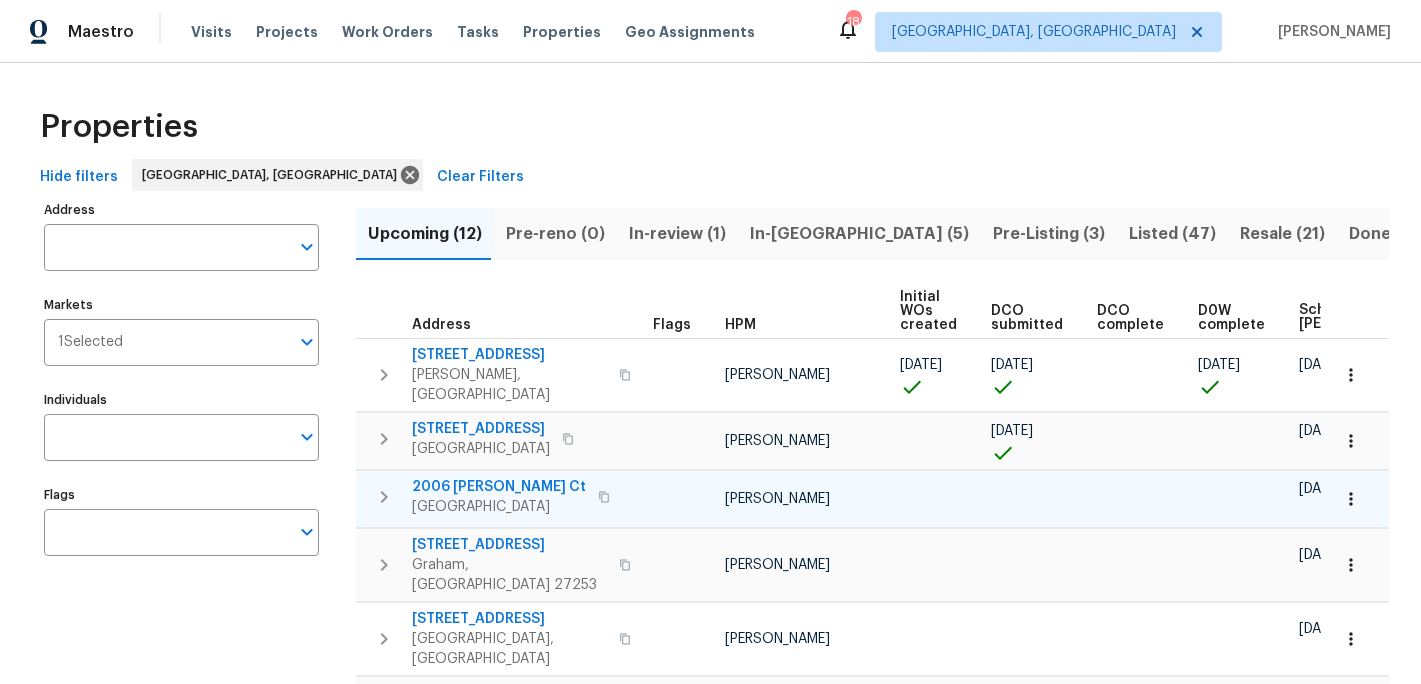 click on "[DATE]" at bounding box center (1320, 489) 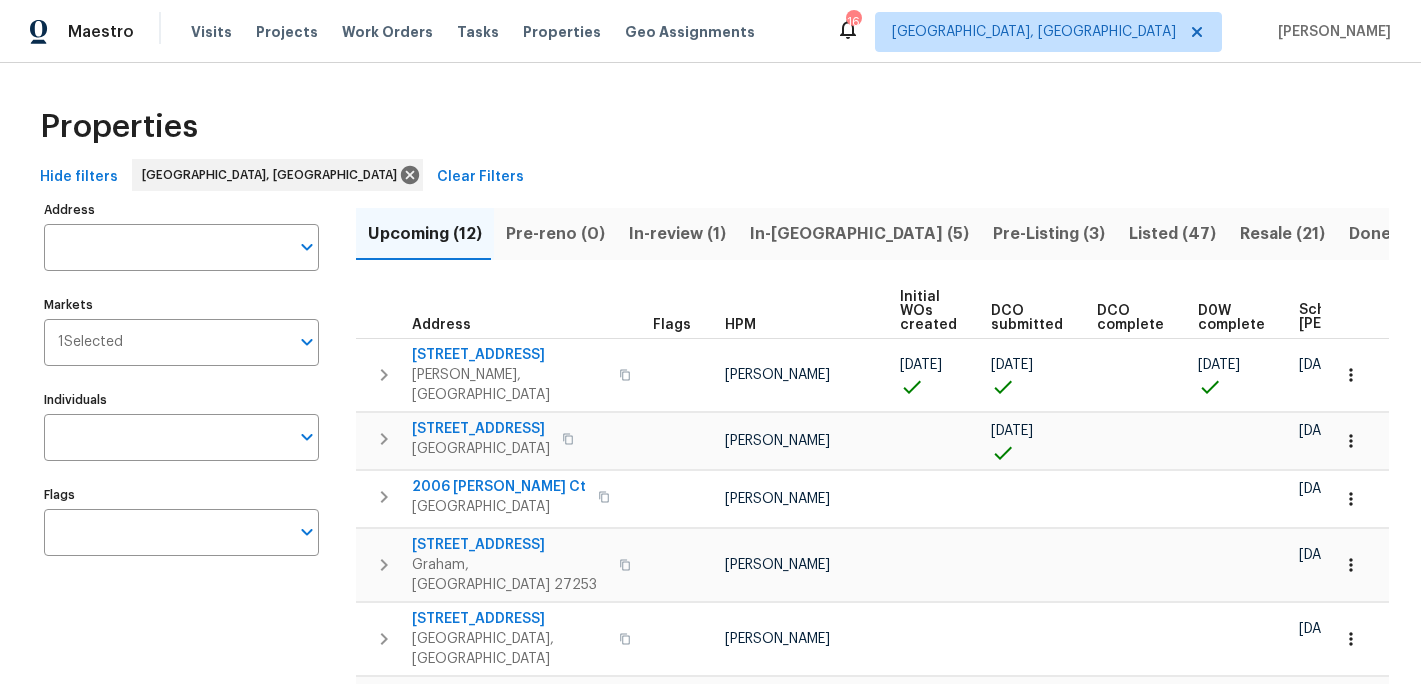 click on "In-[GEOGRAPHIC_DATA] (5)" at bounding box center [859, 234] 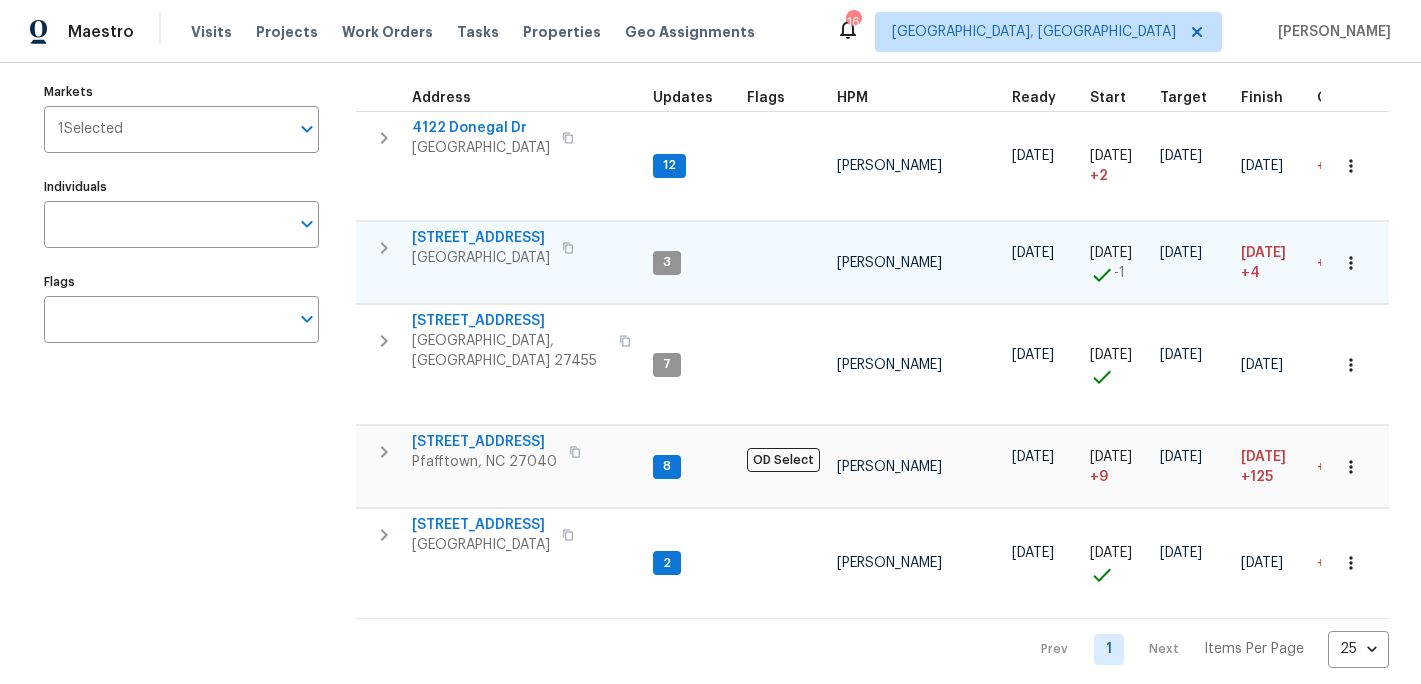 scroll, scrollTop: 218, scrollLeft: 0, axis: vertical 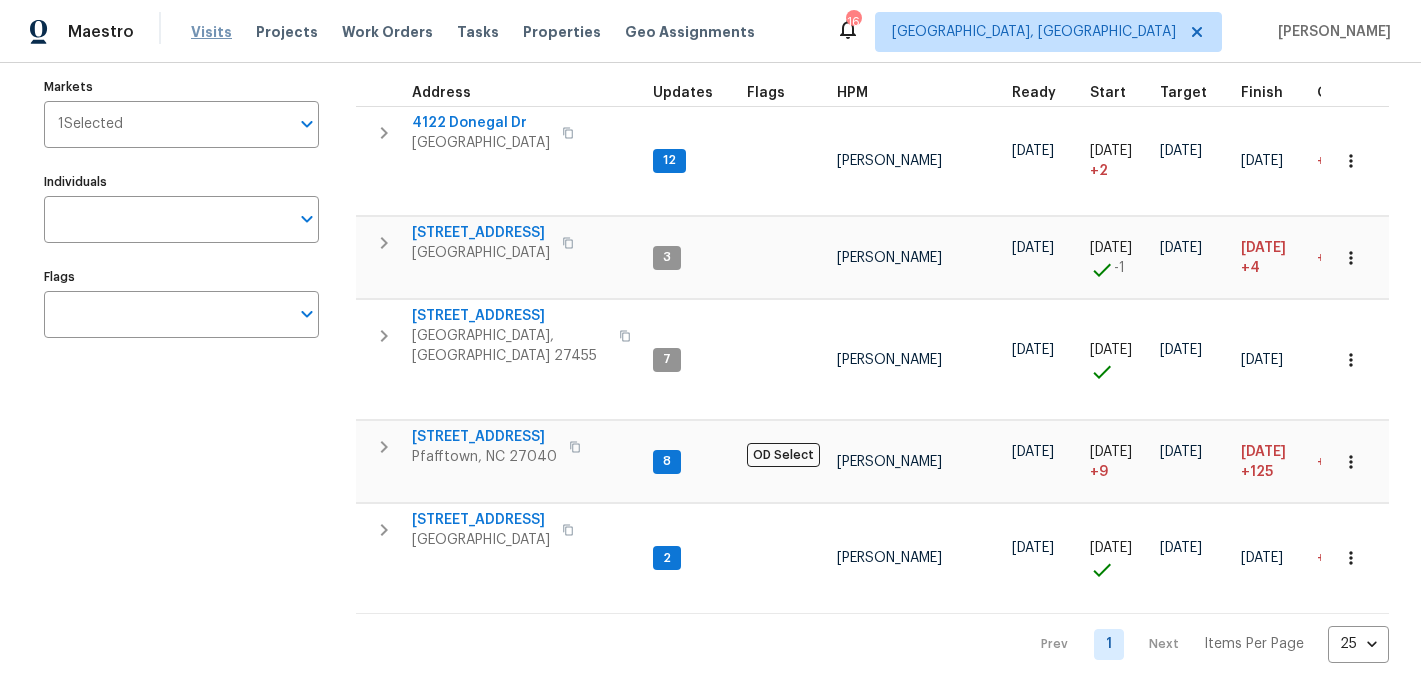 click on "Visits" at bounding box center [211, 32] 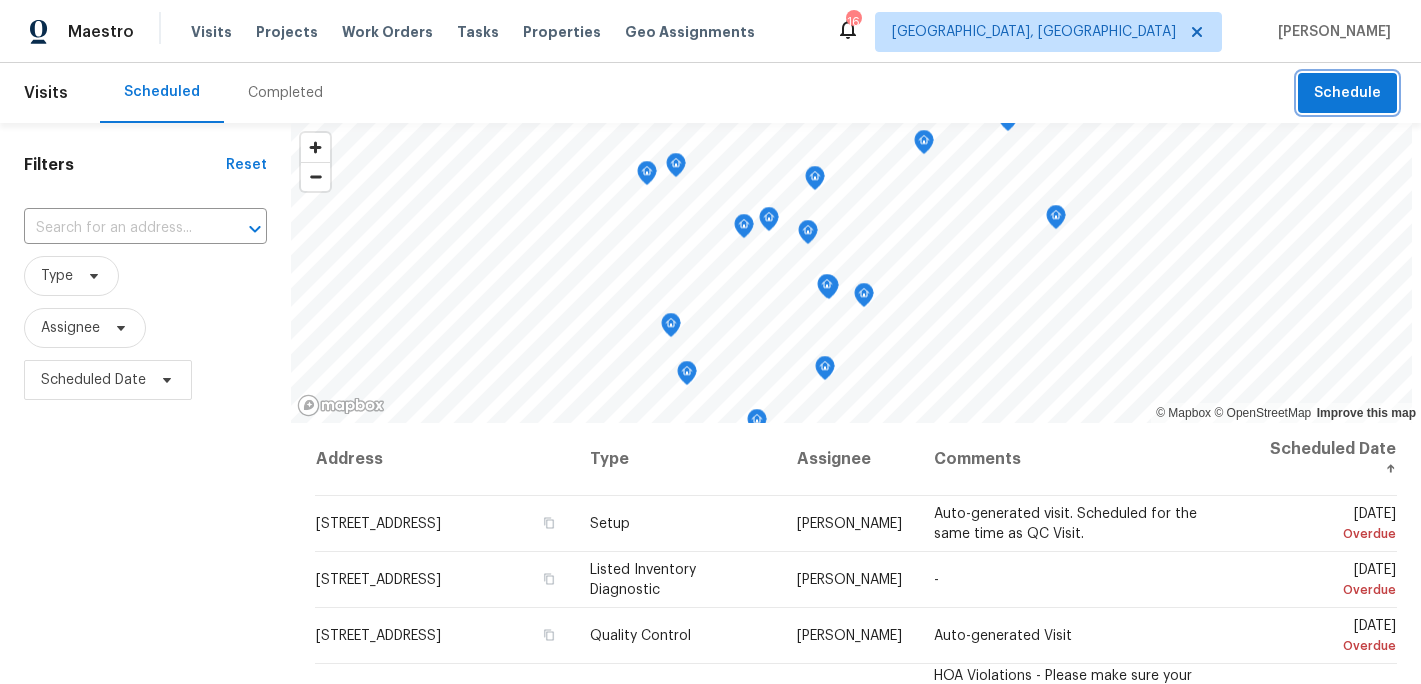click on "Schedule" at bounding box center [1347, 93] 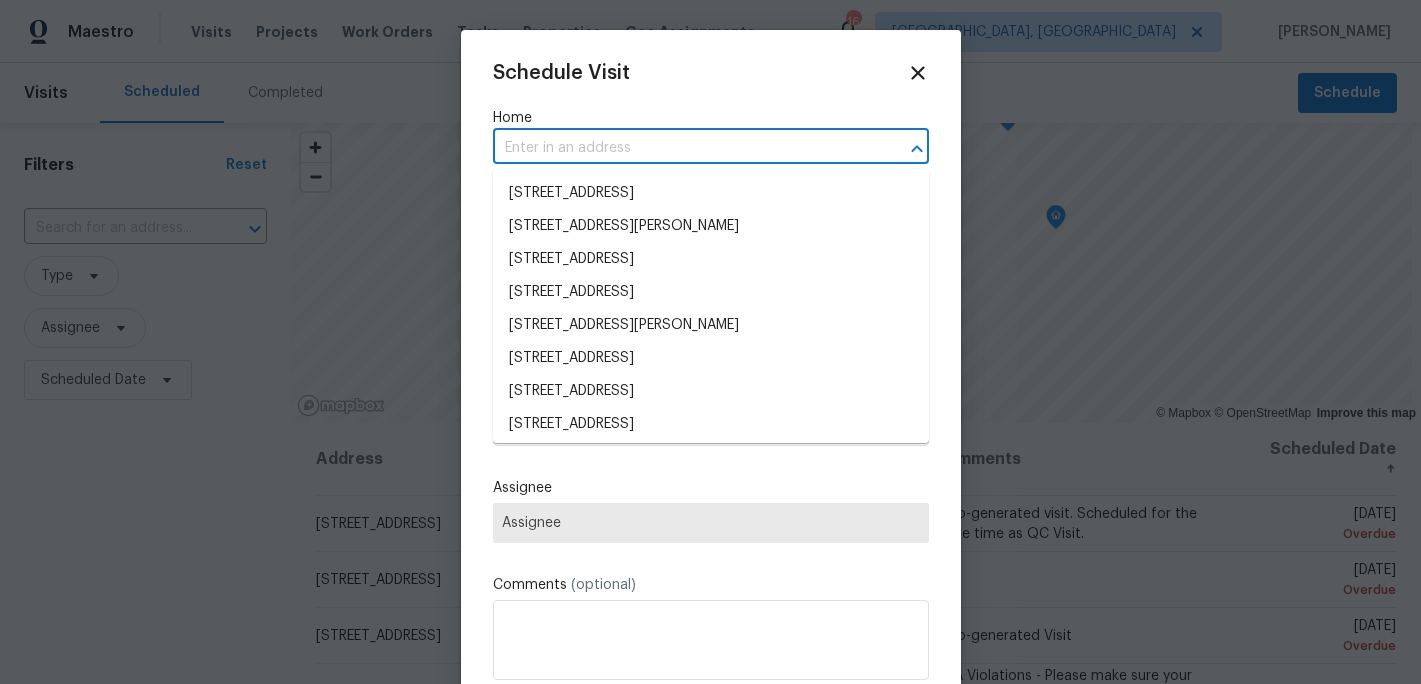 click at bounding box center (683, 148) 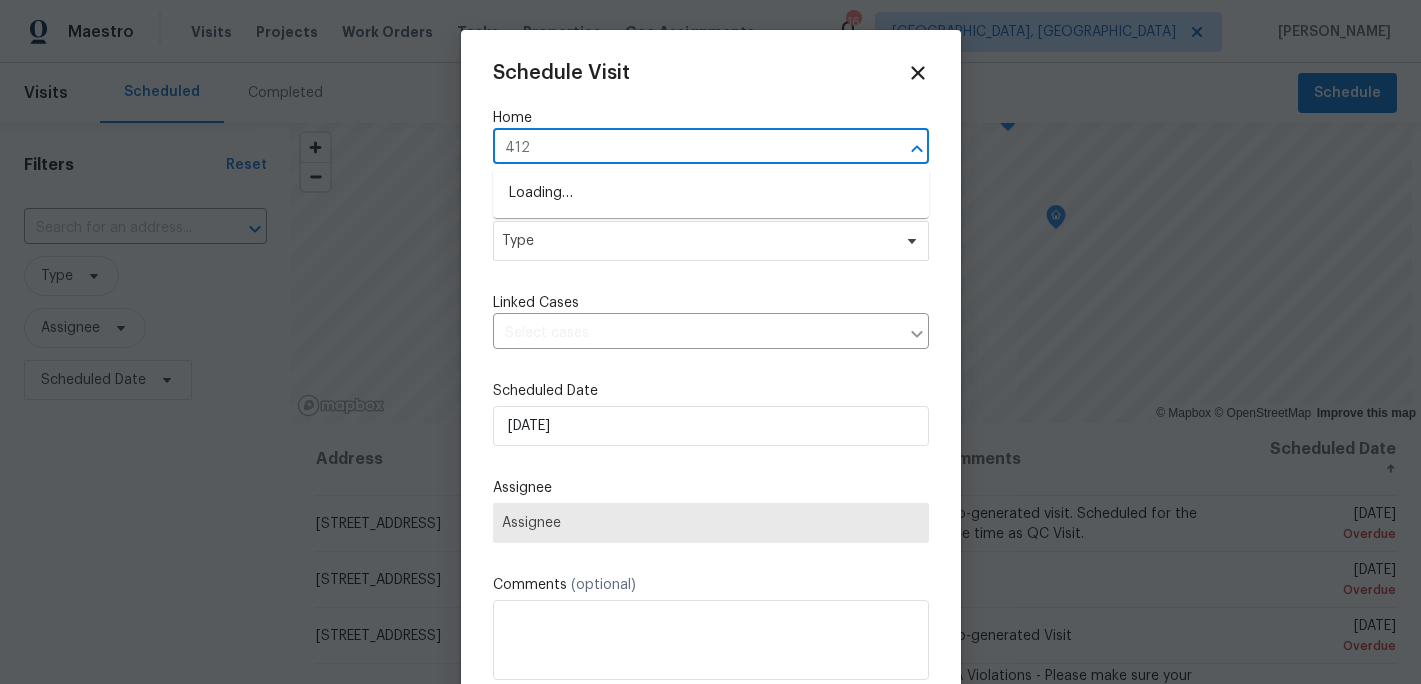 type on "4122" 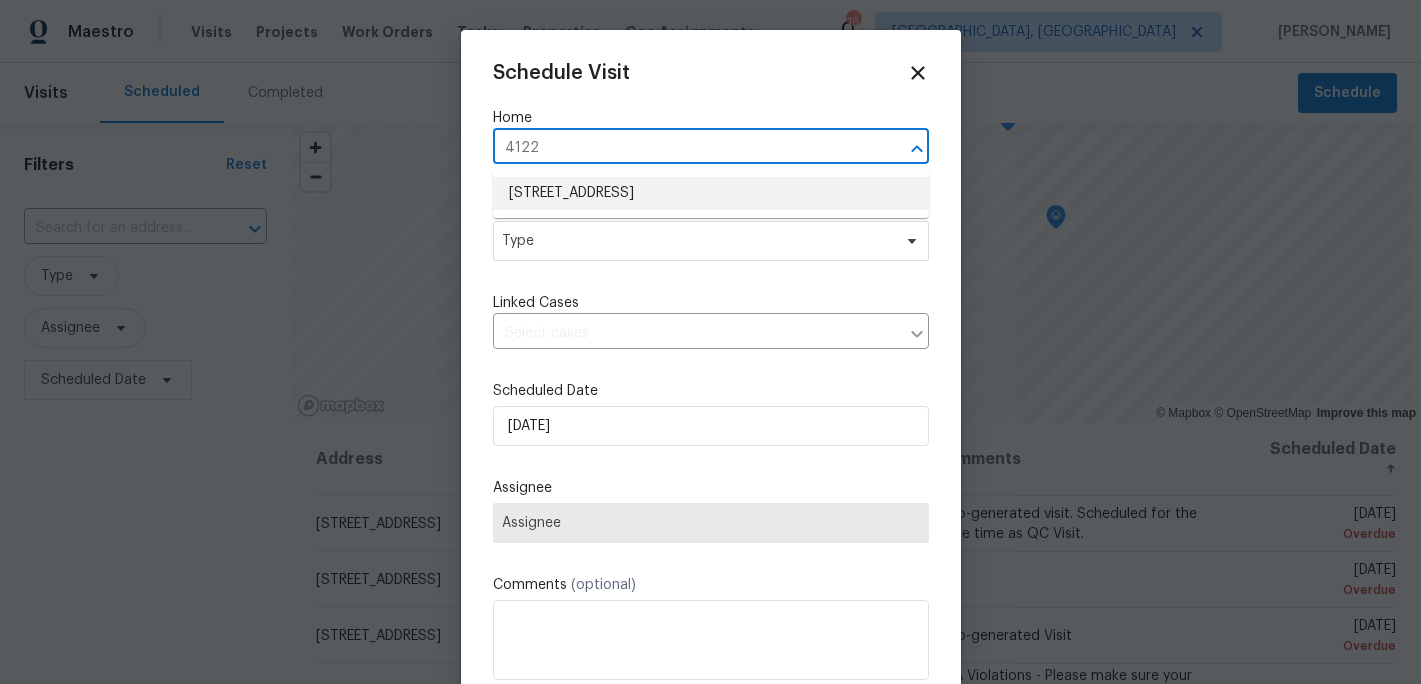 click on "4122 Donegal Dr, Greensboro, NC 27406" at bounding box center (711, 193) 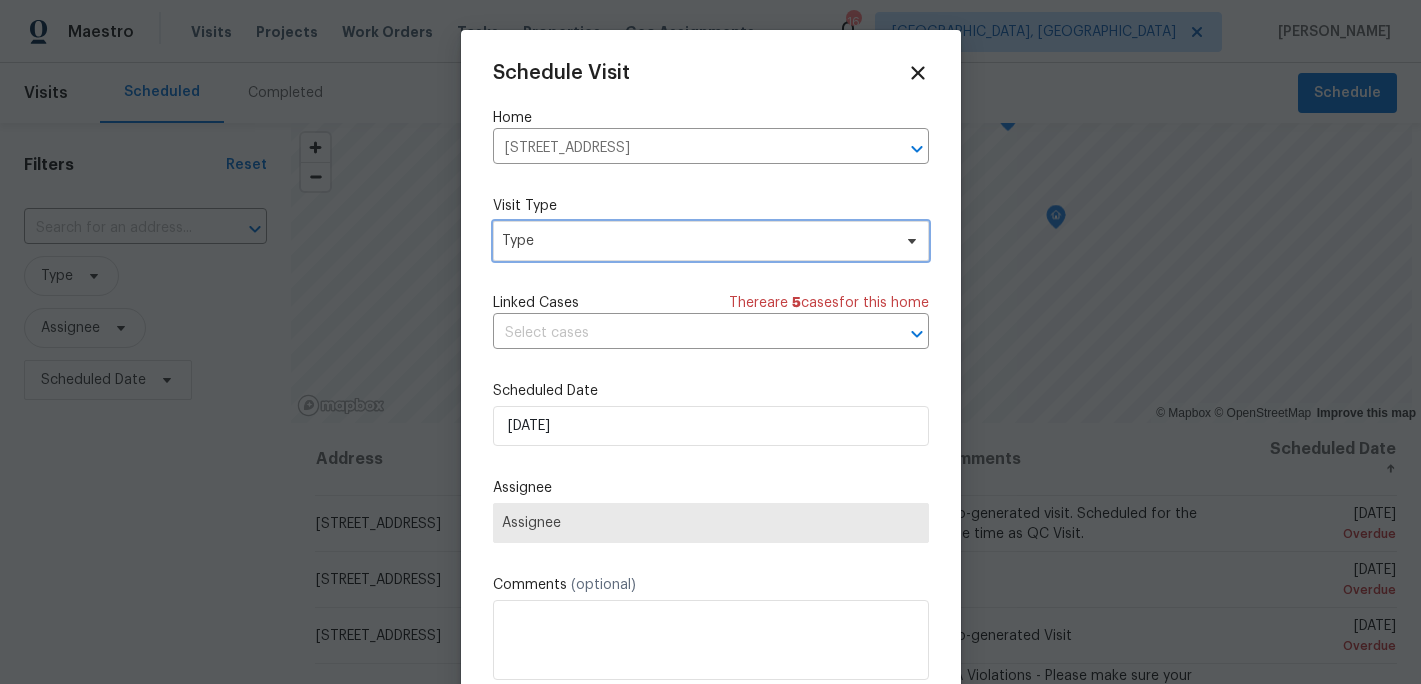 click on "Type" at bounding box center [696, 241] 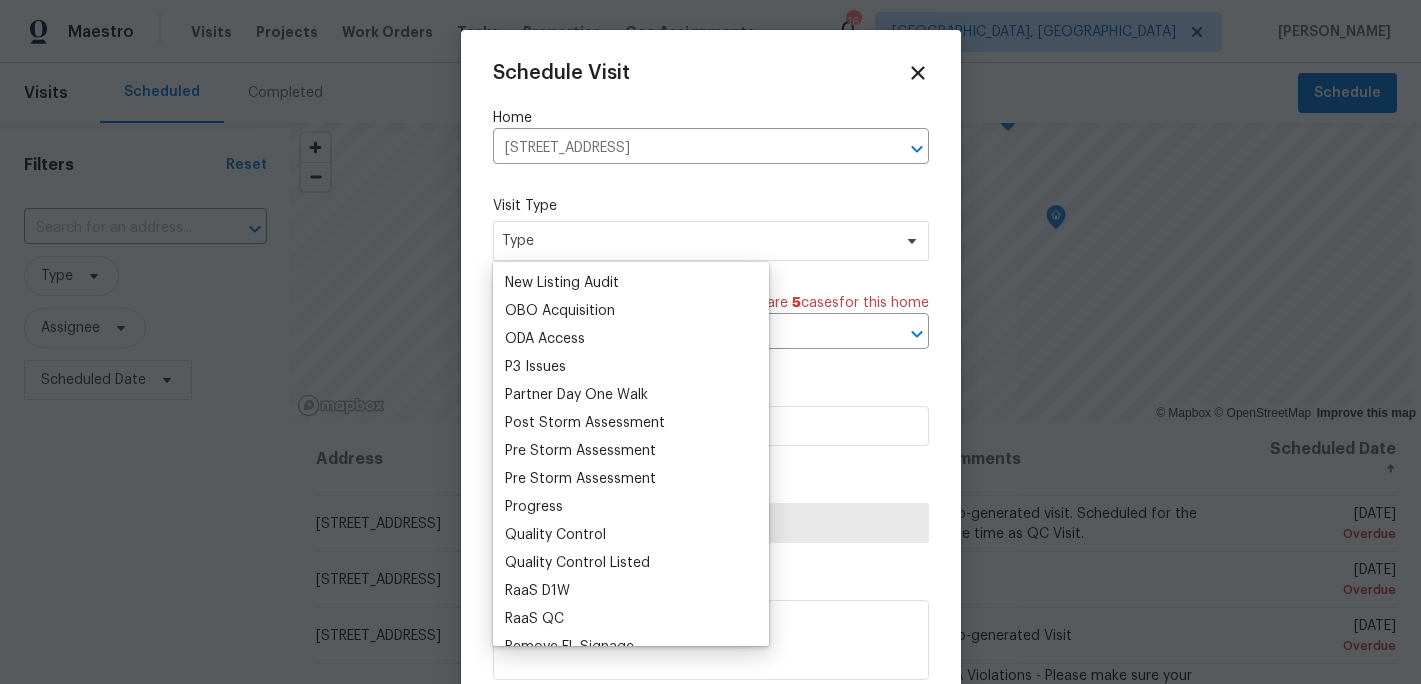 scroll, scrollTop: 1121, scrollLeft: 0, axis: vertical 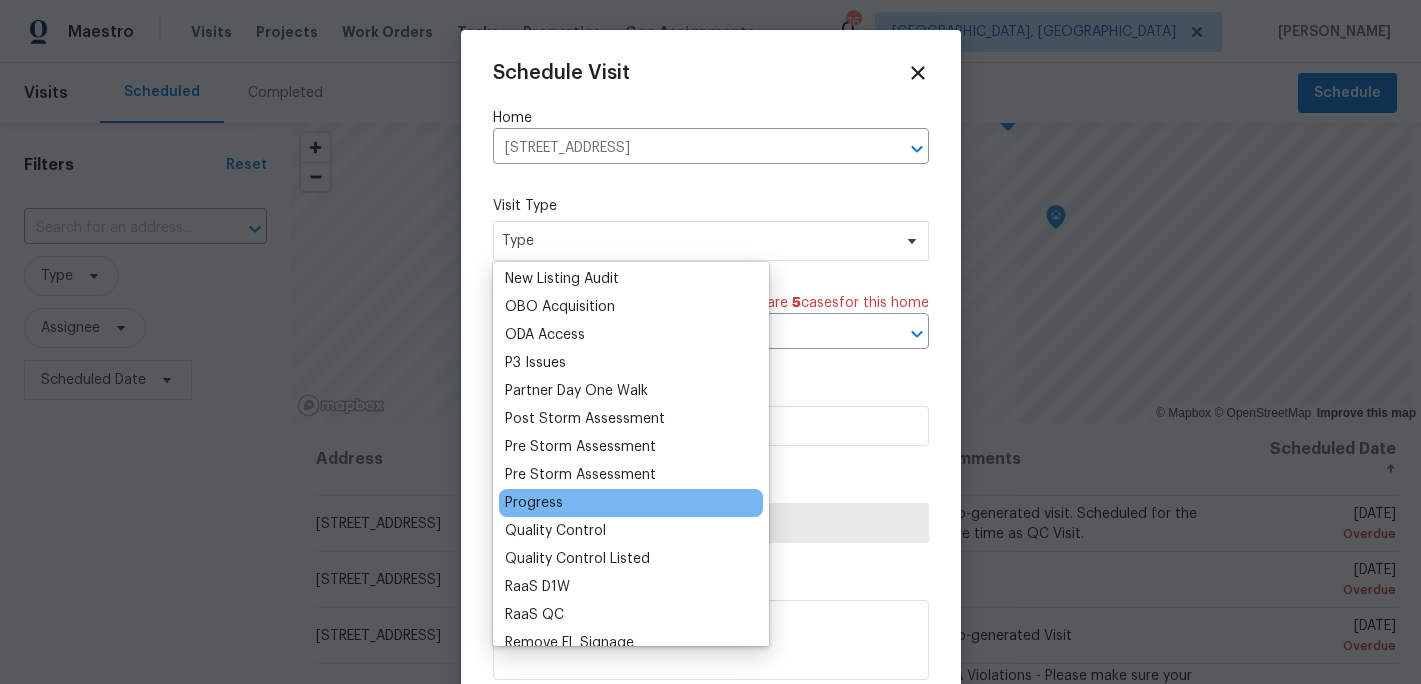 click on "Progress" at bounding box center [534, 503] 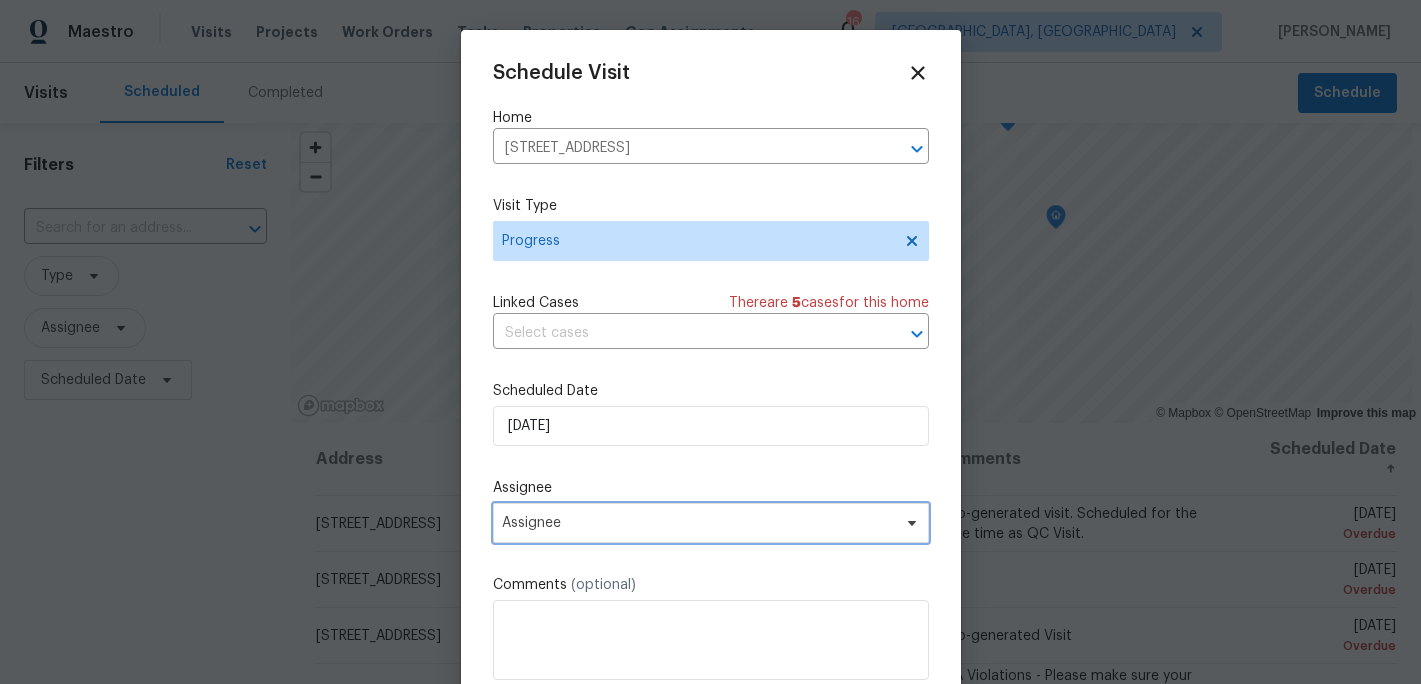 click on "Assignee" at bounding box center (698, 523) 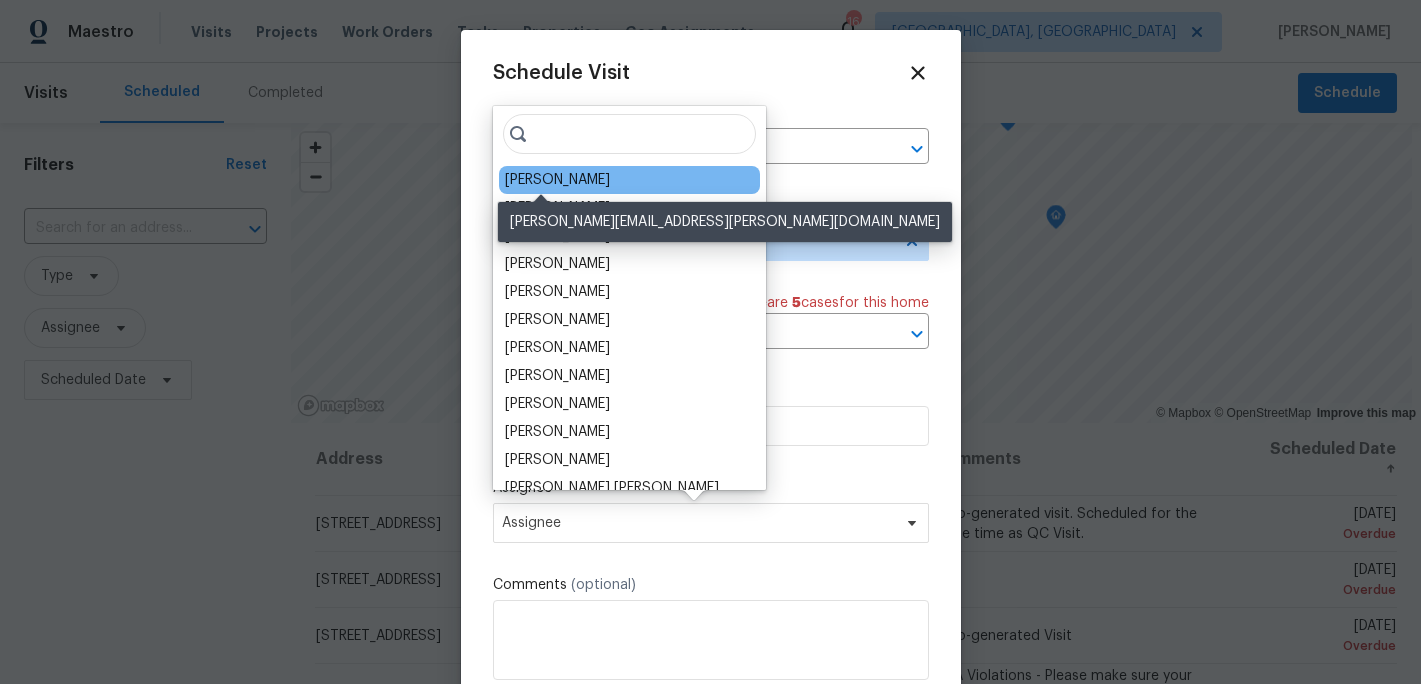 click on "[PERSON_NAME]" at bounding box center [557, 180] 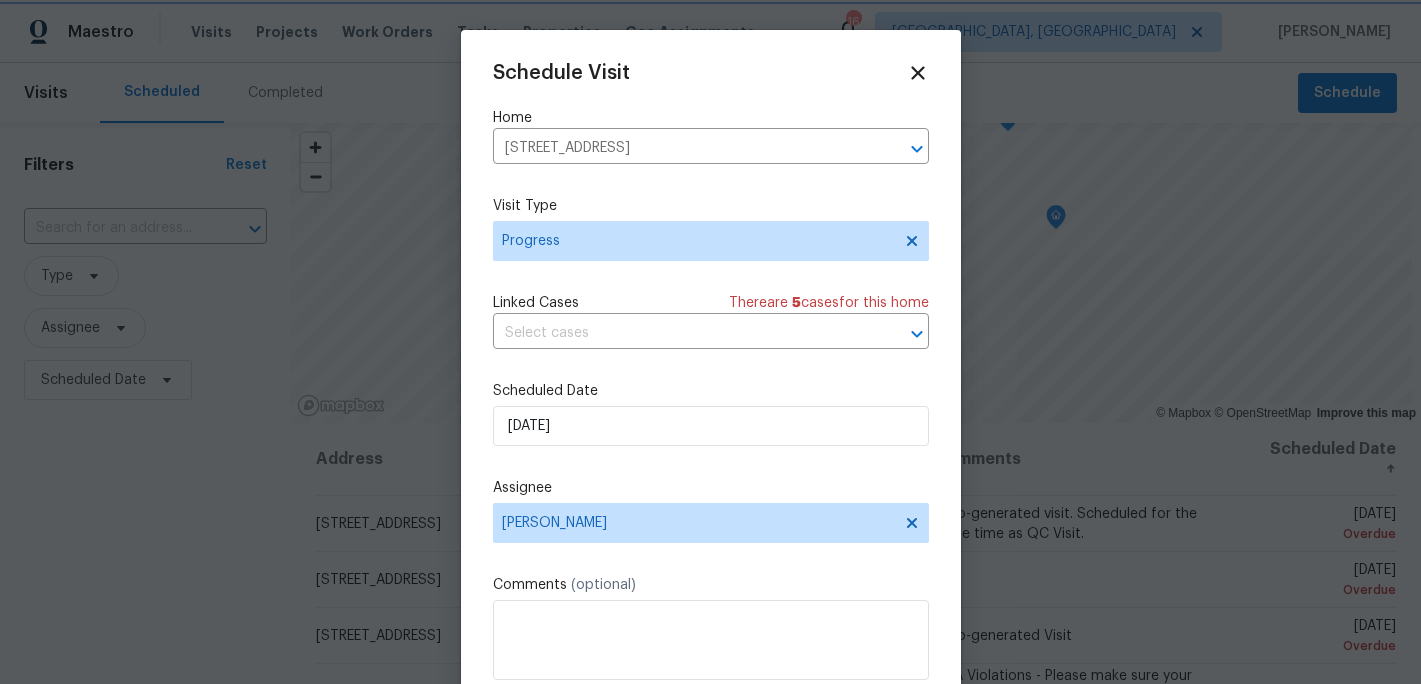 scroll, scrollTop: 36, scrollLeft: 0, axis: vertical 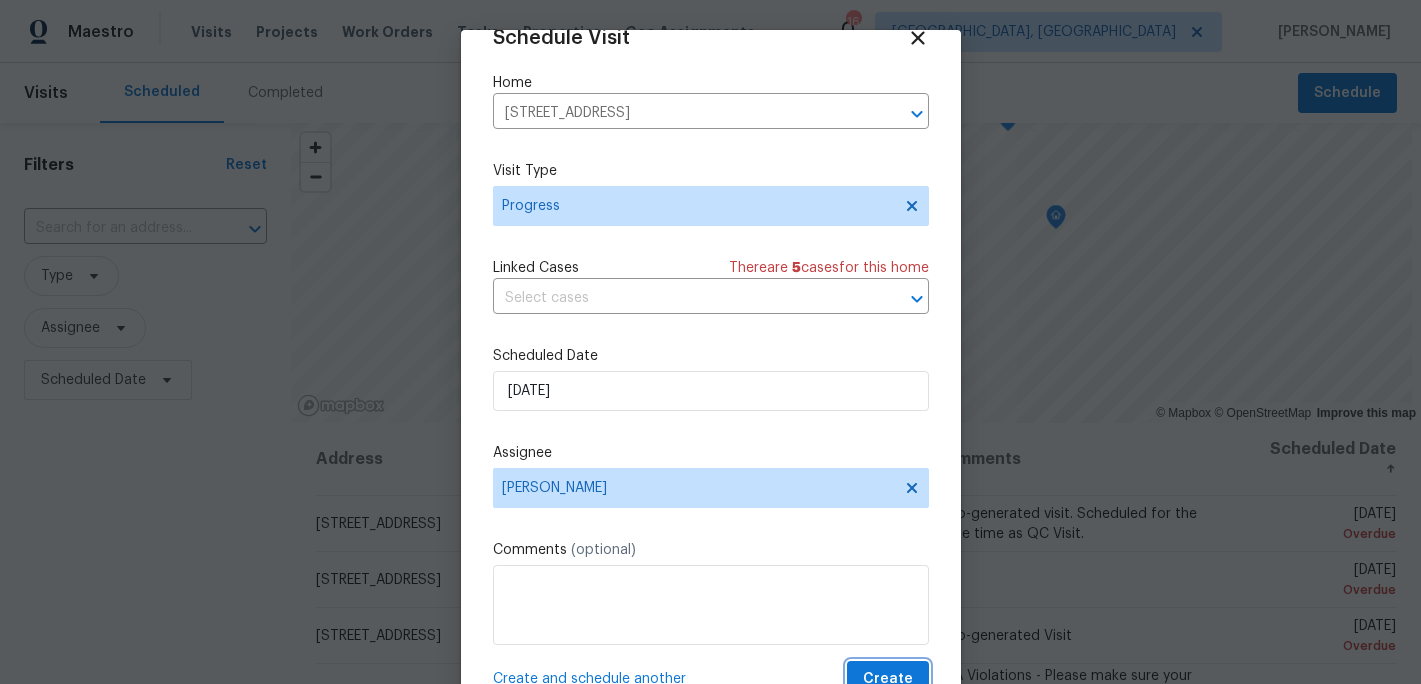 click on "Create" at bounding box center [888, 679] 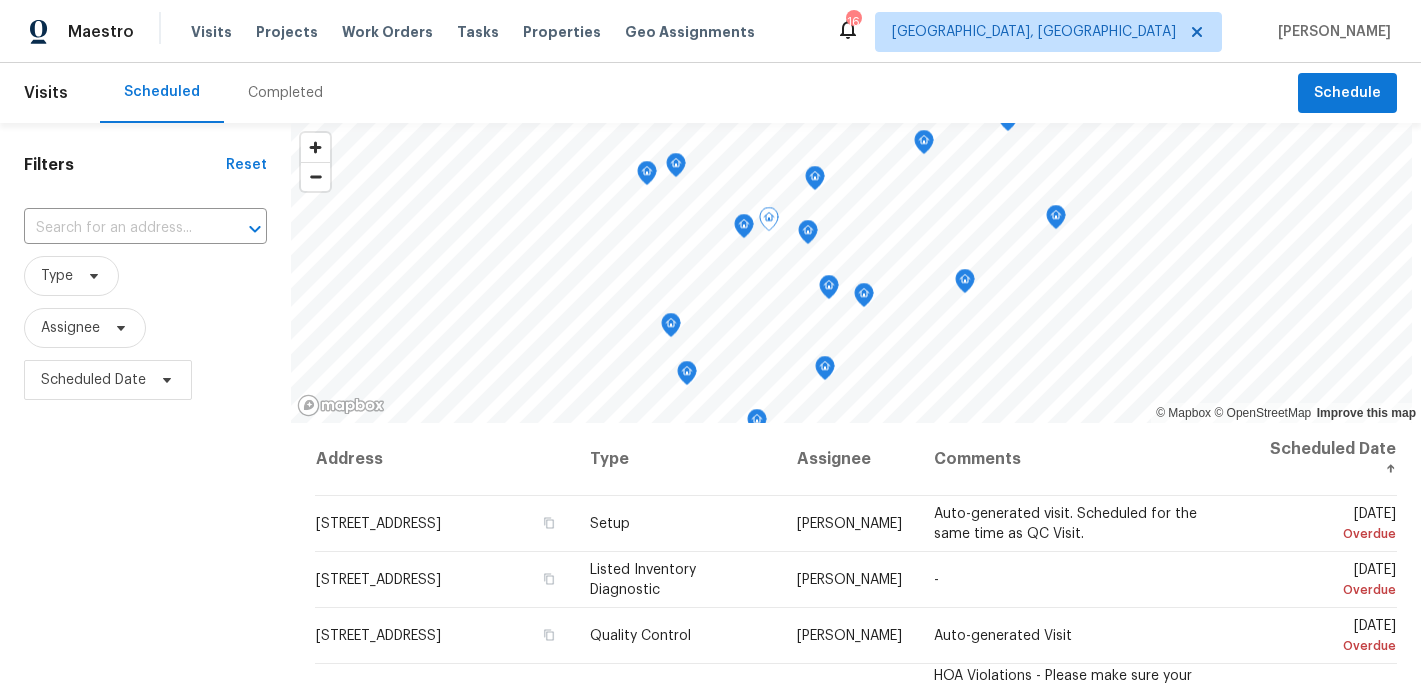 click on "Ken Romain" at bounding box center [849, 705] 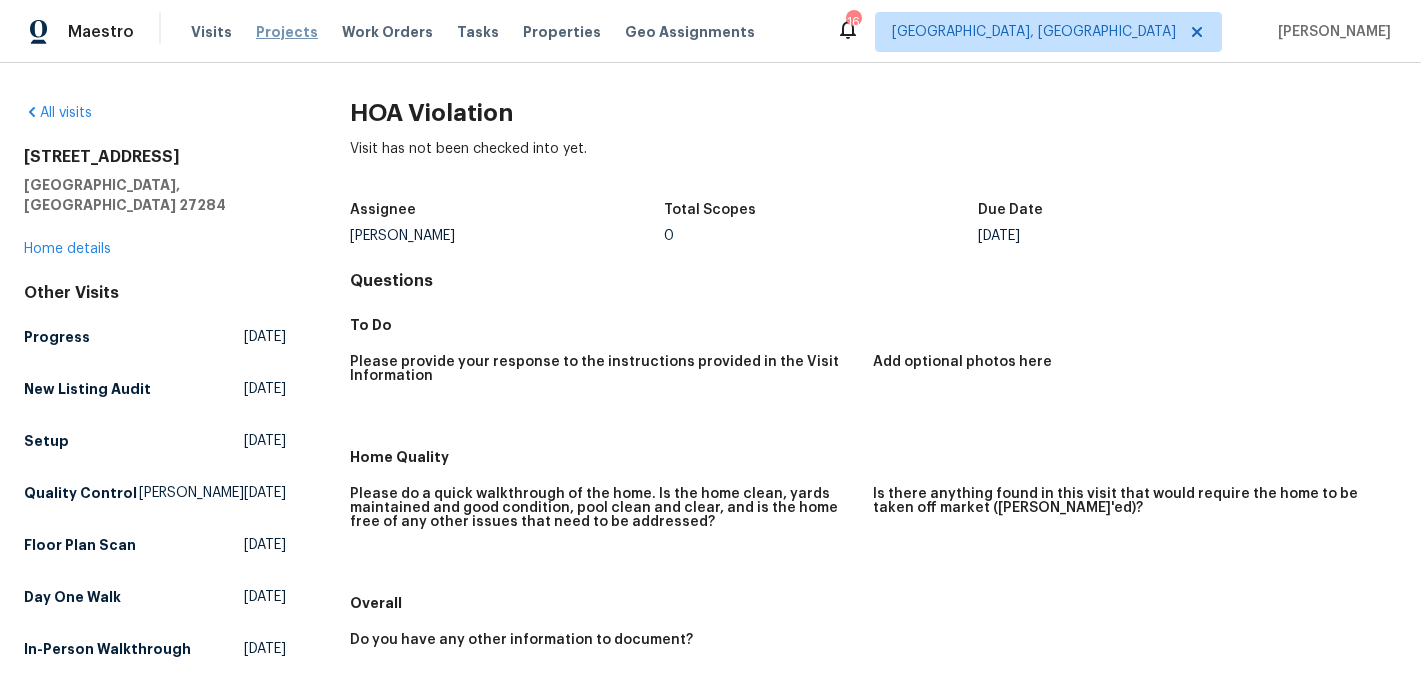 click on "Projects" at bounding box center (287, 32) 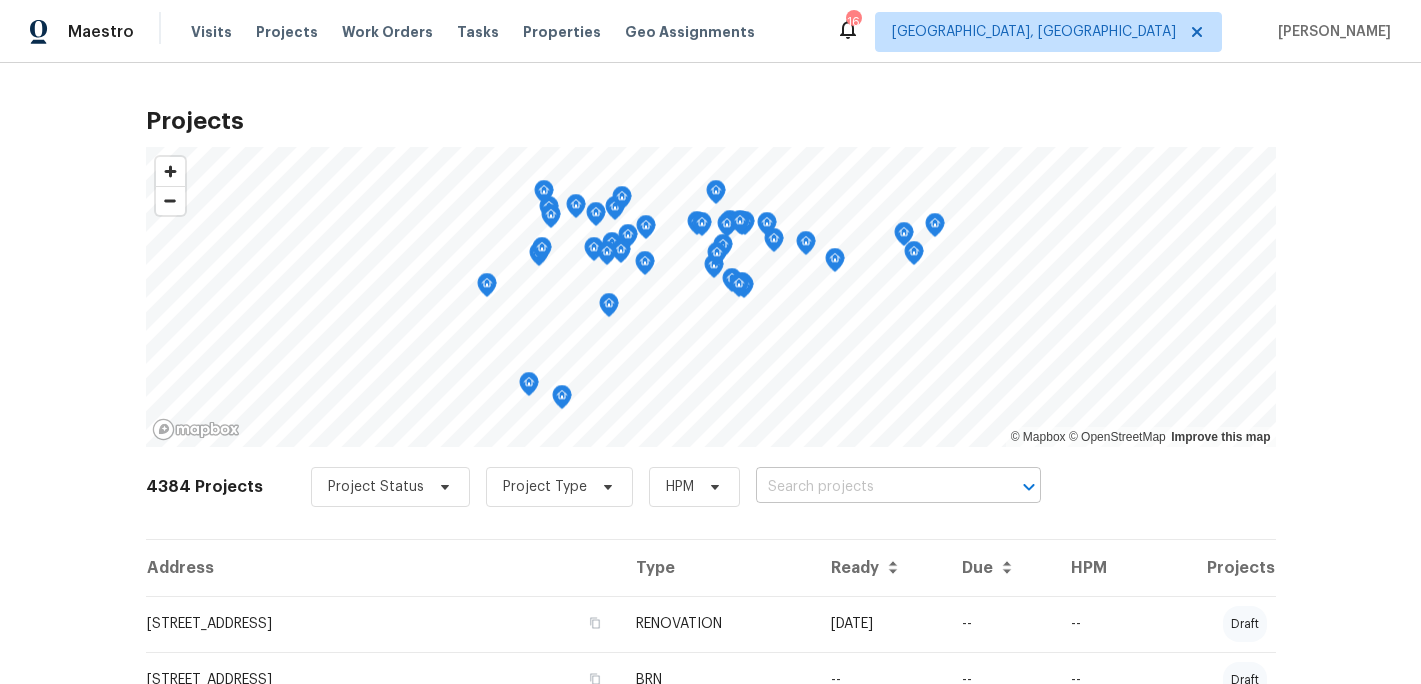 click at bounding box center [870, 487] 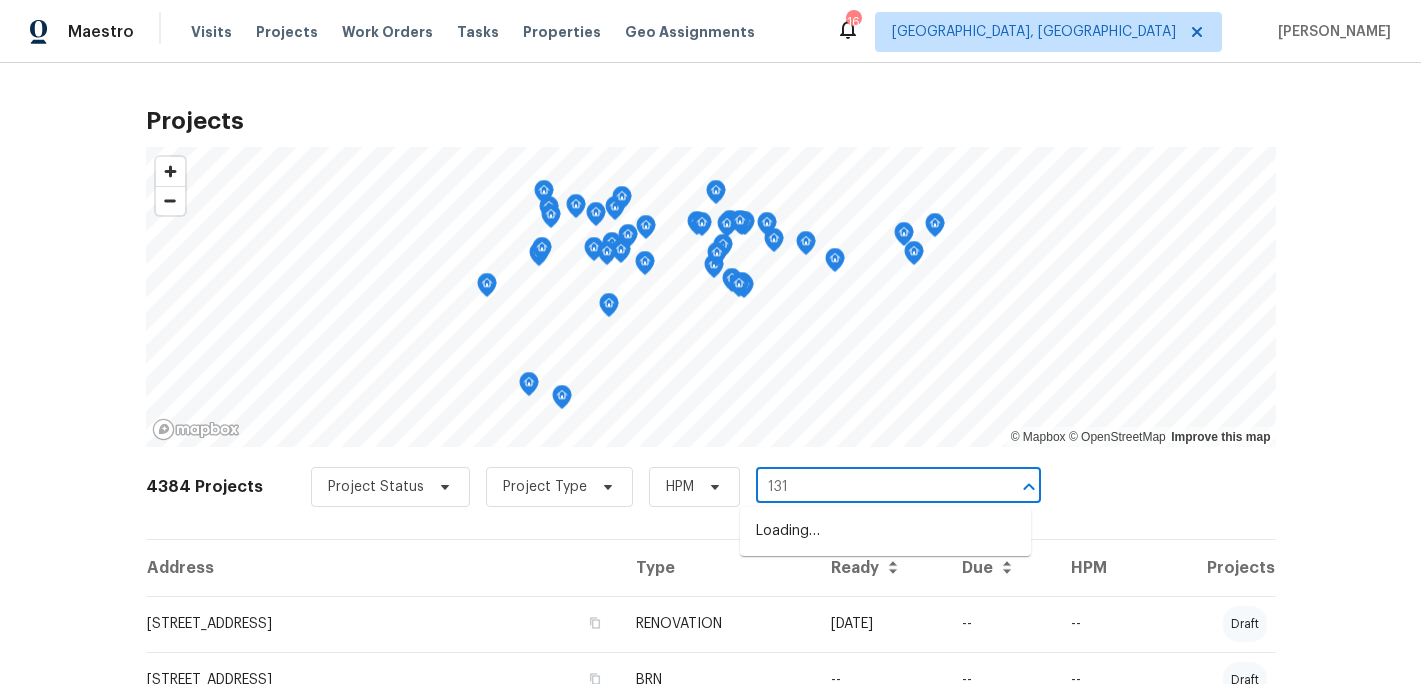 type on "1312" 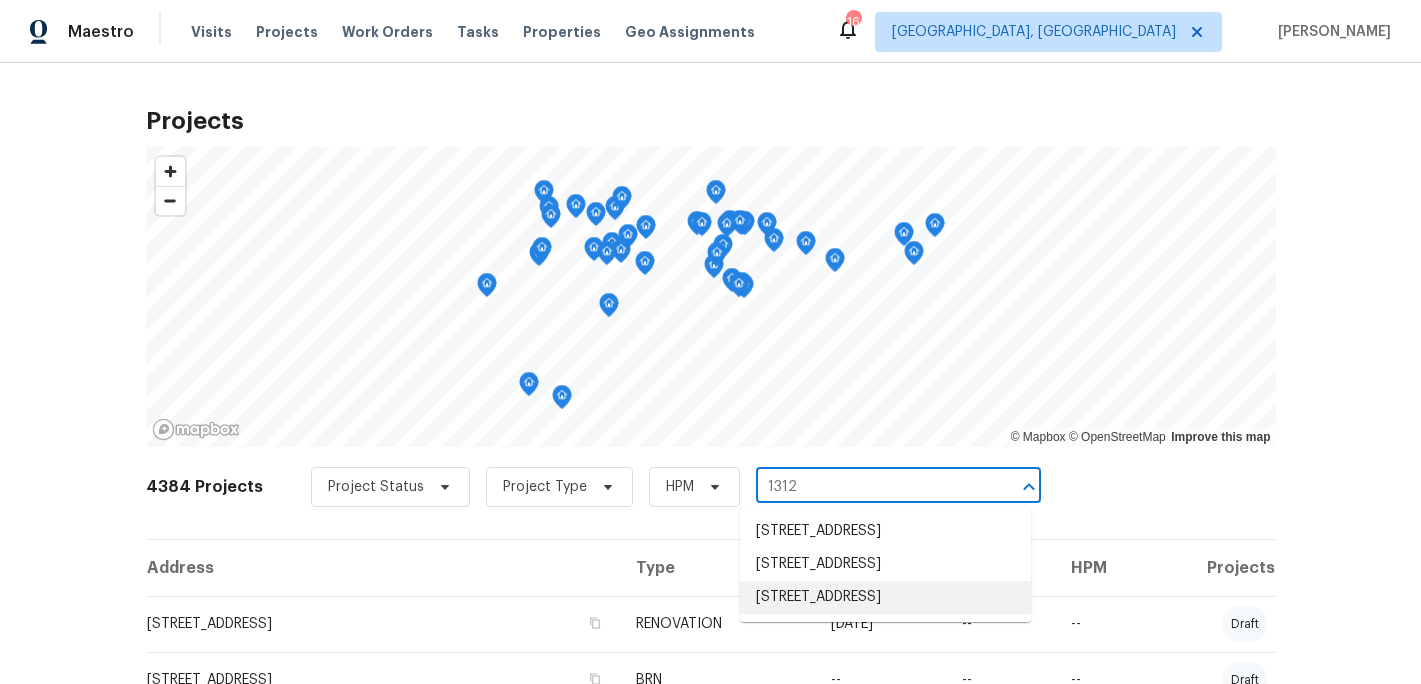 click on "1312 Unity St, Thomasville, NC 27360" at bounding box center (885, 597) 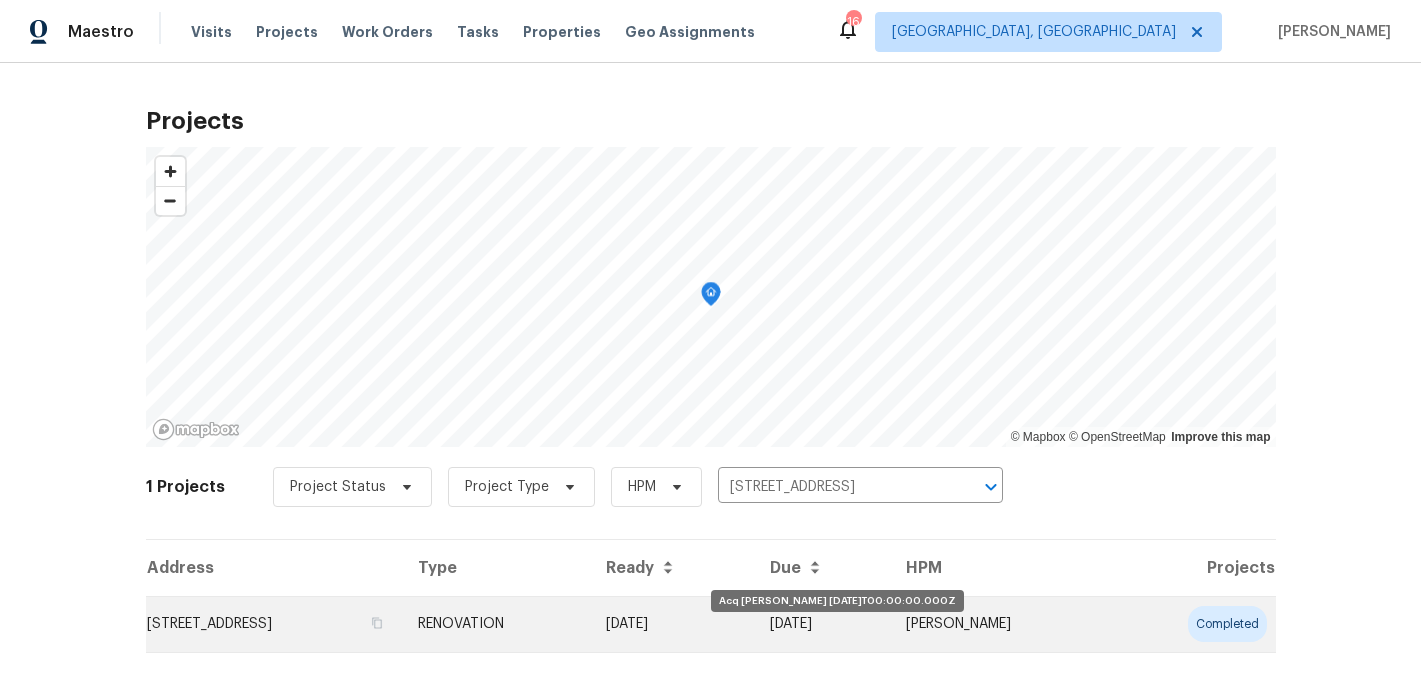 click on "06/30/25" at bounding box center [671, 624] 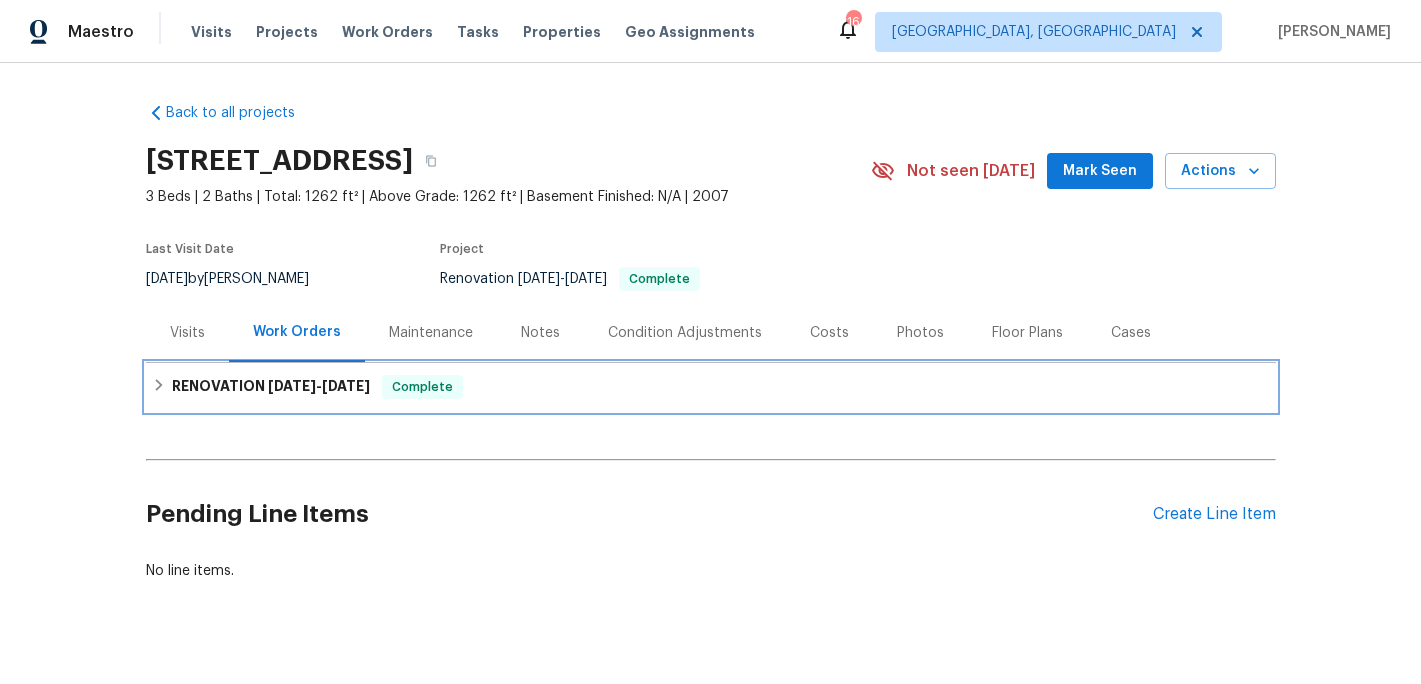 click on "6/30/25" at bounding box center (292, 386) 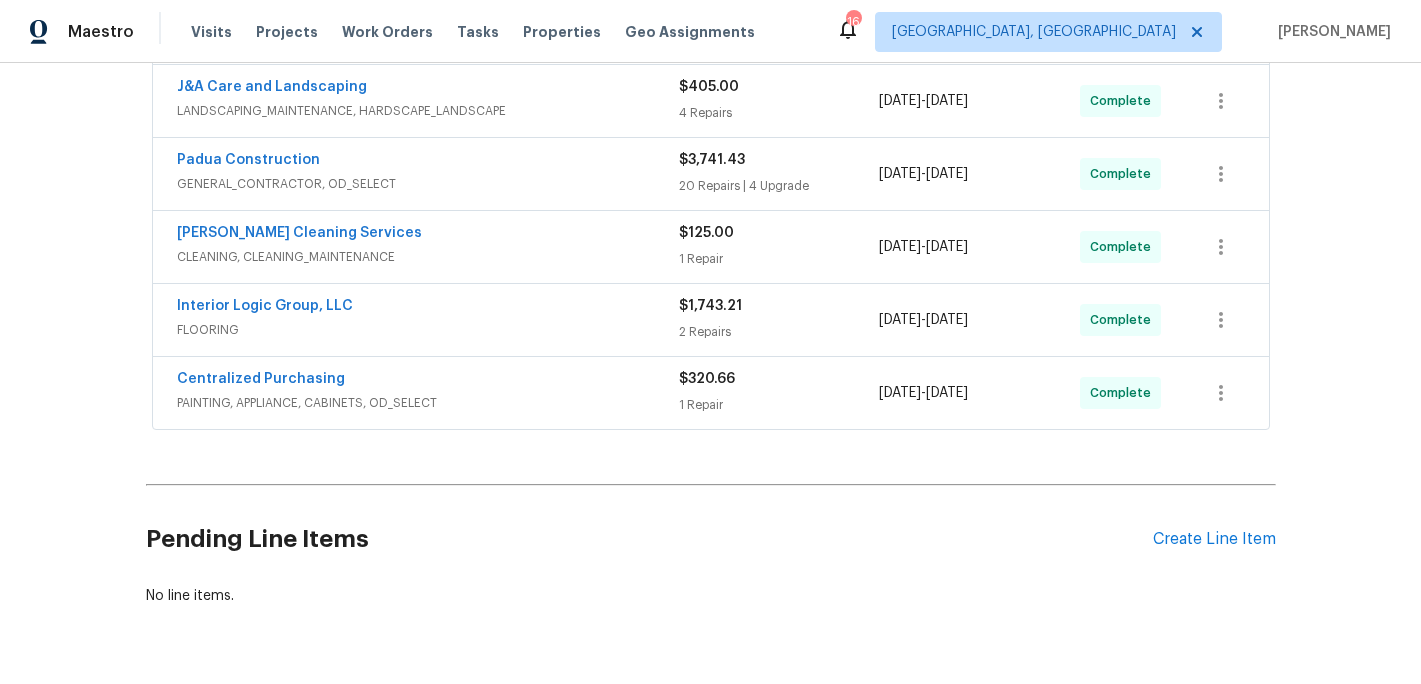 scroll, scrollTop: 621, scrollLeft: 0, axis: vertical 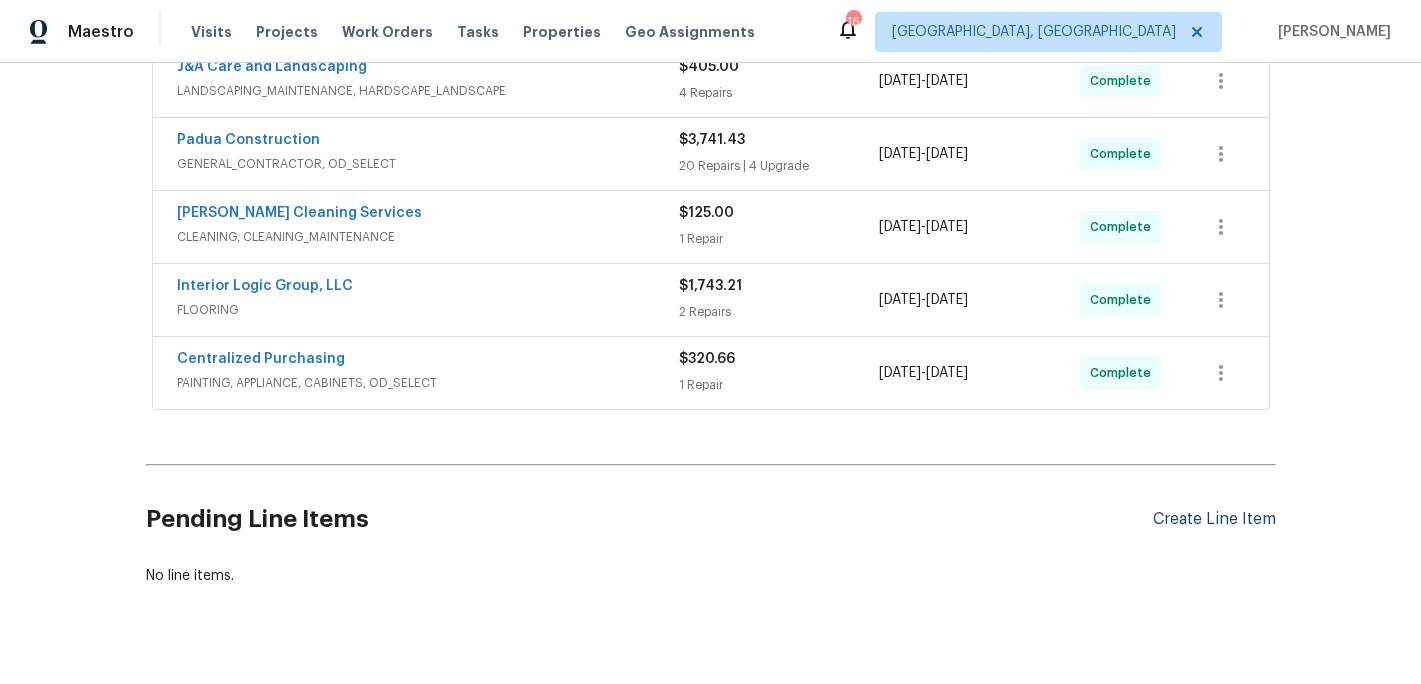click on "Create Line Item" at bounding box center [1214, 519] 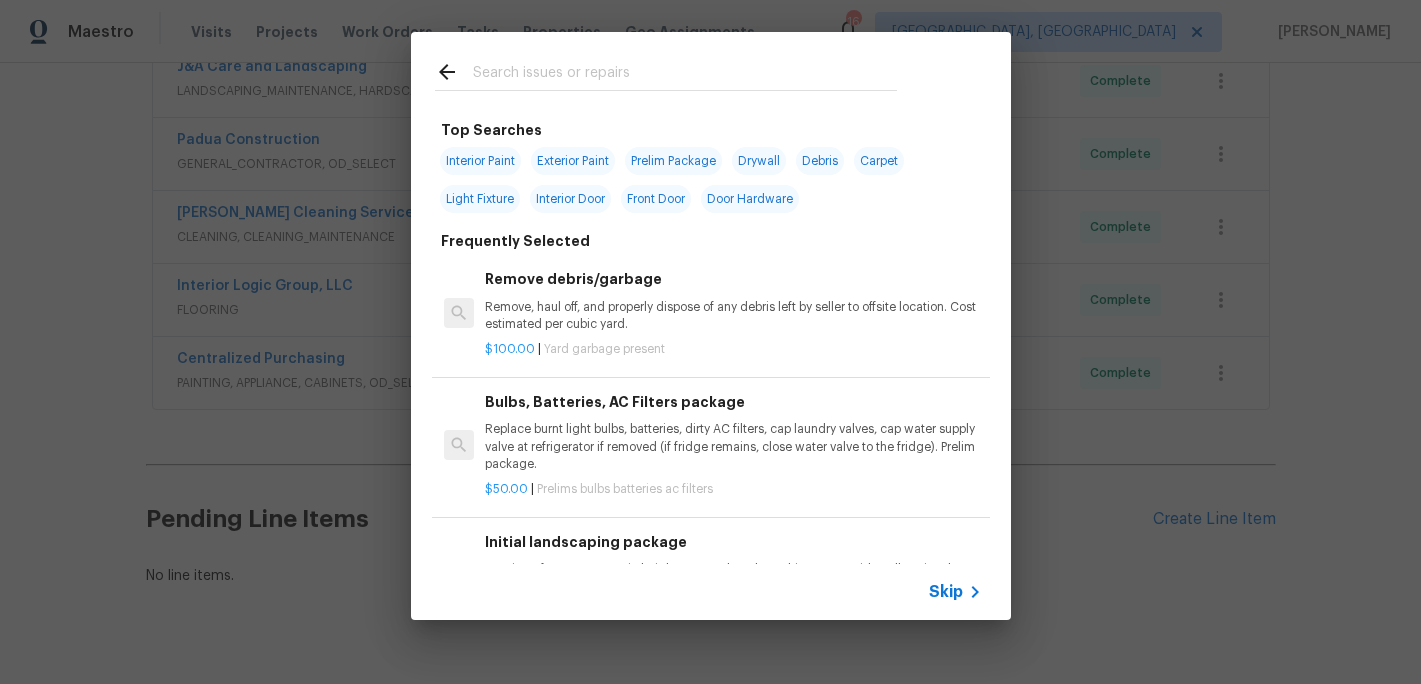 click at bounding box center (685, 75) 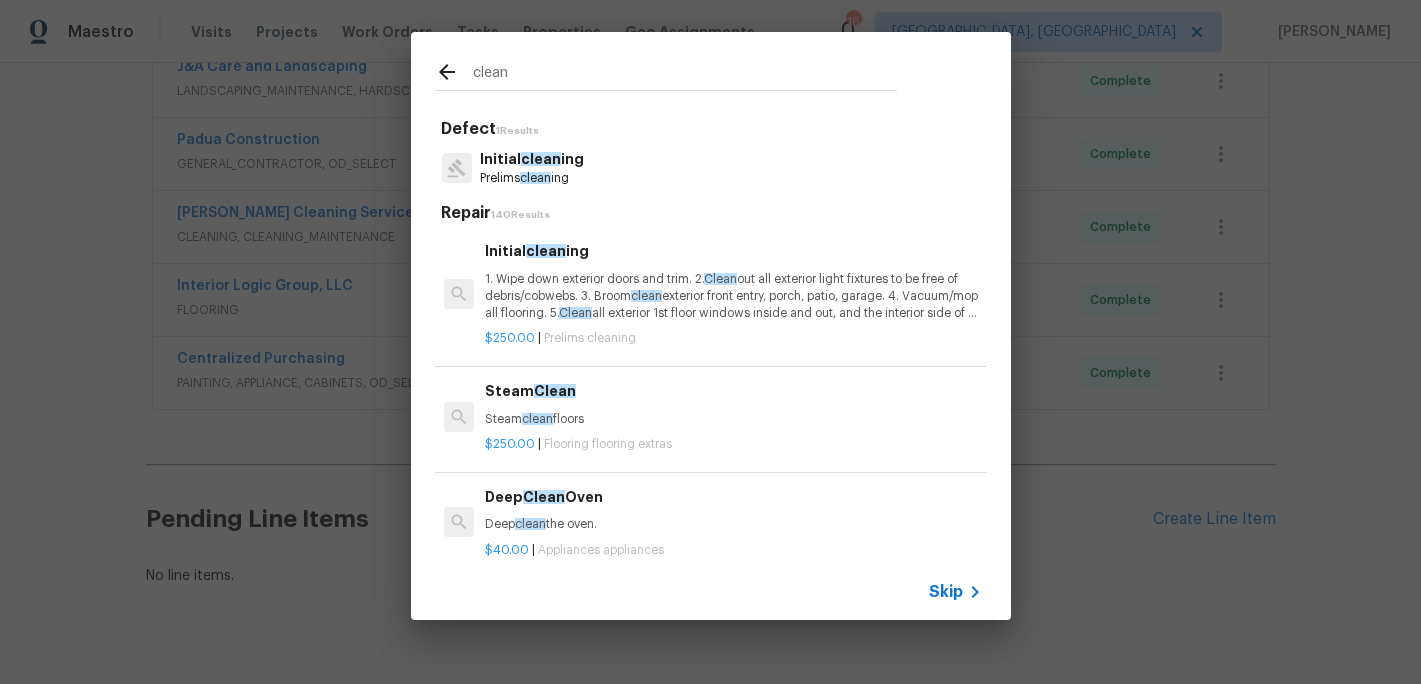 type on "clean" 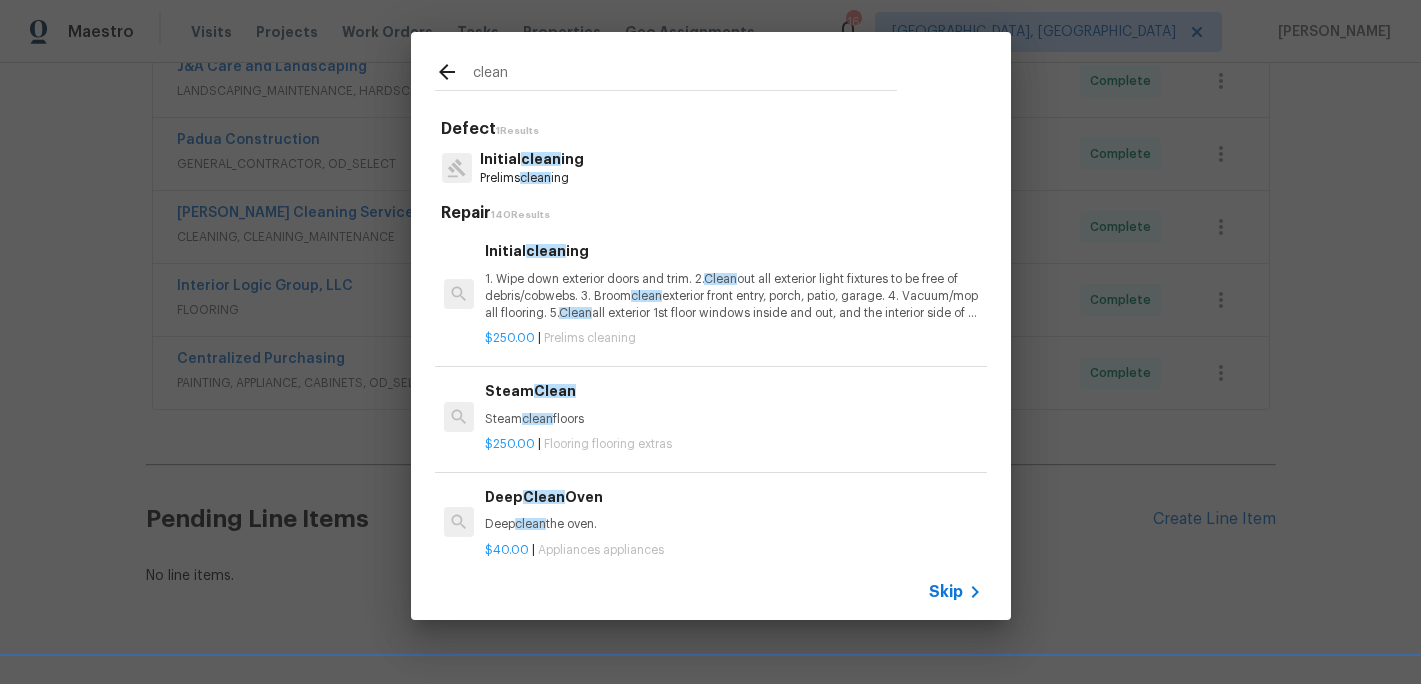 click on "clean" at bounding box center [541, 159] 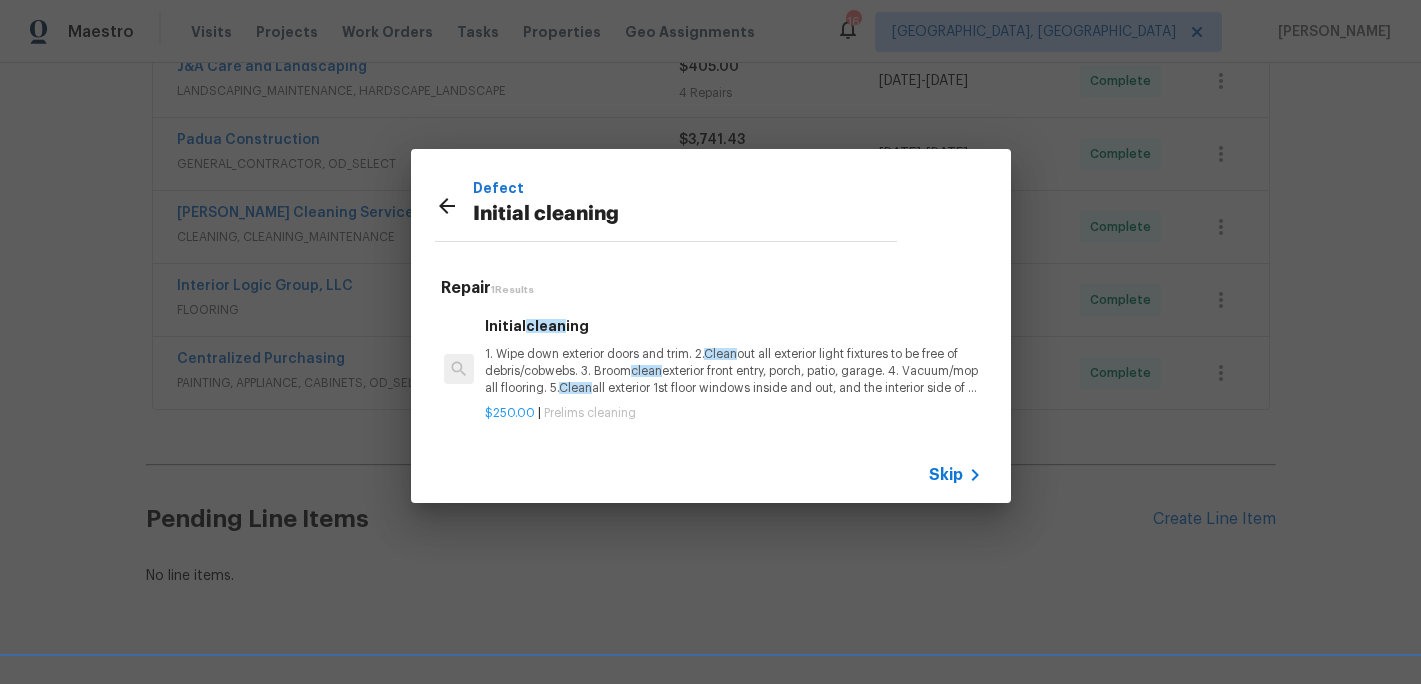click on "1. Wipe down exterior doors and trim. 2.  Clean  out all exterior light fixtures to be free of debris/cobwebs. 3. Broom  clean  exterior front entry, porch, patio, garage. 4. Vacuum/mop all flooring. 5.  Clean  all exterior 1st floor windows inside and out, and the interior side of all above grade windows.  Clean  all tracks/frames. 6.  Clean  all air vent grills. 7.  Clean  all interior window, base, sill and trim. 8.  Clean  all switch/outlet plates and remove any paint. 9.  Clean  all light fixtures and ceiling fans. 10.  Clean  all doors, frames and trim. 11.  Clean  kitchen and laundry appliances - inside-outside and underneath. 12.  Clean  cabinetry inside and outside and top including drawers. 13.  Clean  counters, sinks, plumbing fixtures, toilets seat to remain down. 14.  Clean  showers, tubs, surrounds, wall tile free of grime and soap scum. 15.  Clean  window coverings if left in place. 16.  Clean  baseboards. 17.  Clean" at bounding box center (733, 371) 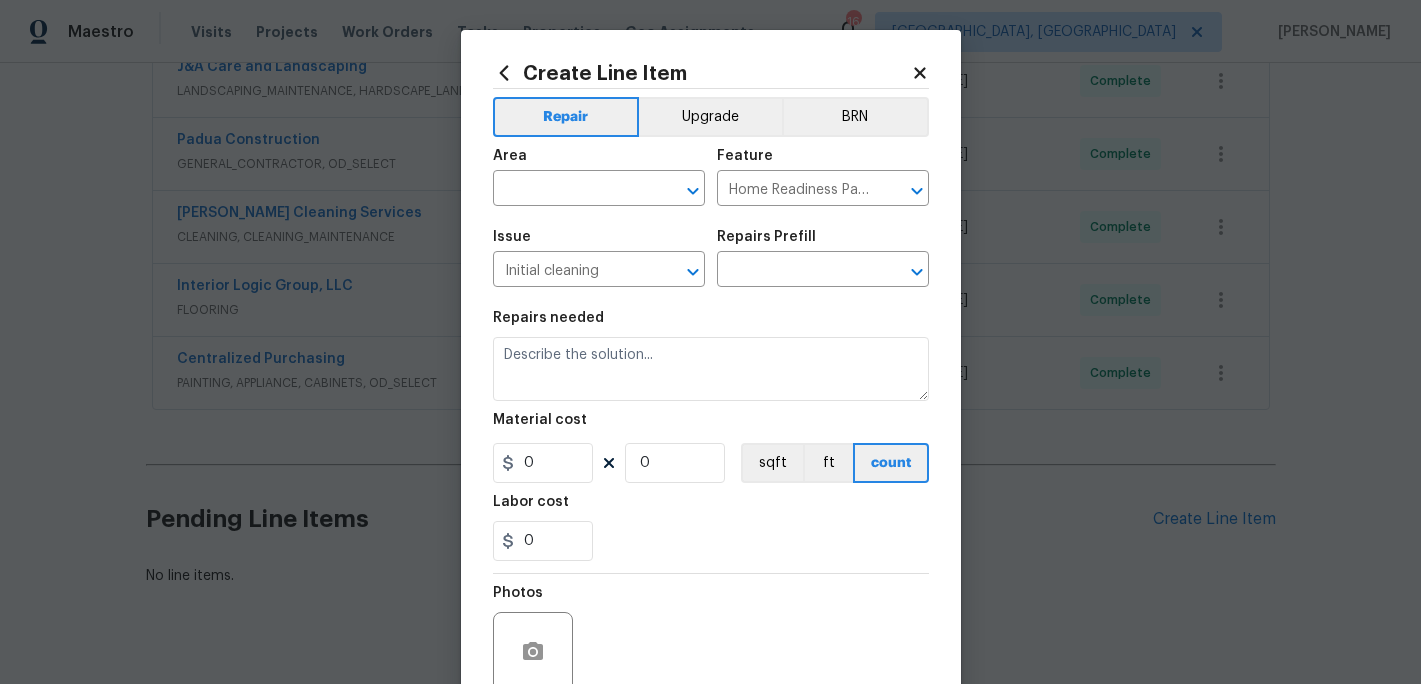 type on "1. Wipe down exterior doors and trim. 2. Clean out all exterior light fixtures to be free of debris/cobwebs. 3. Broom clean exterior front entry, porch, patio, garage. 4. Vacuum/mop all flooring. 5. Clean all exterior 1st floor windows inside and out, and the interior side of all above grade windows. Clean all tracks/frames. 6. Clean all air vent grills. 7. Clean all interior window, base, sill and trim. 8. Clean all switch/outlet plates and remove any paint. 9. Clean all light fixtures and ceiling fans. 10. Clean all doors, frames and trim. 11. Clean kitchen and laundry appliances - inside-outside and underneath. 12. Clean cabinetry inside and outside and top including drawers. 13. Clean counters, sinks, plumbing fixtures, toilets seat to remain down. 14. Clean showers, tubs, surrounds, wall tile free of grime and soap scum. 15. Clean window coverings if left in place. 16. Clean baseboards. 17. Clean top of furnace, water heater, softener. 18. Remove cobwebs from inside house, exterior areas. 19. Remove a..." 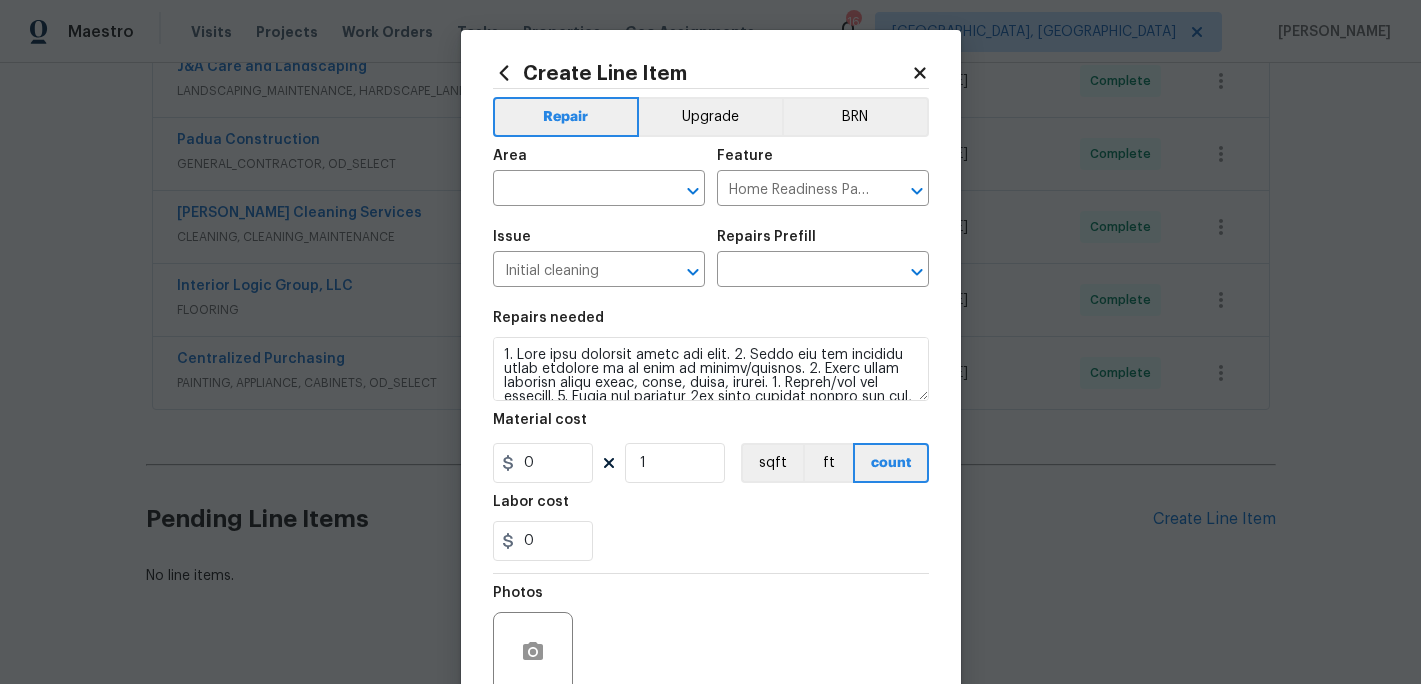 type on "Initial cleaning $250.00" 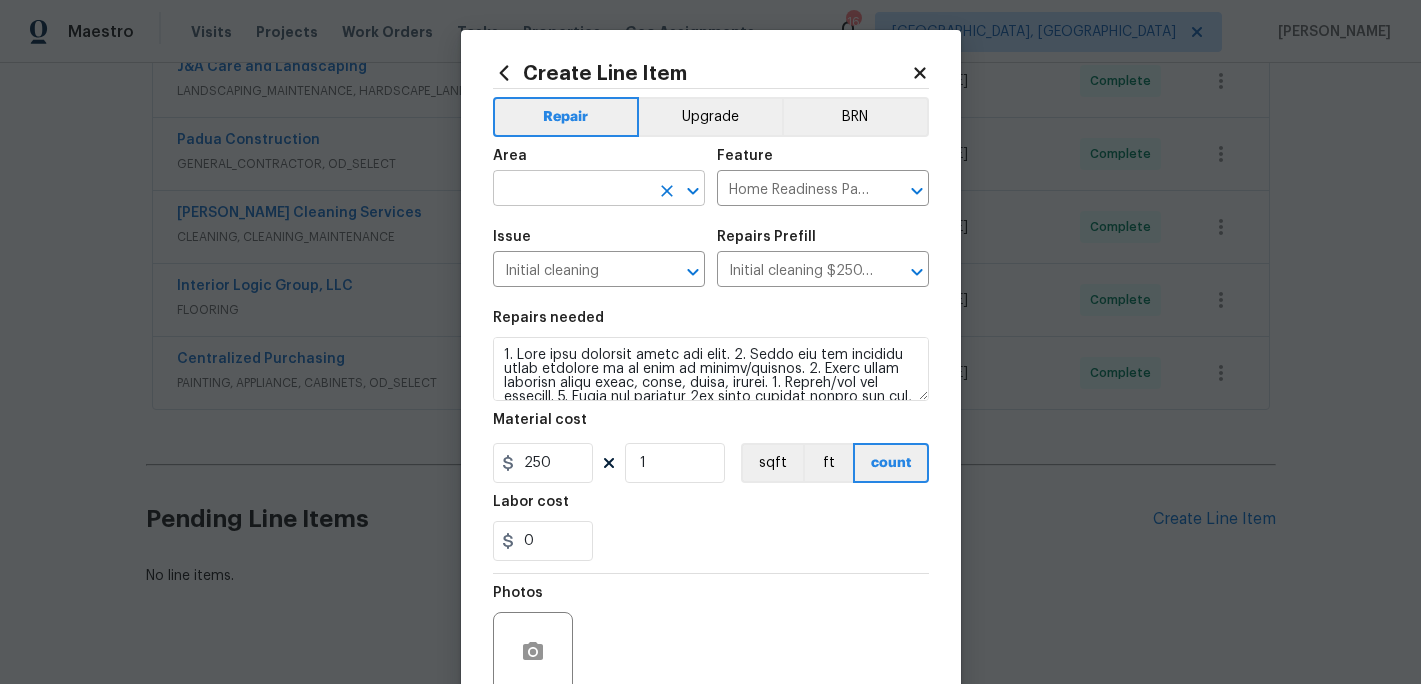 click at bounding box center [571, 190] 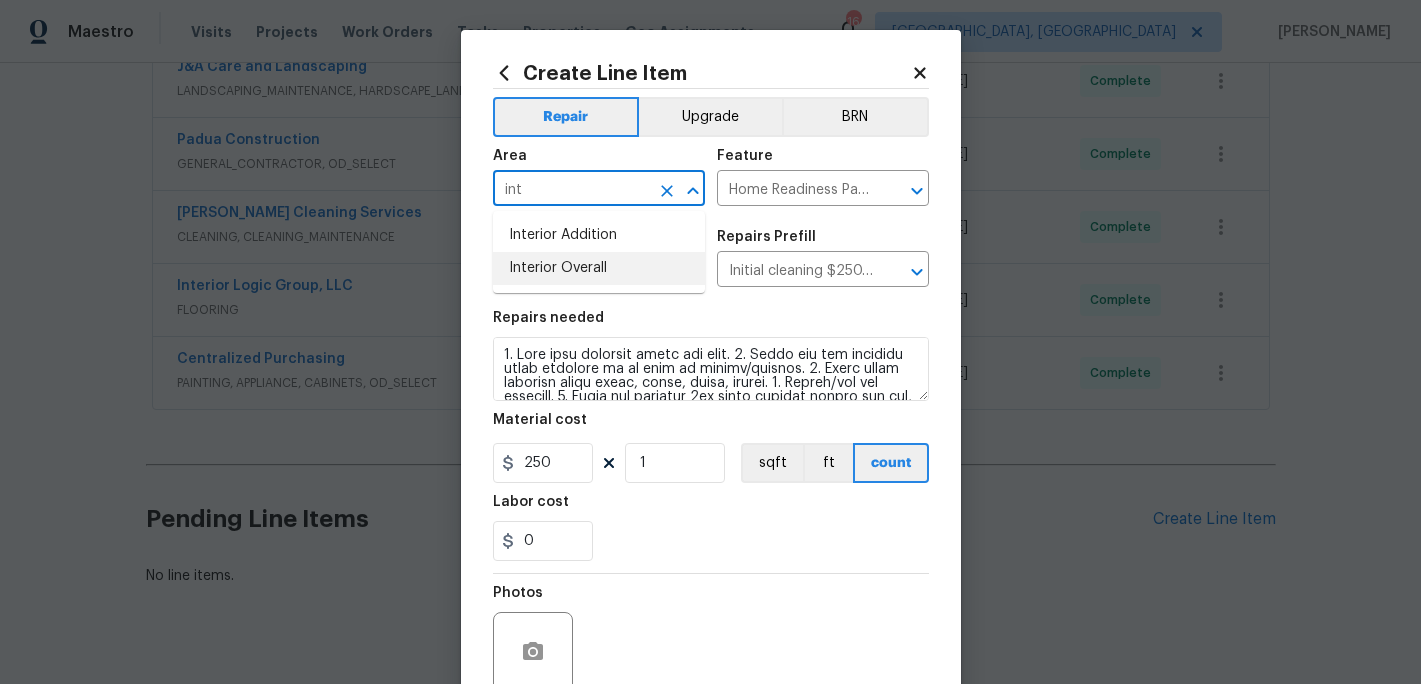click on "Interior Overall" at bounding box center [599, 268] 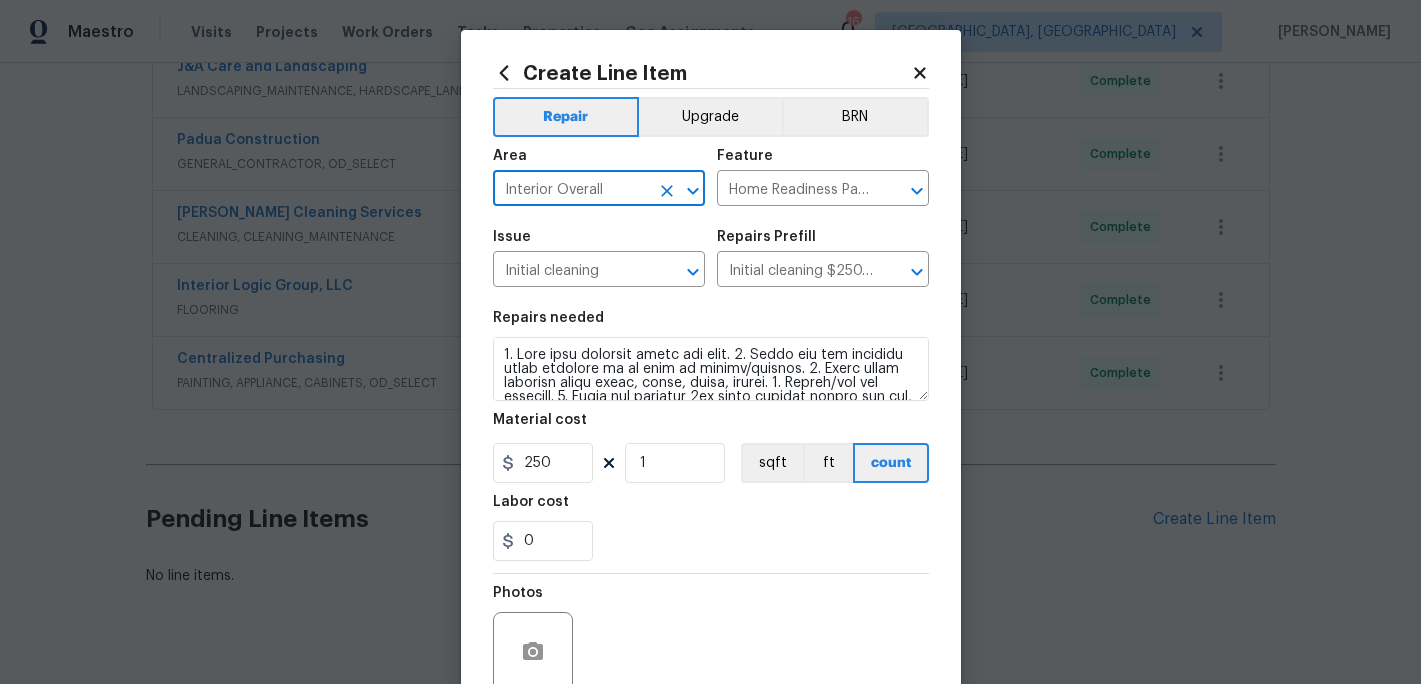type on "Interior Overall" 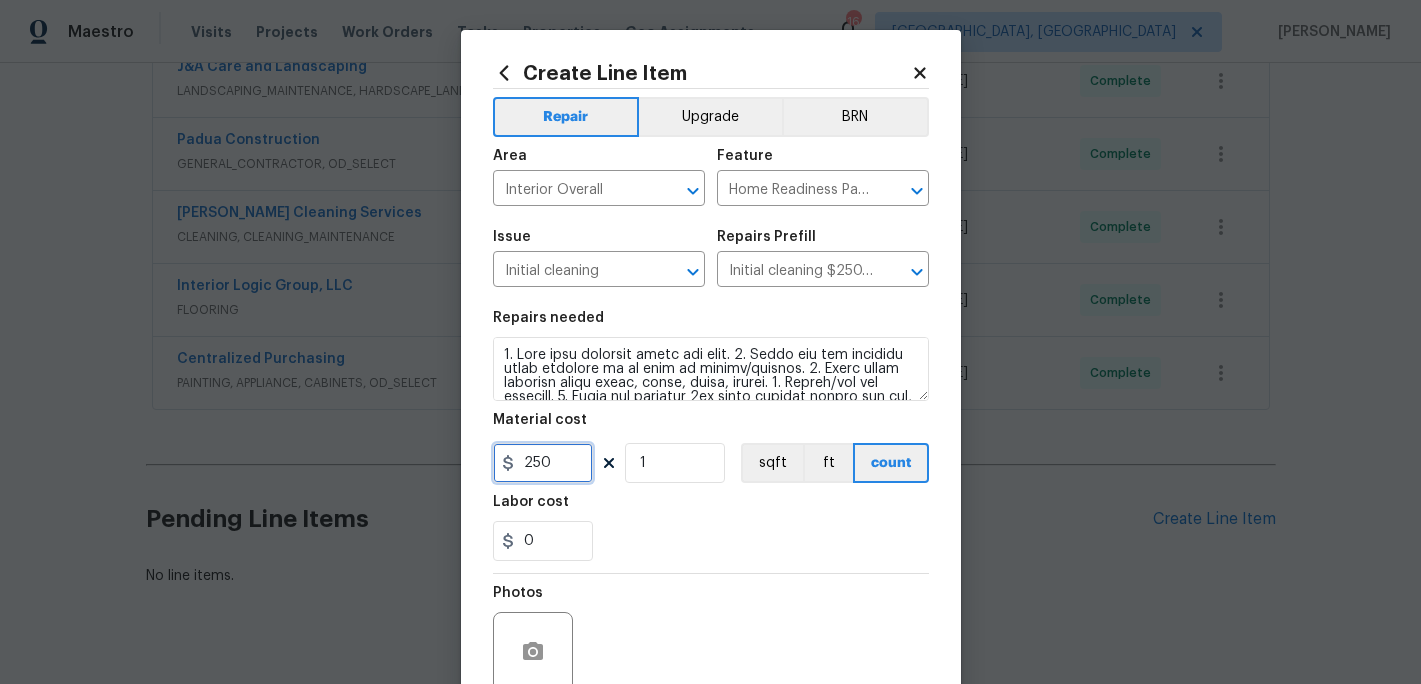 click on "250" at bounding box center [543, 463] 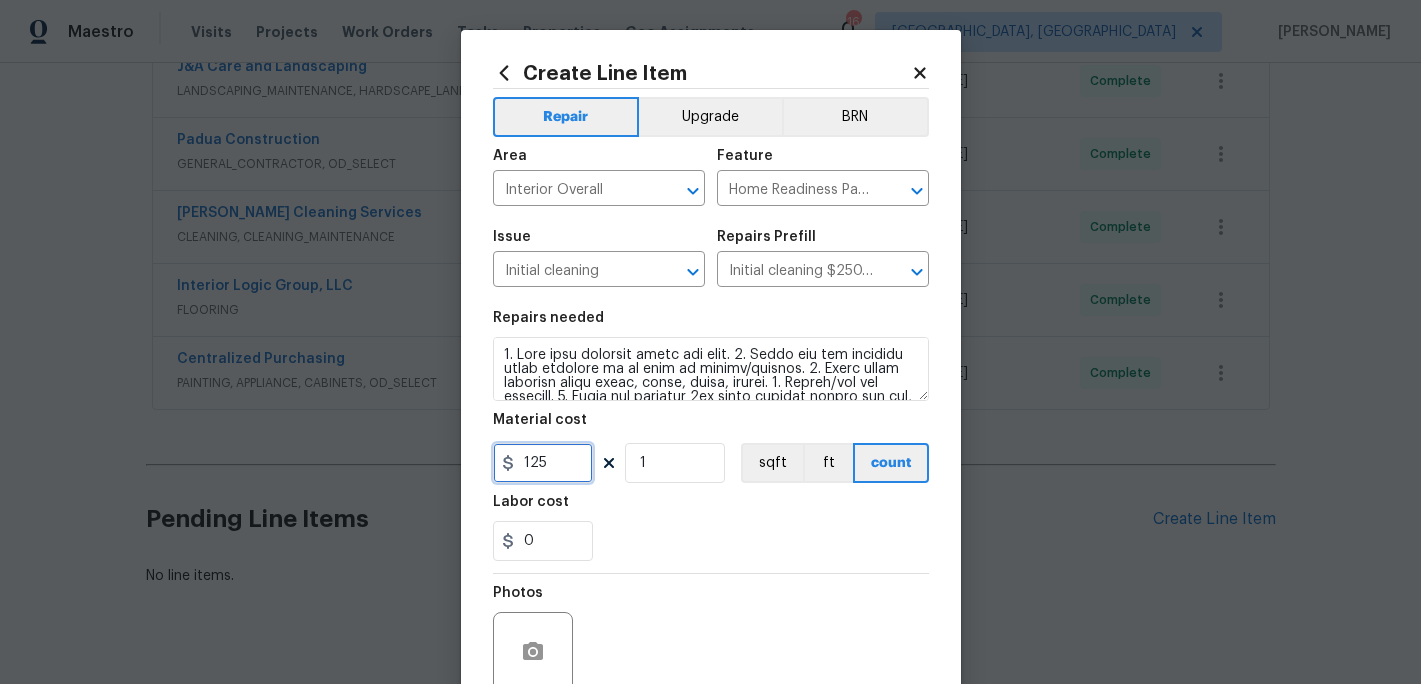 type on "125" 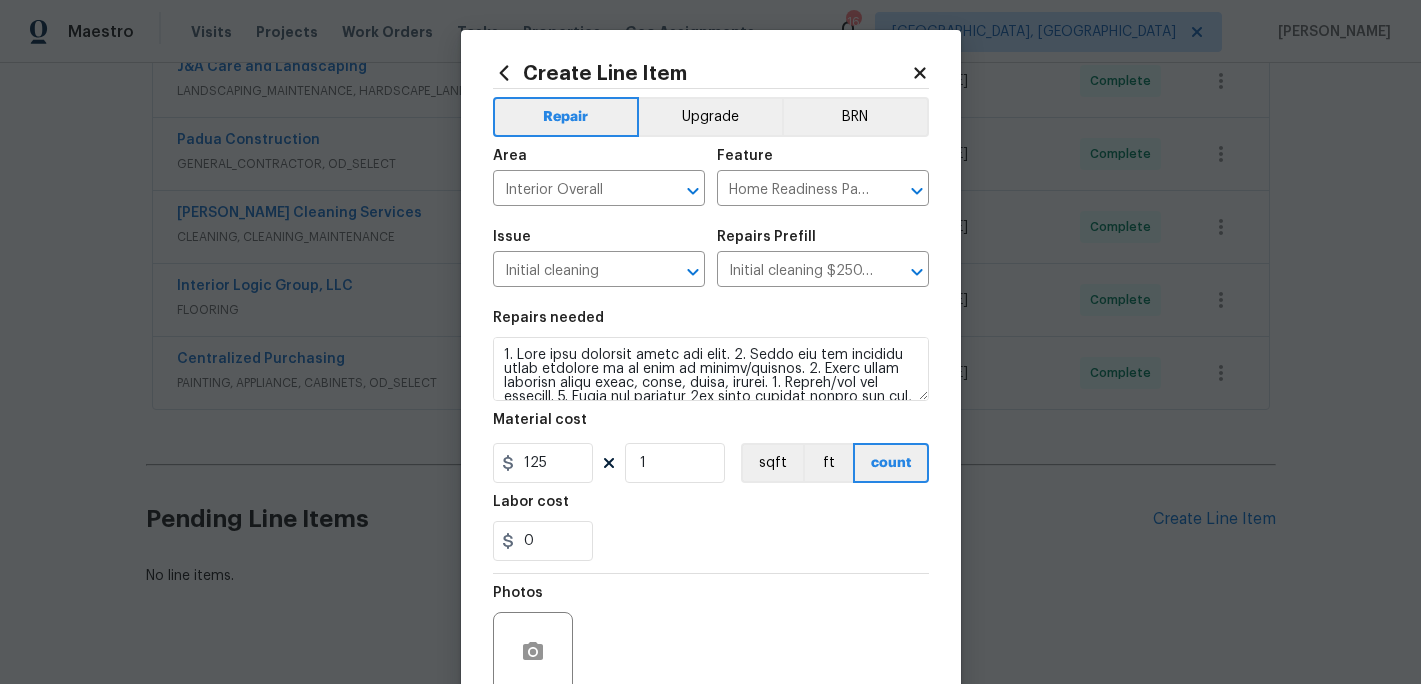 click on "0" at bounding box center [711, 541] 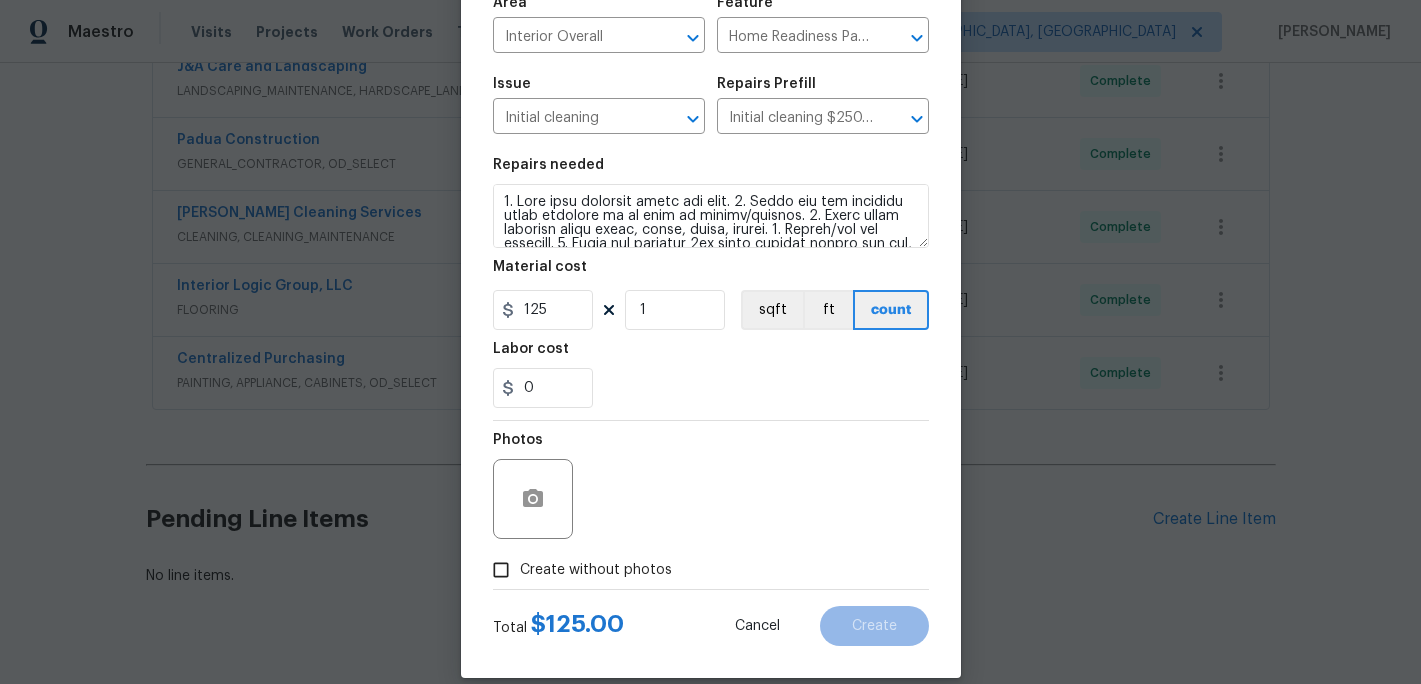 scroll, scrollTop: 178, scrollLeft: 0, axis: vertical 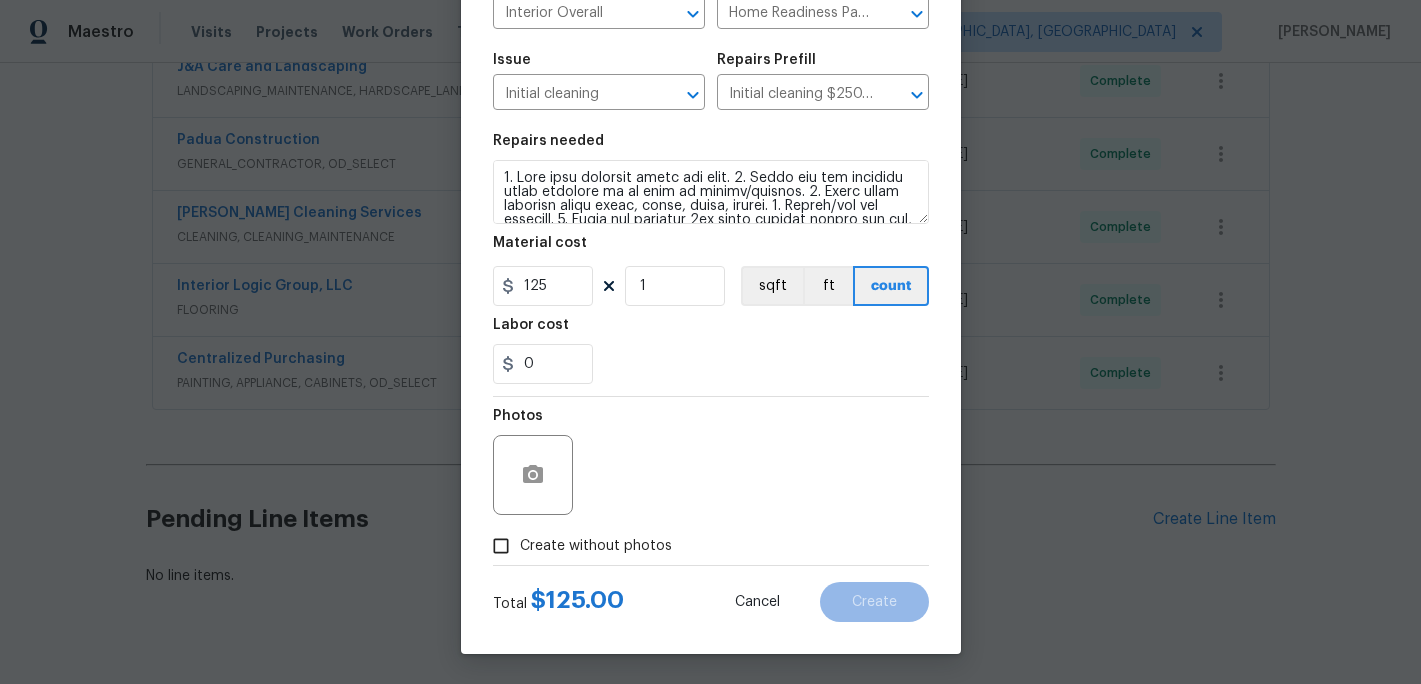 click on "Create without photos" at bounding box center [501, 546] 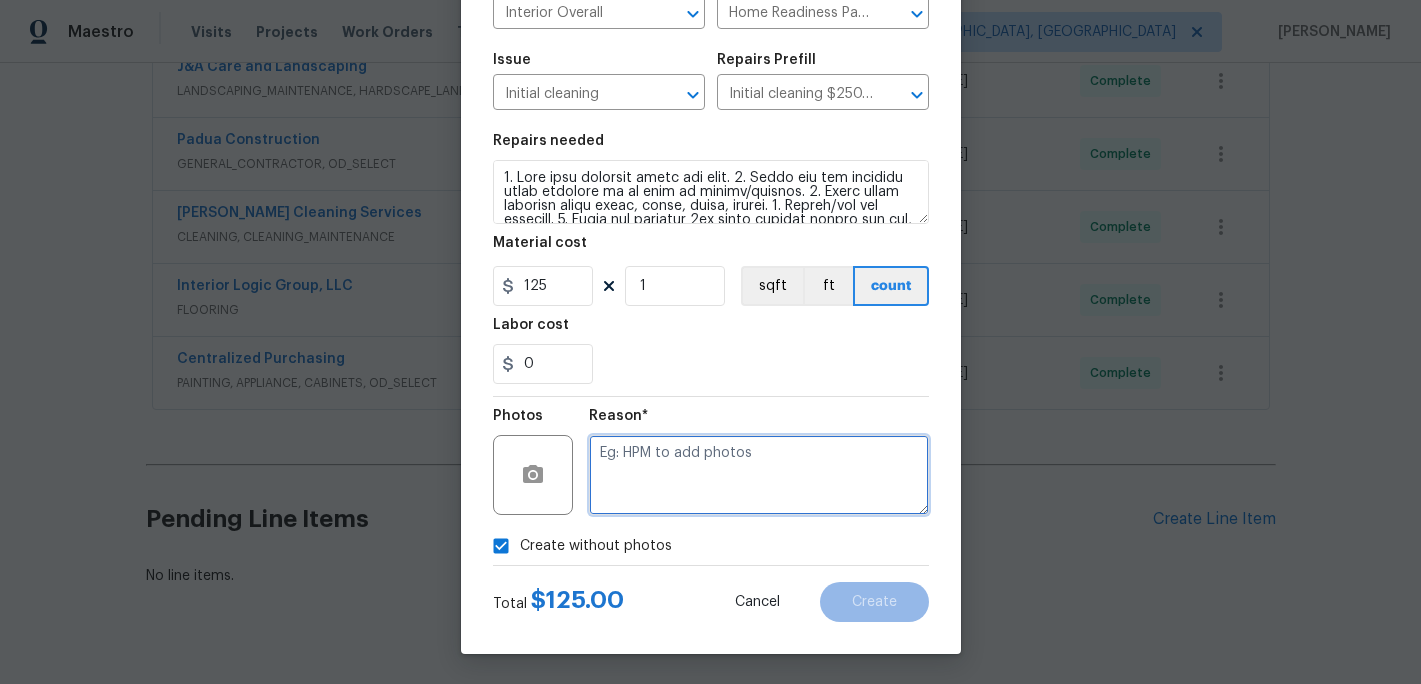 click at bounding box center [759, 475] 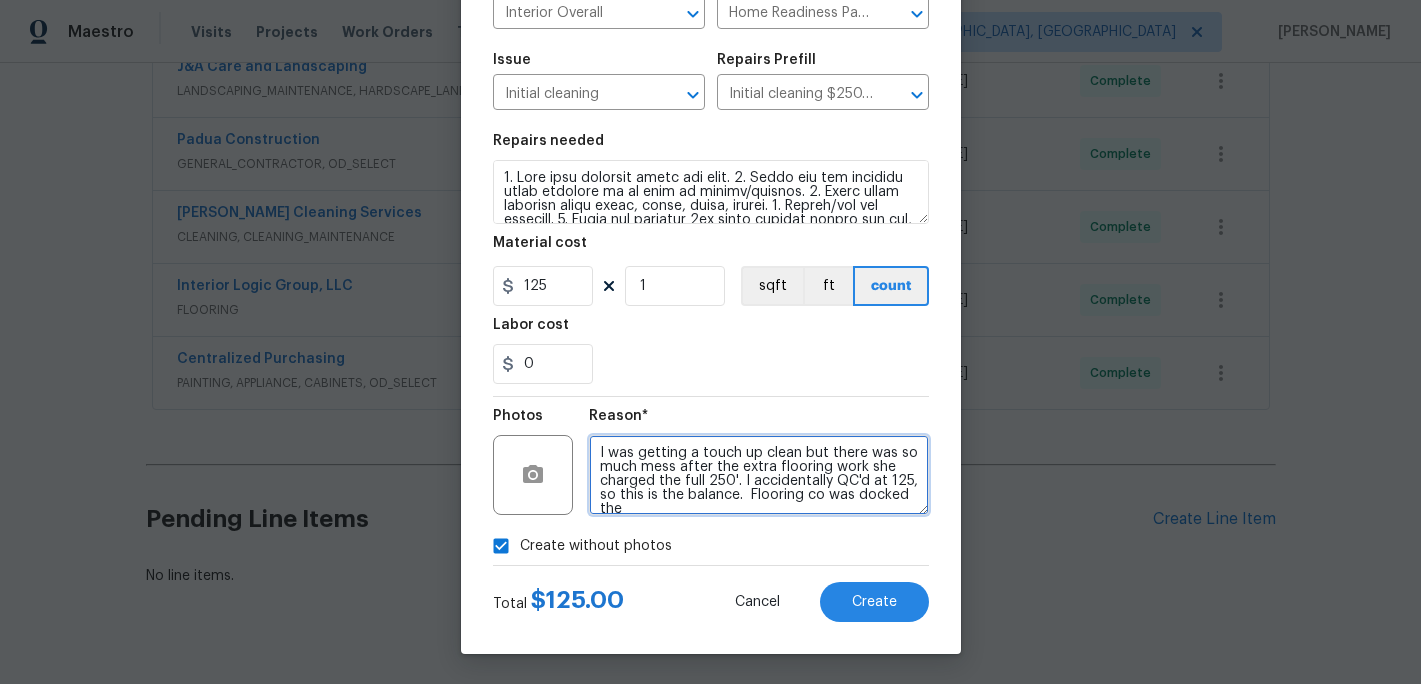 scroll, scrollTop: 2, scrollLeft: 0, axis: vertical 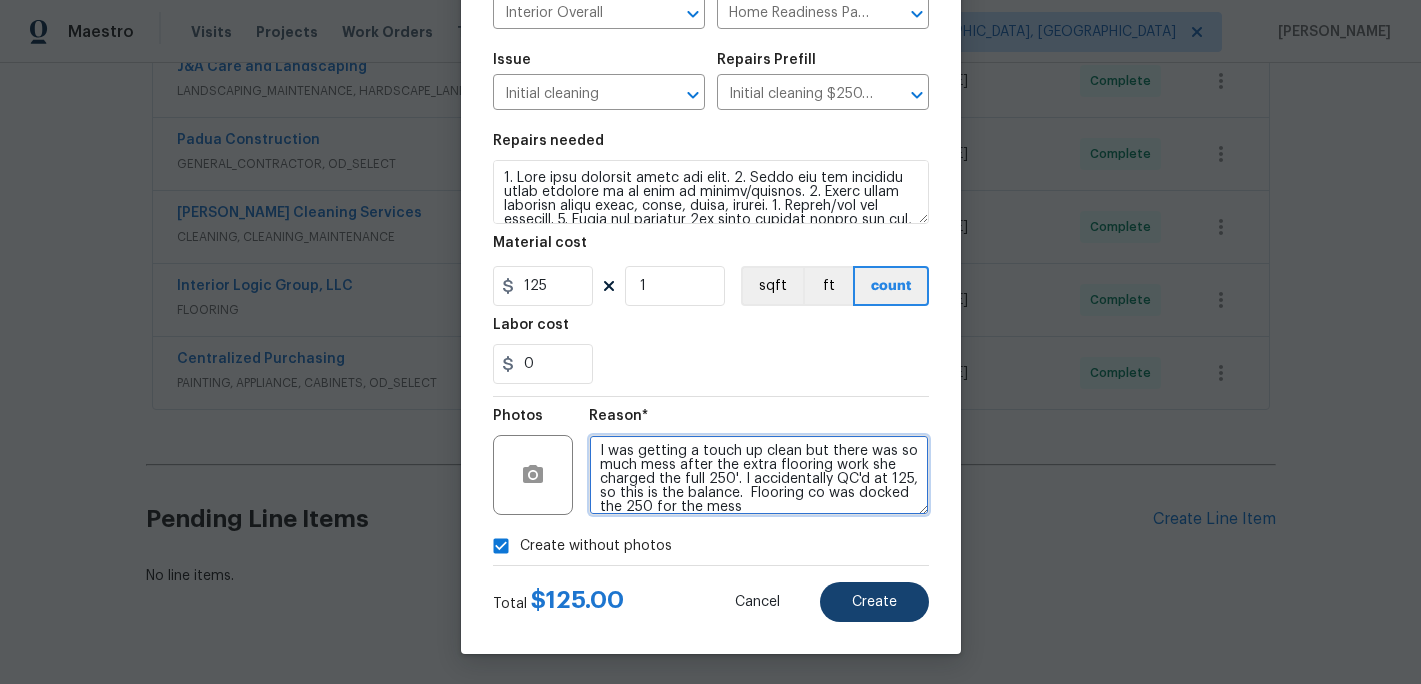 type on "I was getting a touch up clean but there was so much mess after the extra flooring work she charged the full 250'. I accidentally QC'd at 125, so this is the balance.  Flooring co was docked the 250 for the mess" 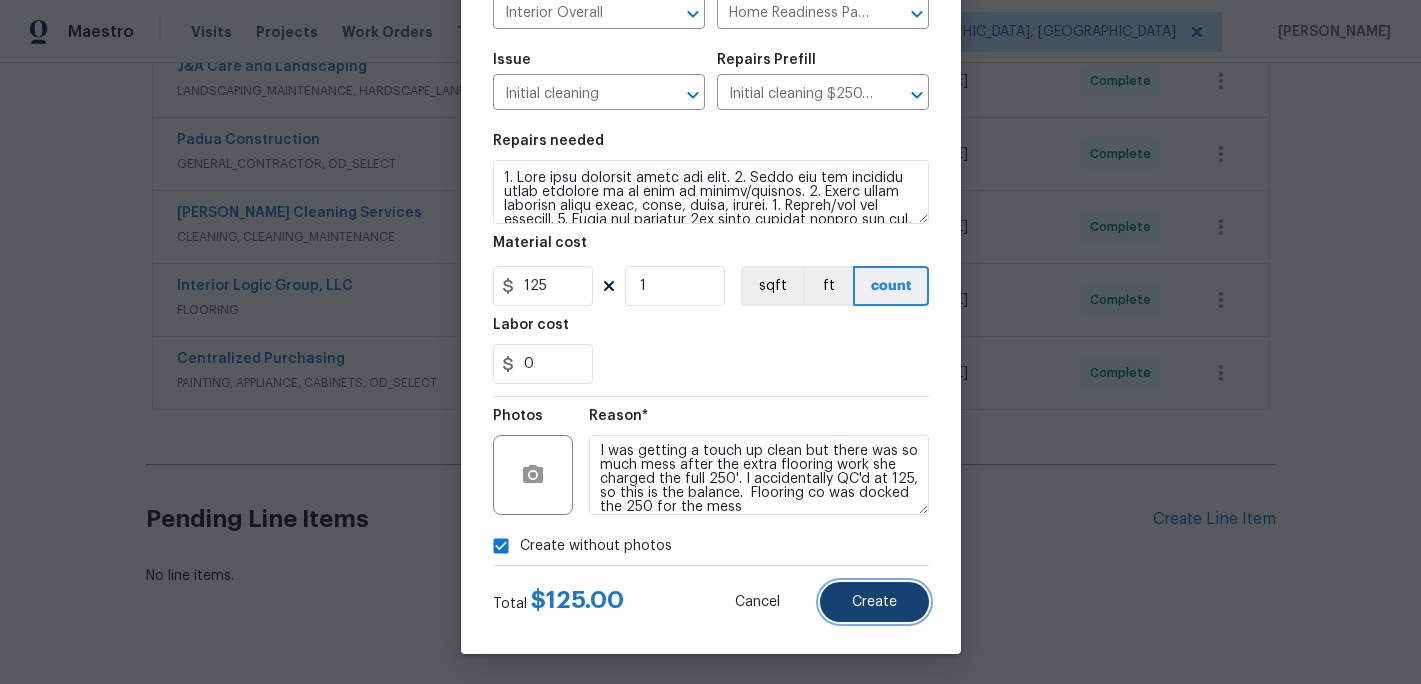 click on "Create" at bounding box center (874, 602) 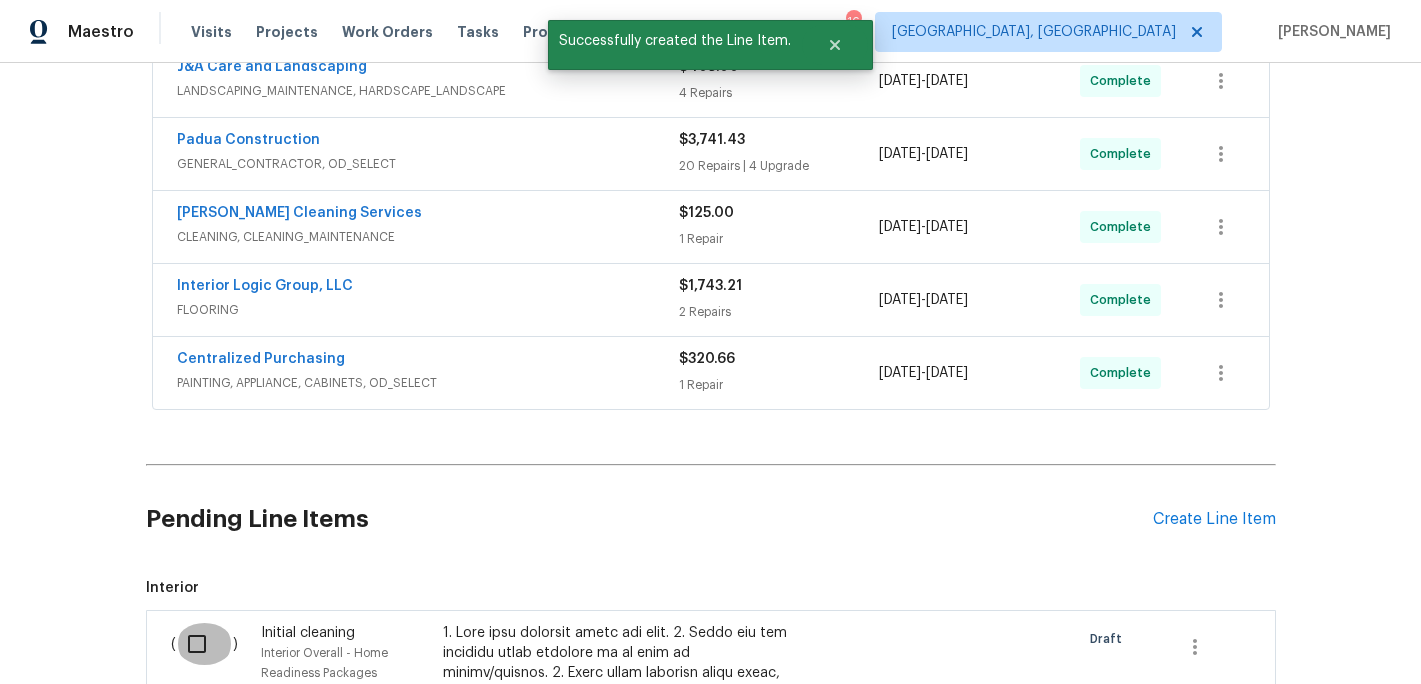 click at bounding box center [204, 644] 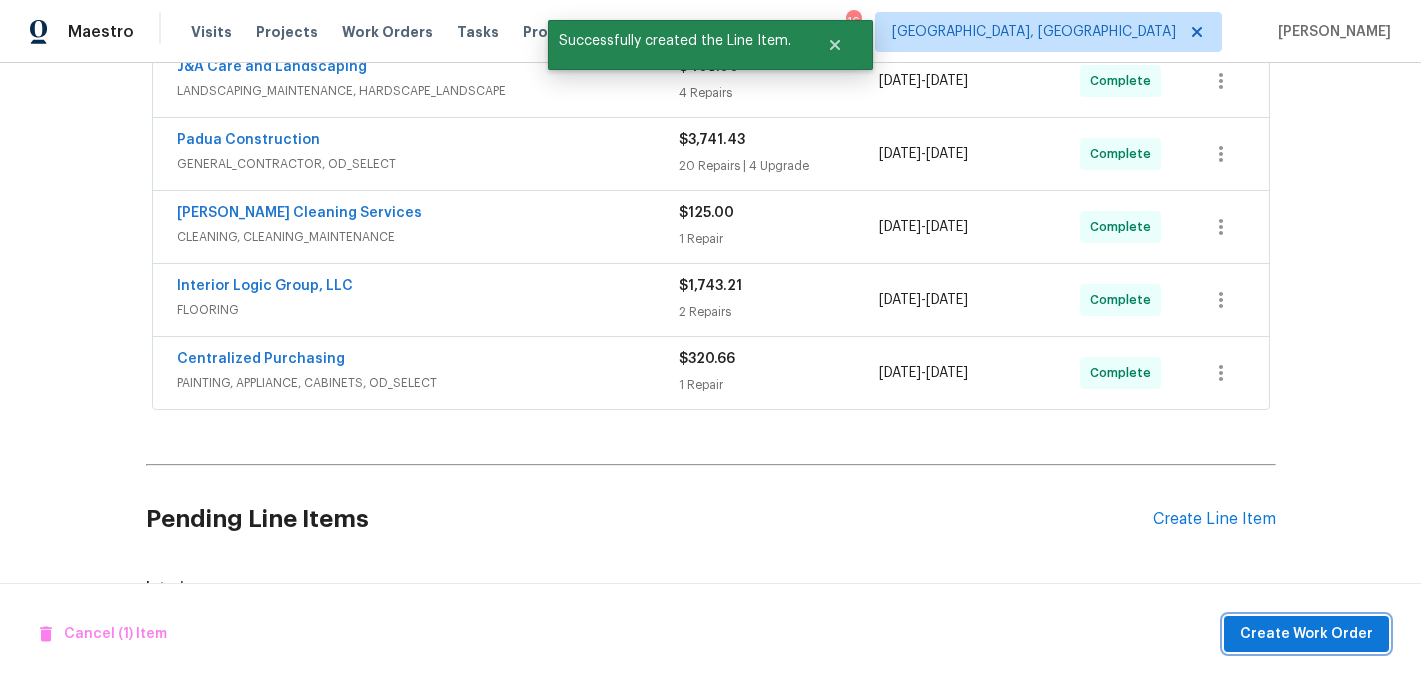 click on "Create Work Order" at bounding box center [1306, 634] 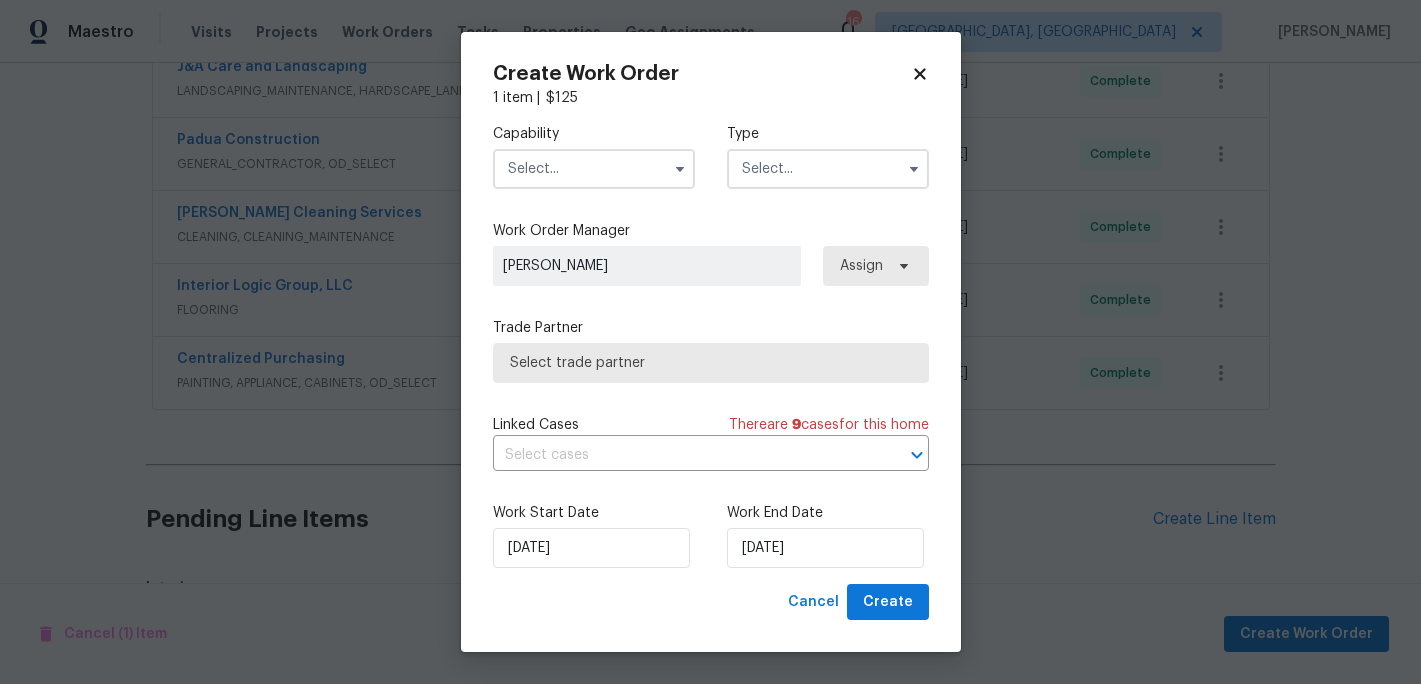 click at bounding box center [594, 169] 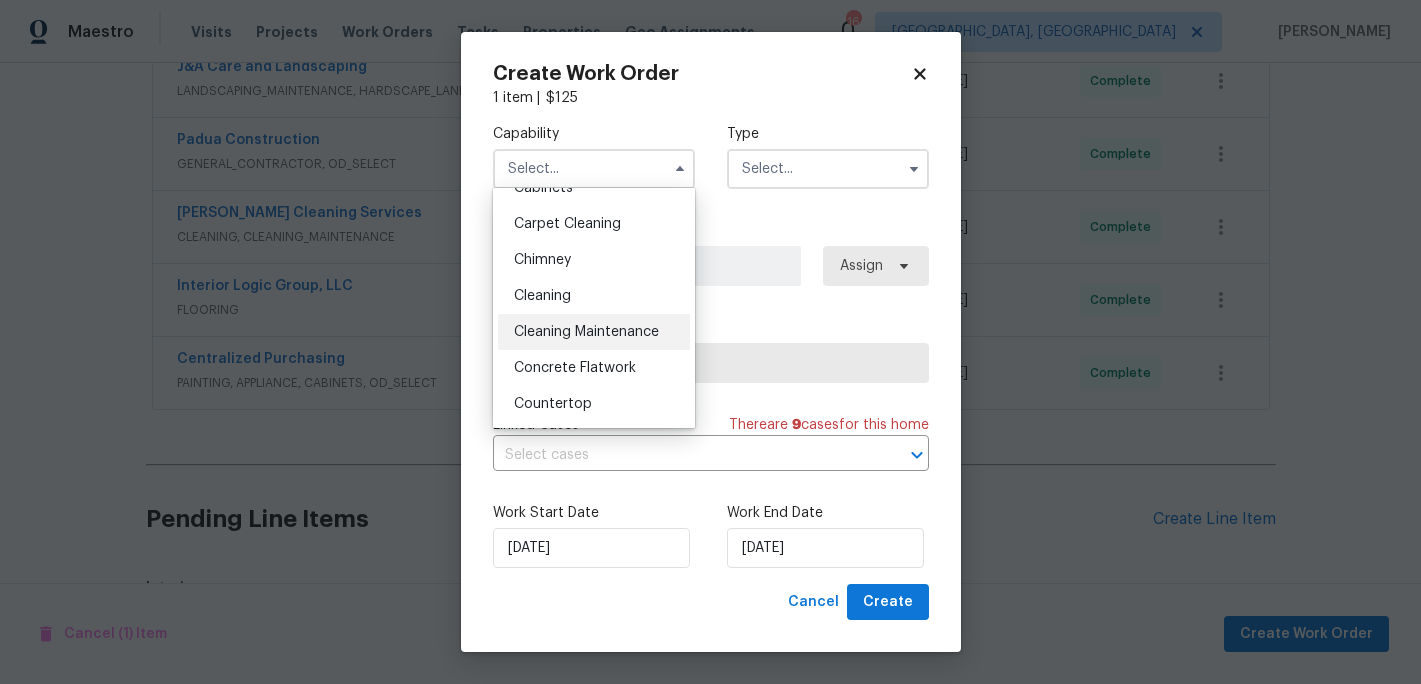scroll, scrollTop: 202, scrollLeft: 0, axis: vertical 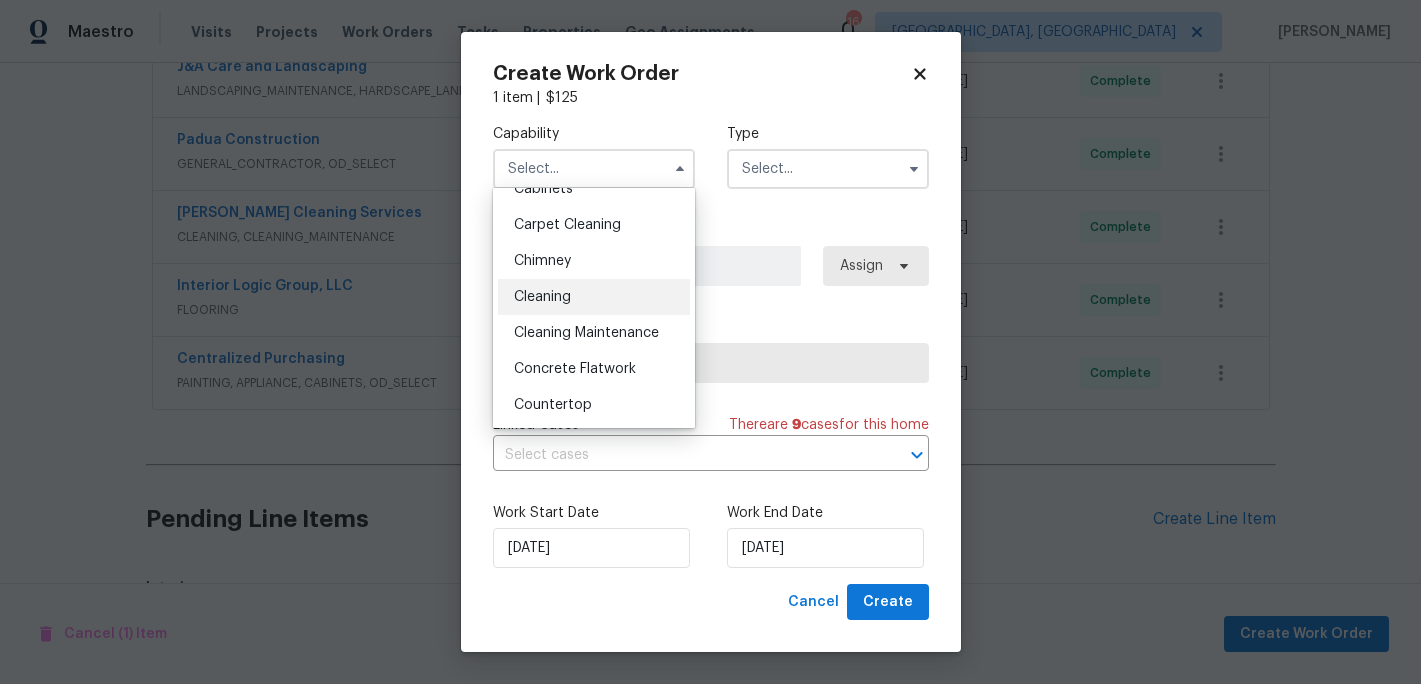 click on "Cleaning" at bounding box center (542, 297) 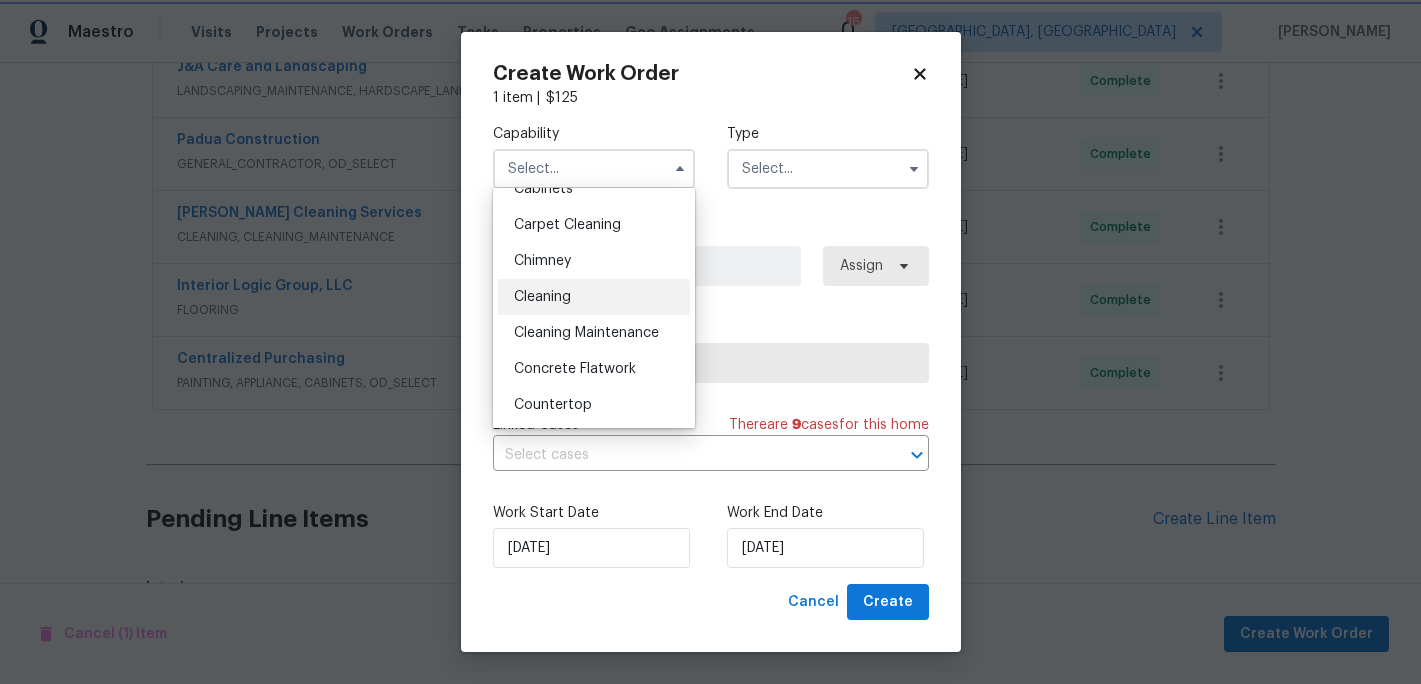 type on "Cleaning" 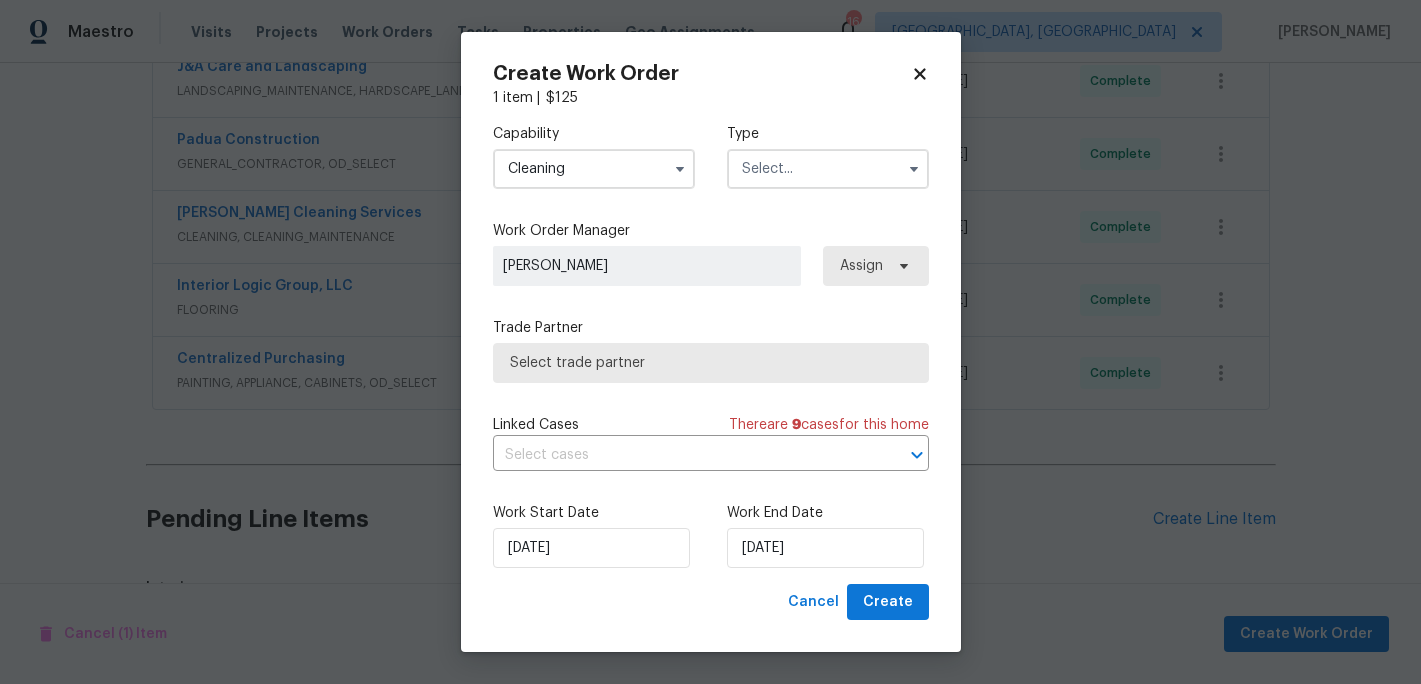 click at bounding box center (828, 169) 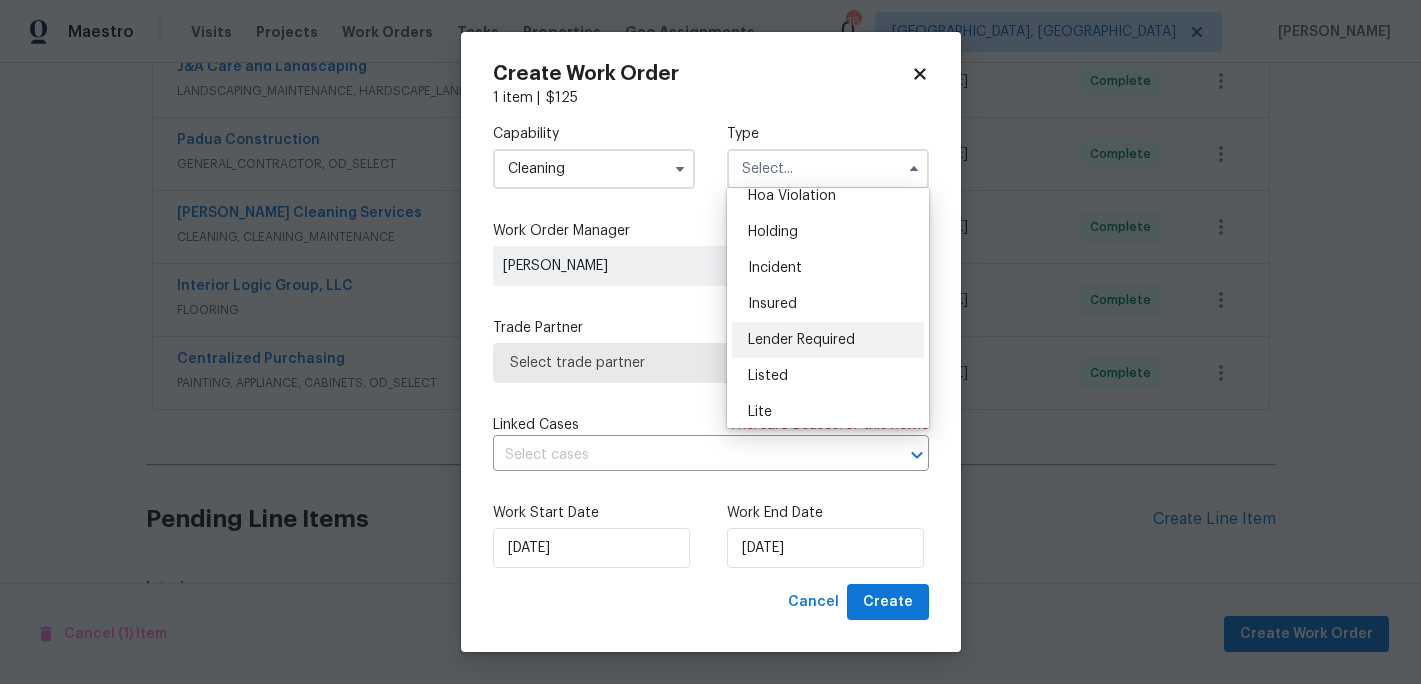 scroll, scrollTop: 53, scrollLeft: 0, axis: vertical 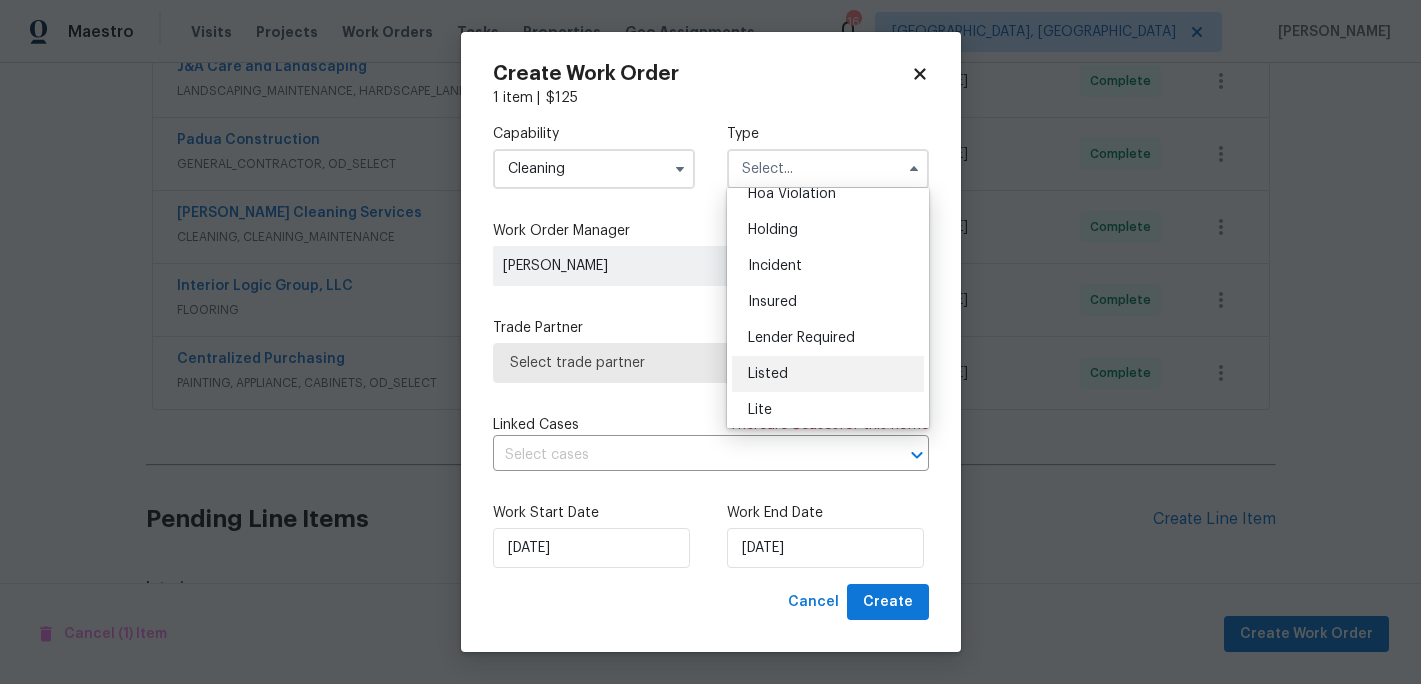 click on "Listed" at bounding box center (828, 374) 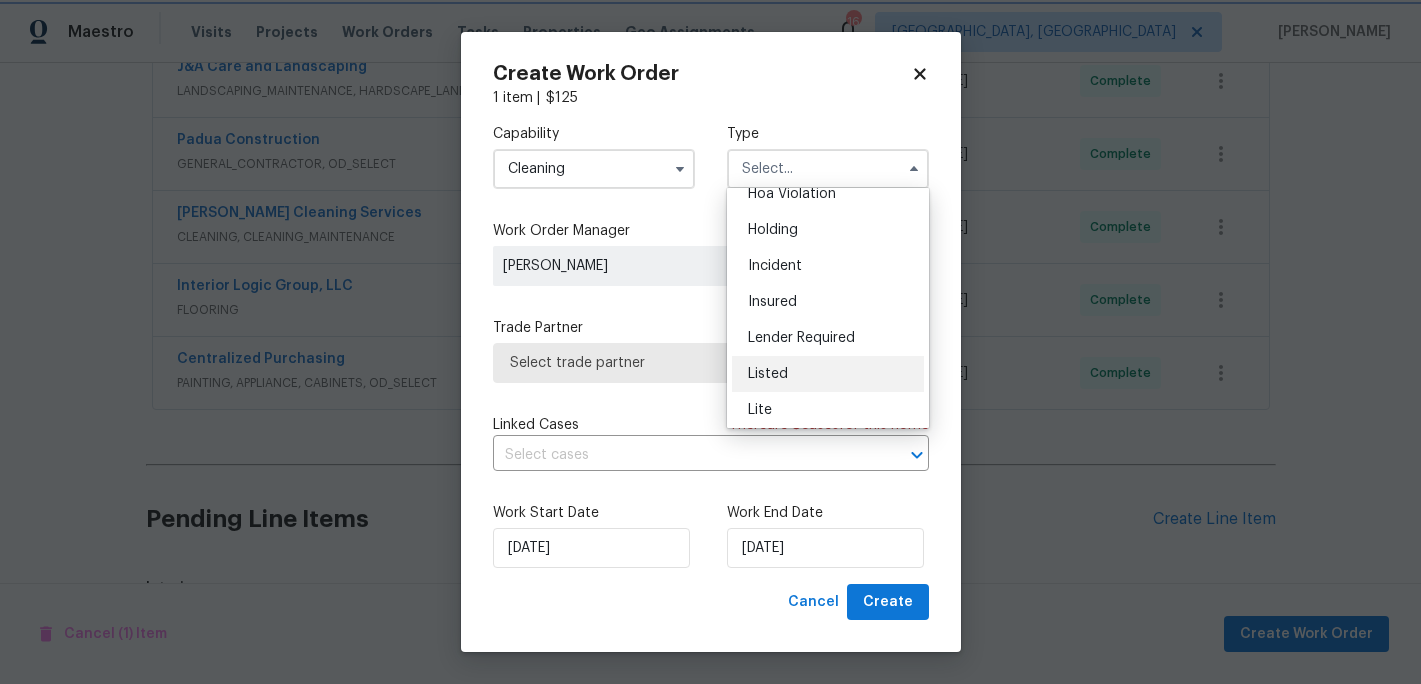 type on "Listed" 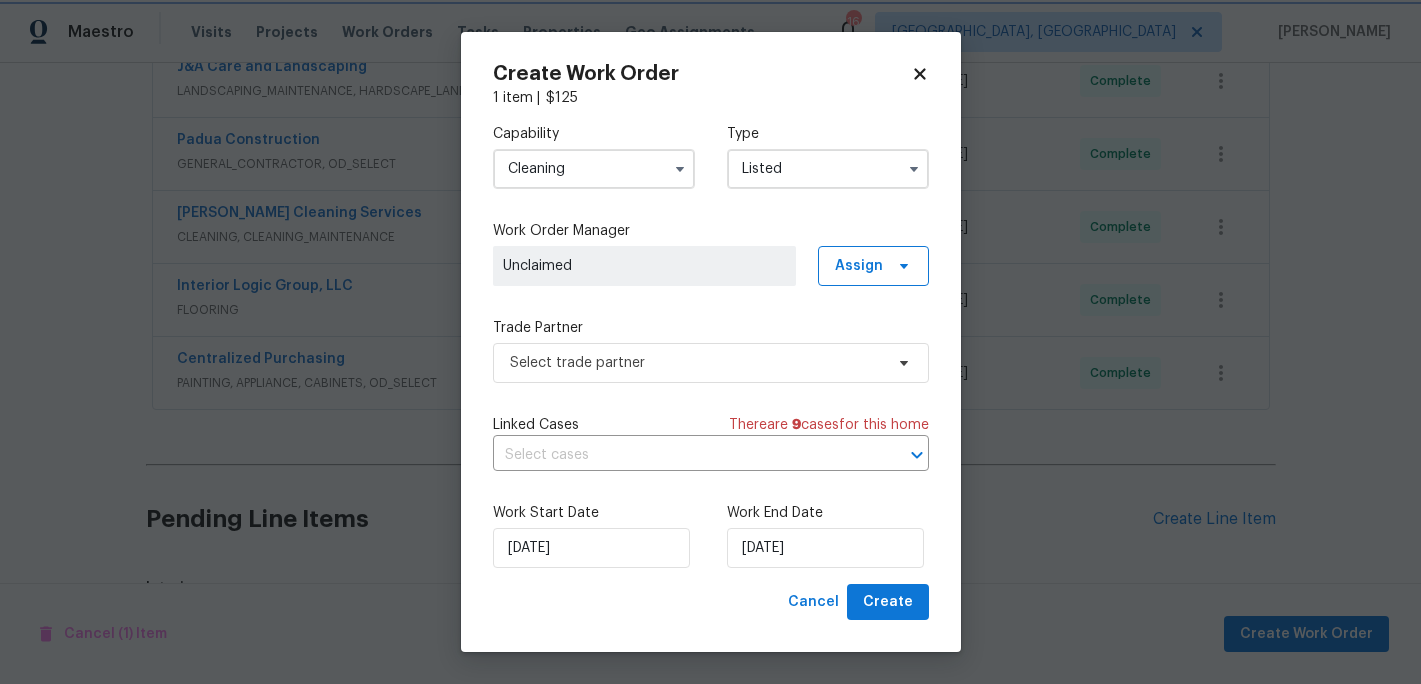 scroll, scrollTop: 0, scrollLeft: 0, axis: both 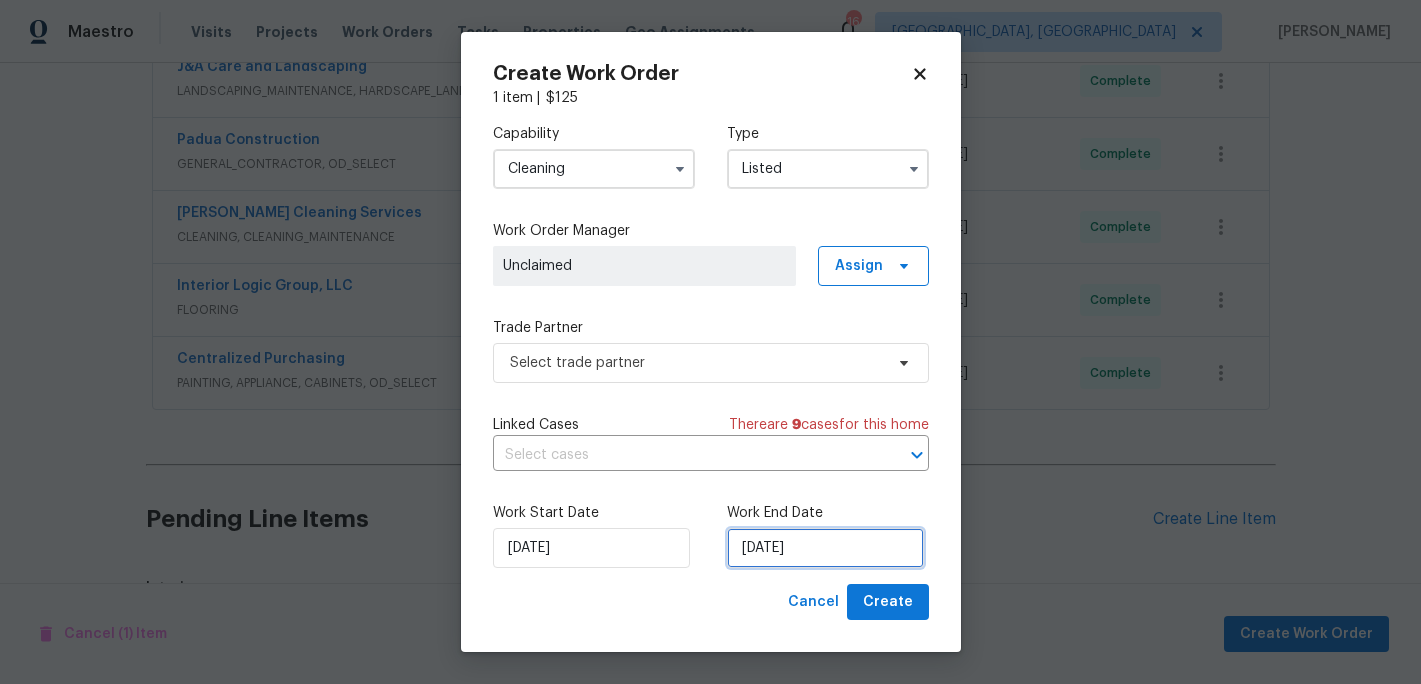 click on "[DATE]" at bounding box center [825, 548] 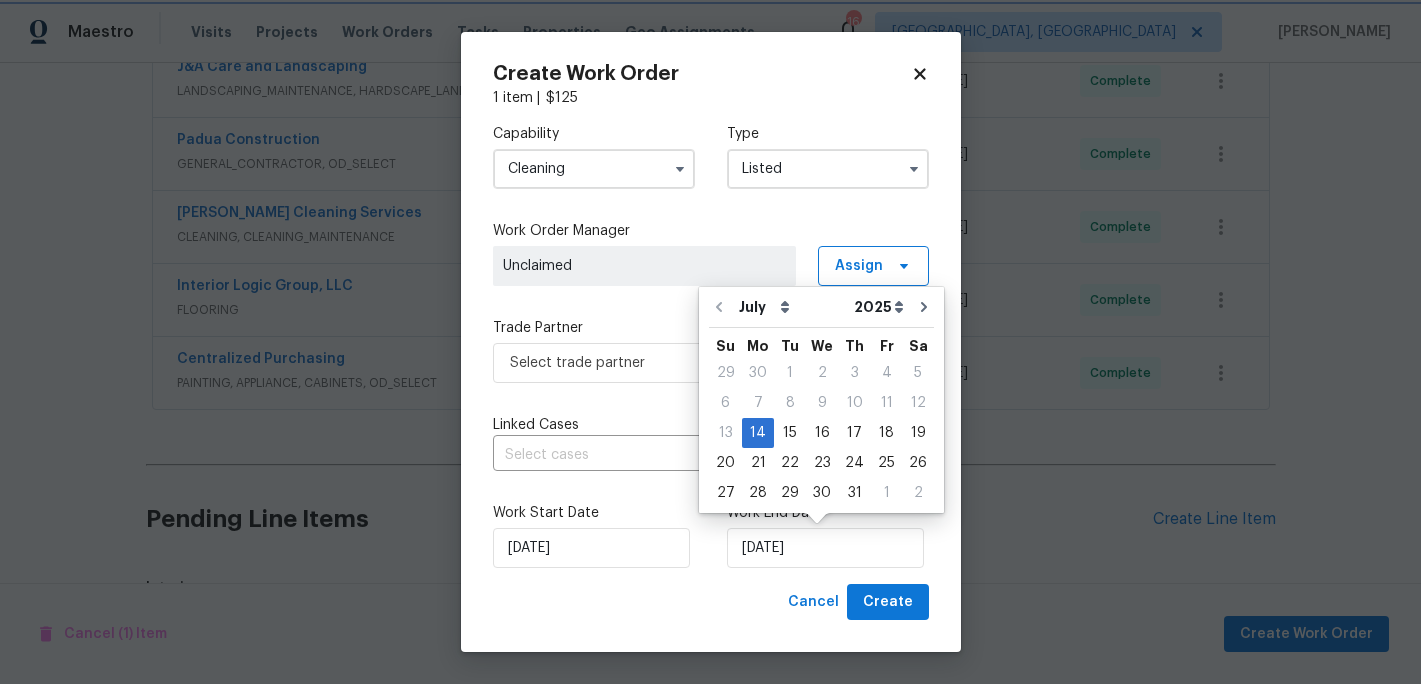 click on "Work Order Manager   Unclaimed Assign" at bounding box center [711, 253] 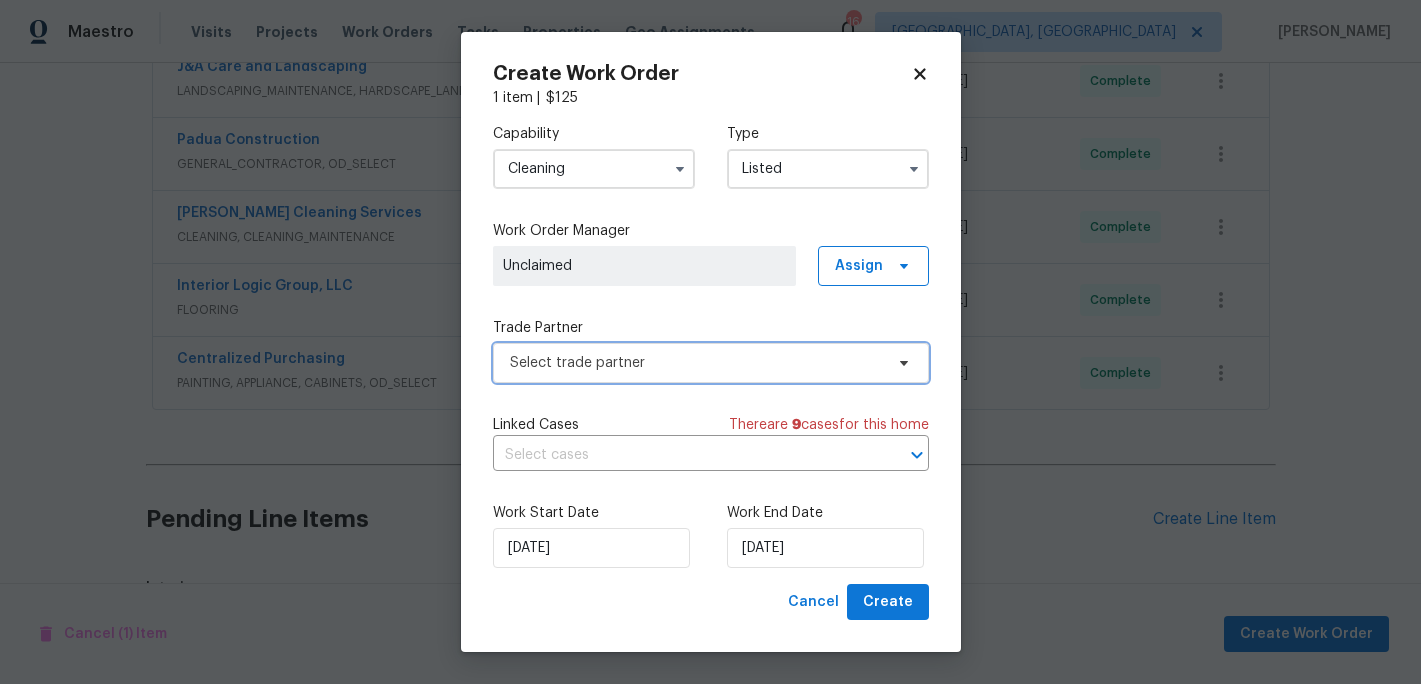 click on "Select trade partner" at bounding box center (696, 363) 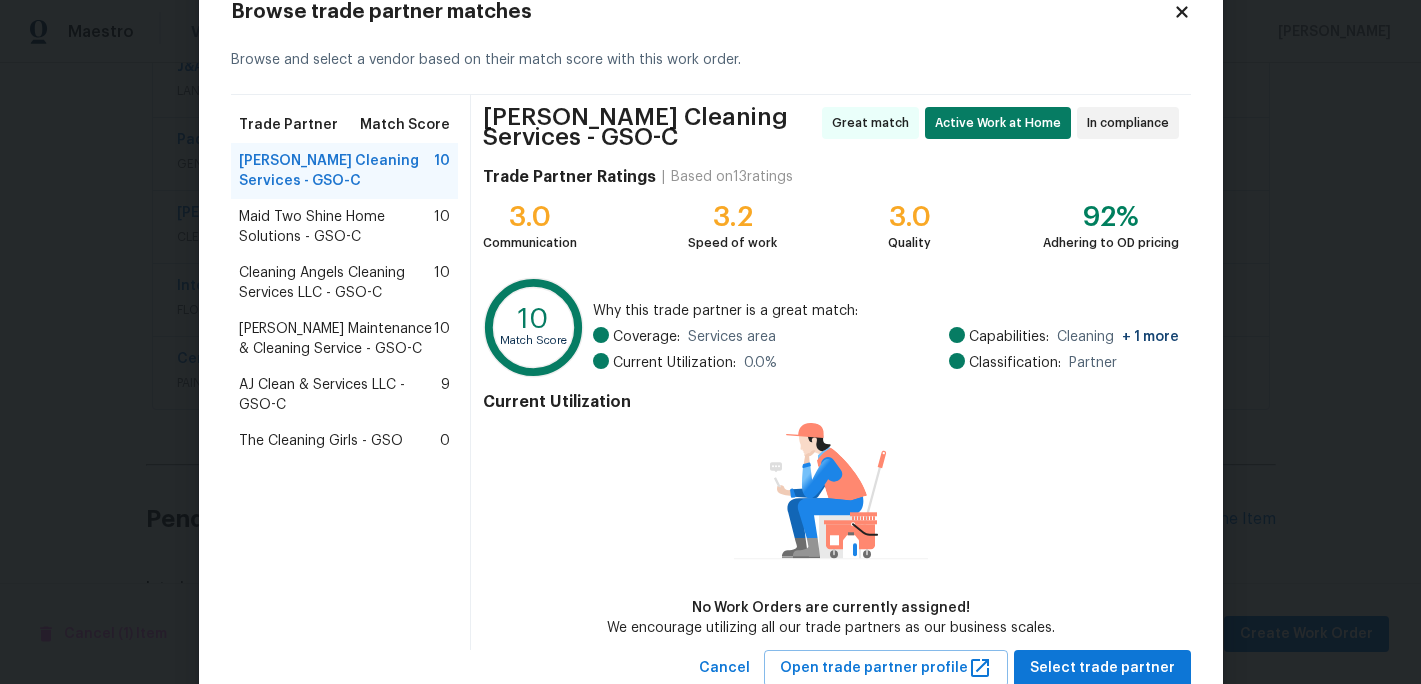 scroll, scrollTop: 123, scrollLeft: 0, axis: vertical 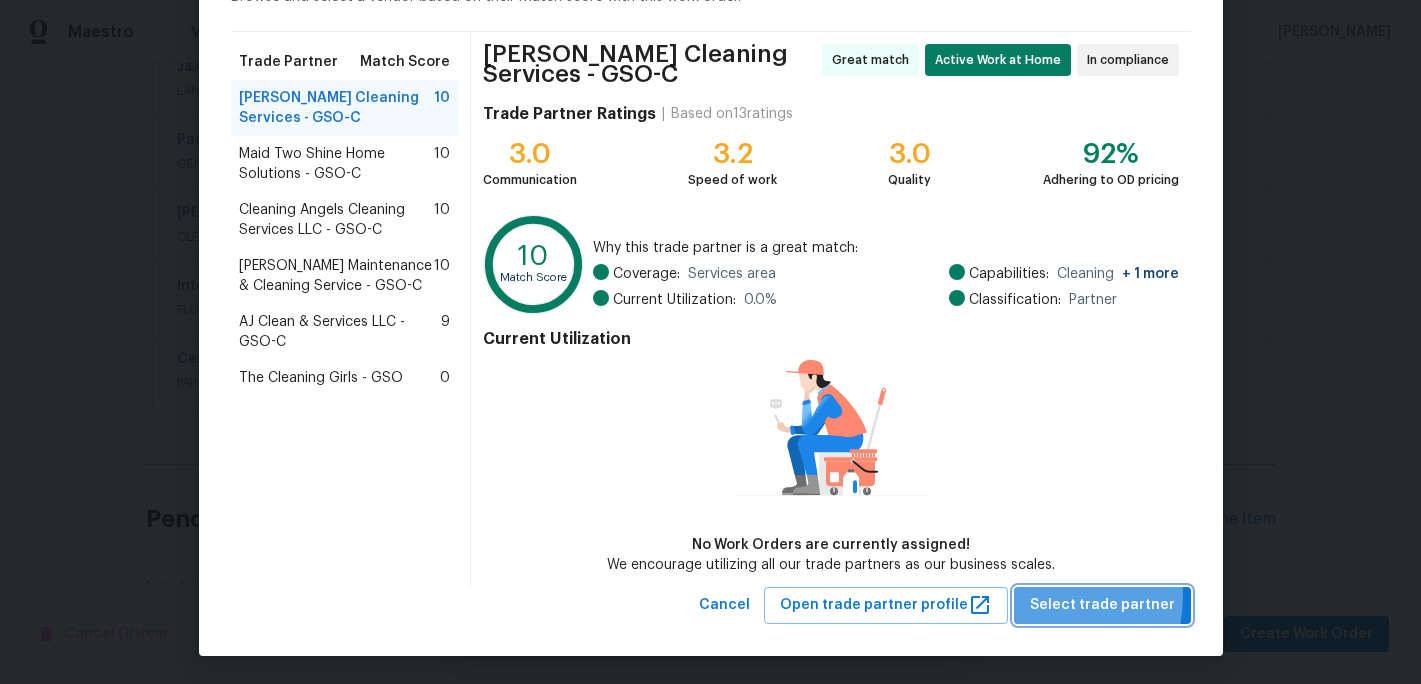 click on "Select trade partner" at bounding box center [1102, 605] 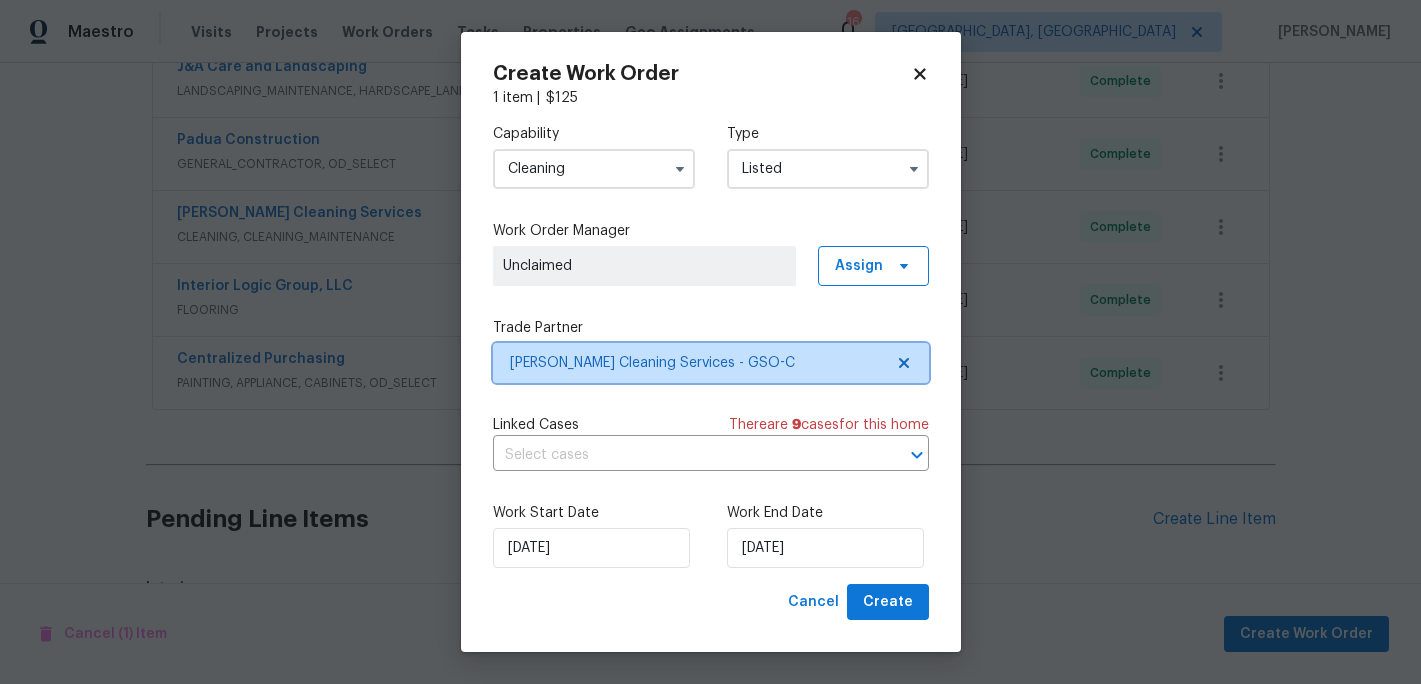 scroll, scrollTop: 0, scrollLeft: 0, axis: both 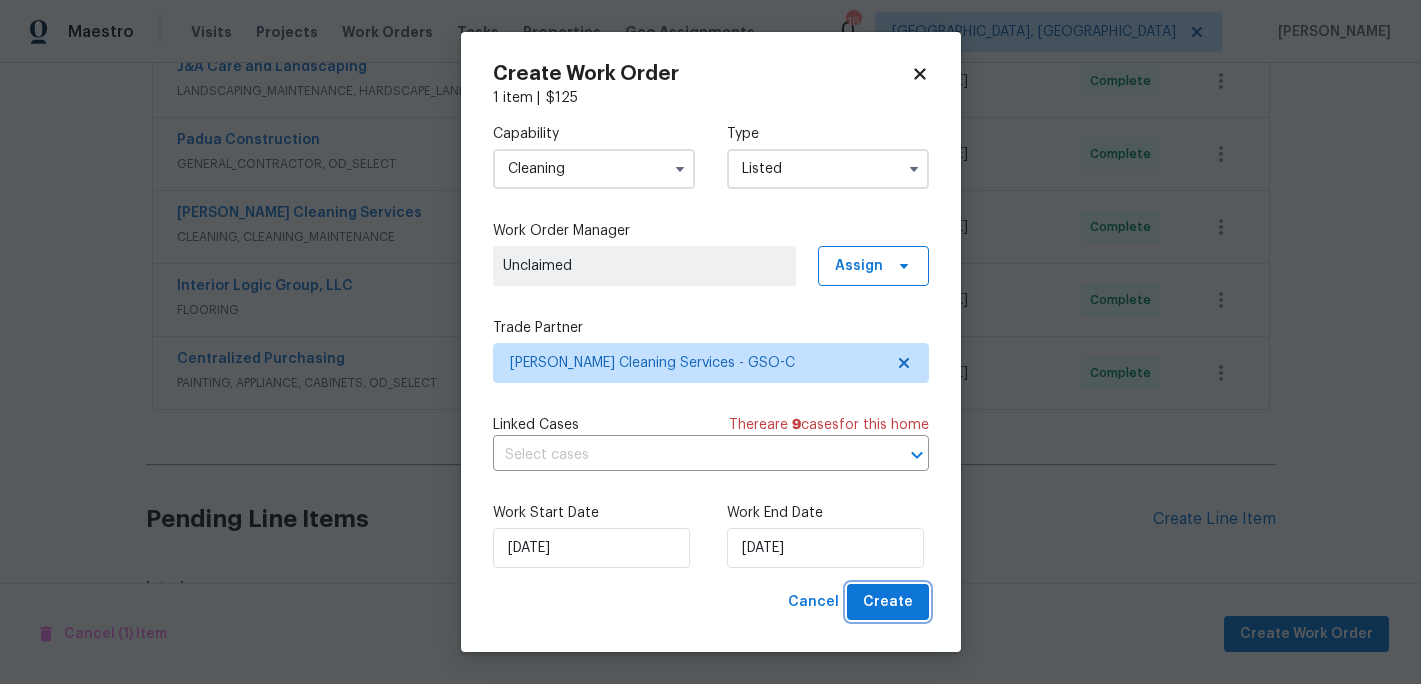 click on "Create" at bounding box center (888, 602) 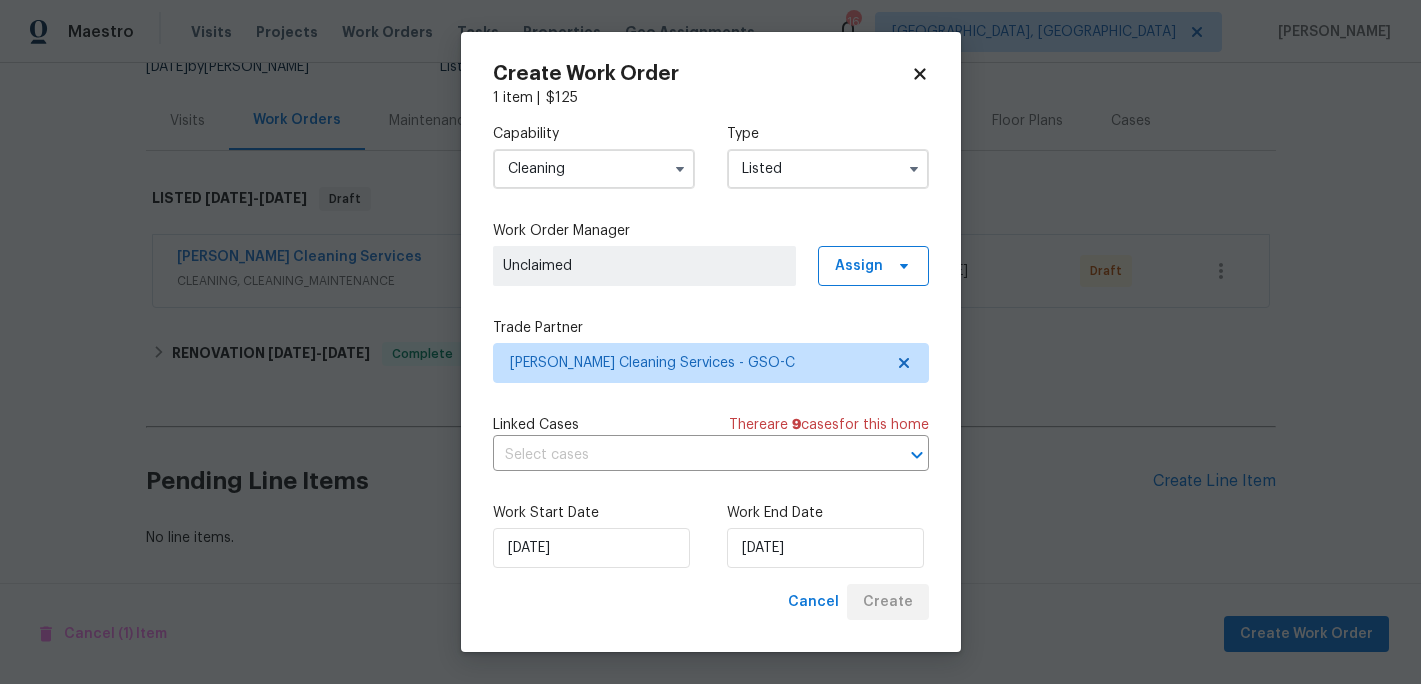 scroll, scrollTop: 212, scrollLeft: 0, axis: vertical 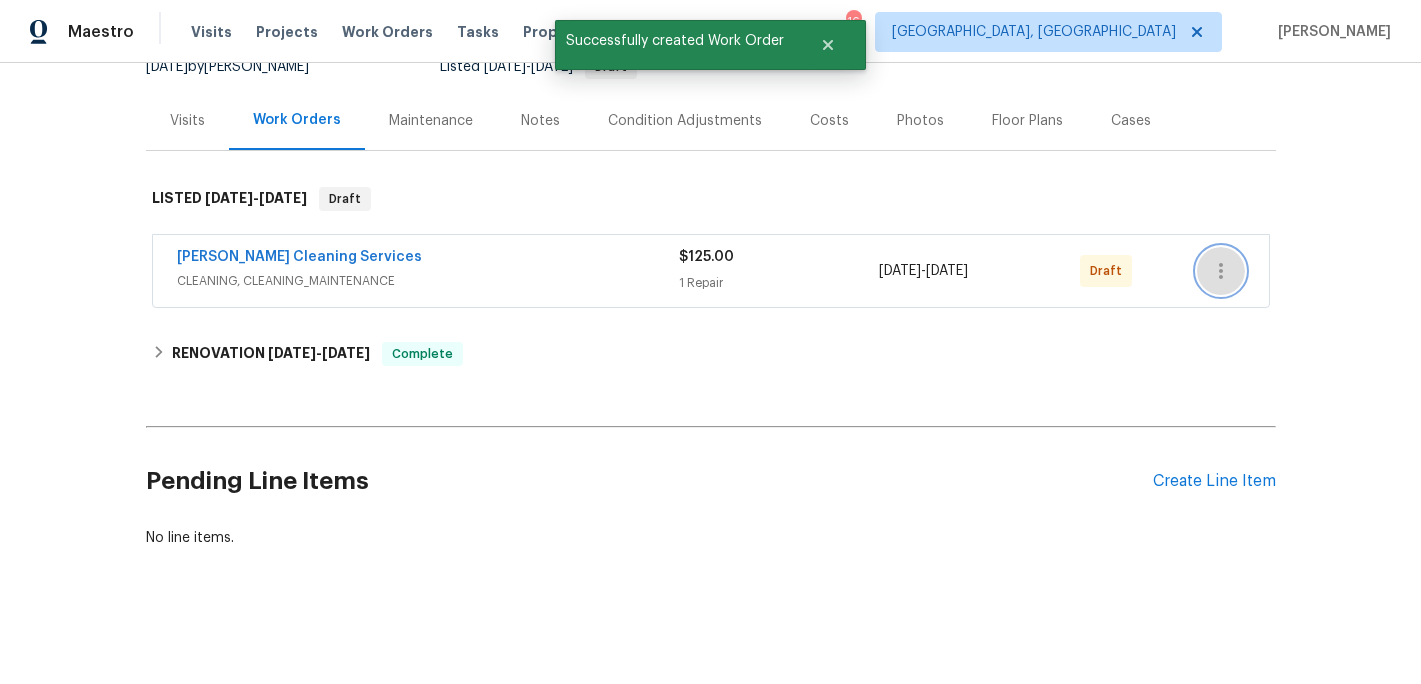 click 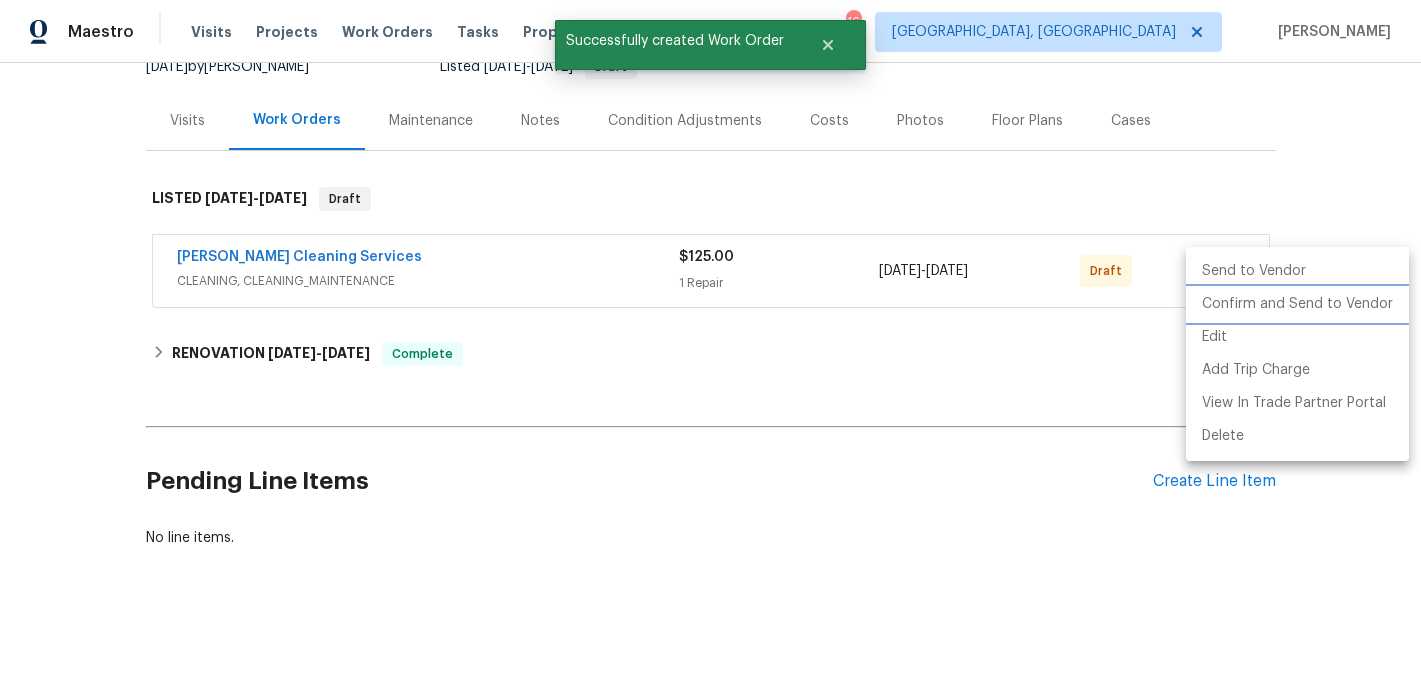 click on "Confirm and Send to Vendor" at bounding box center [1297, 304] 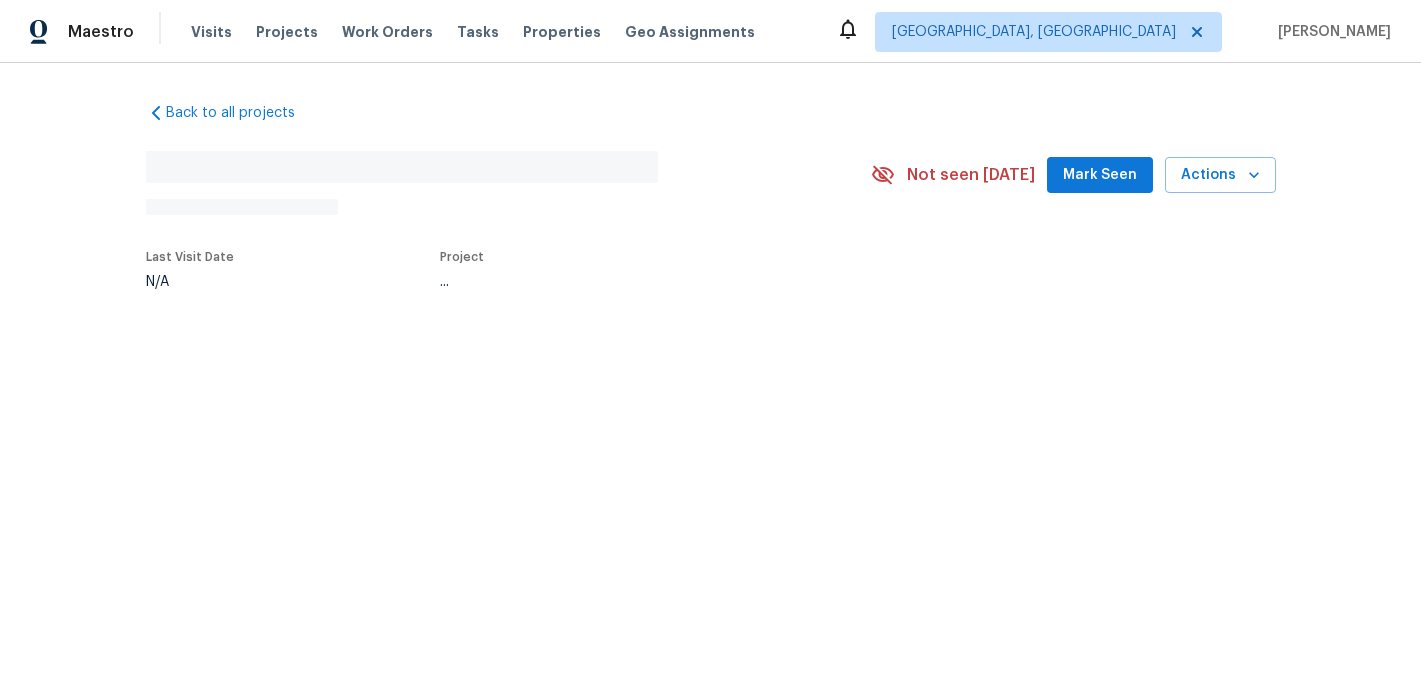 scroll, scrollTop: 0, scrollLeft: 0, axis: both 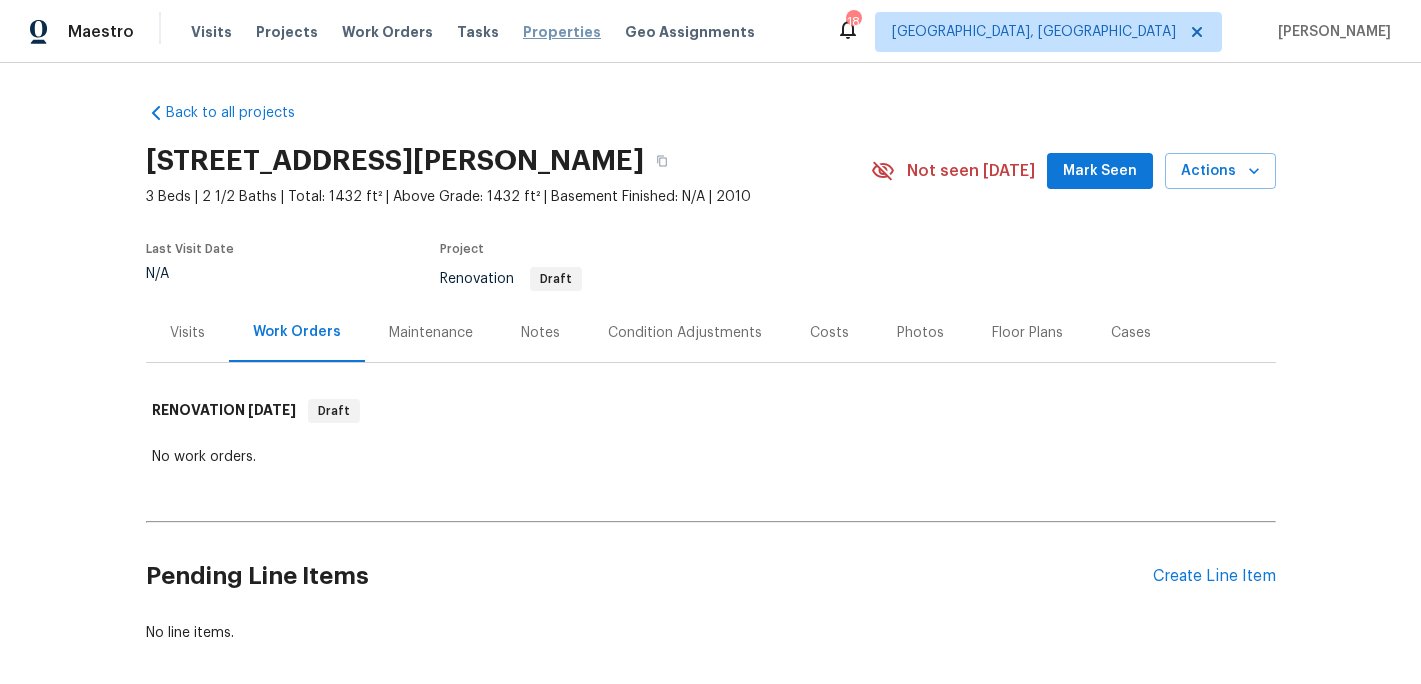 click on "Properties" at bounding box center [562, 32] 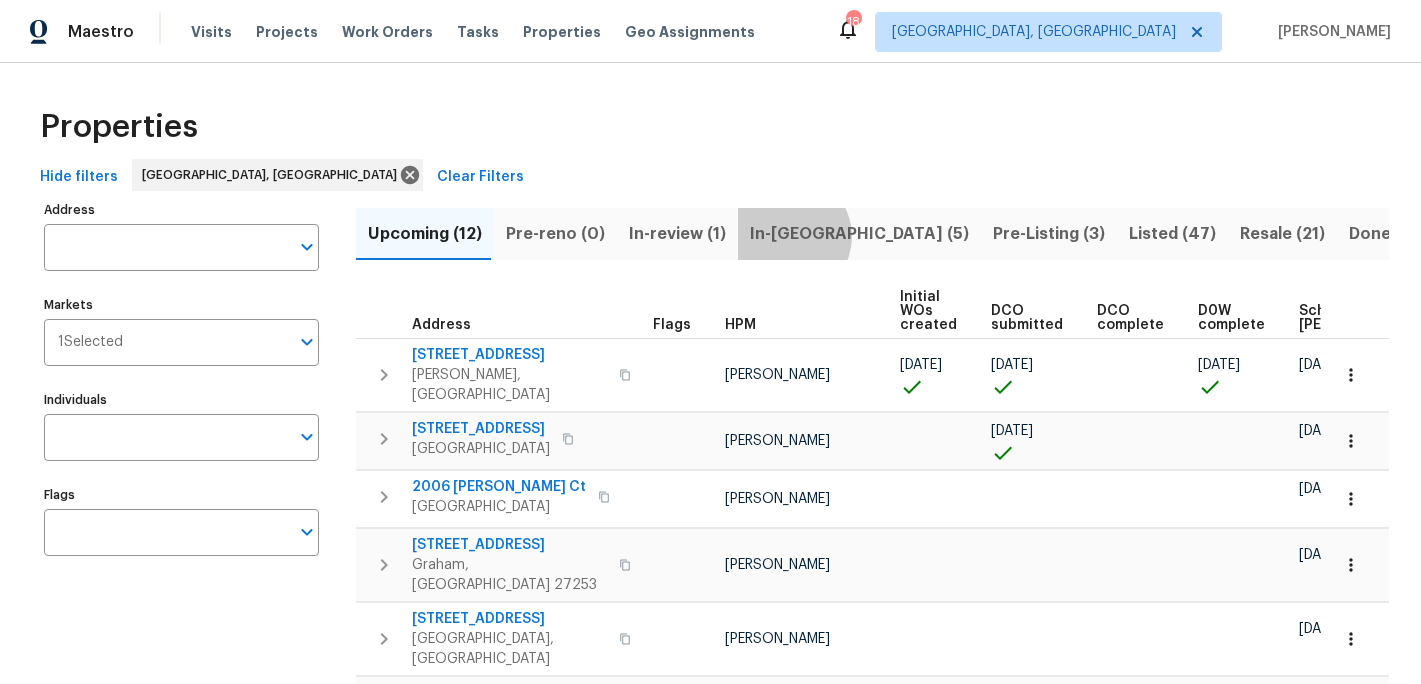 click on "In-reno (5)" at bounding box center [859, 234] 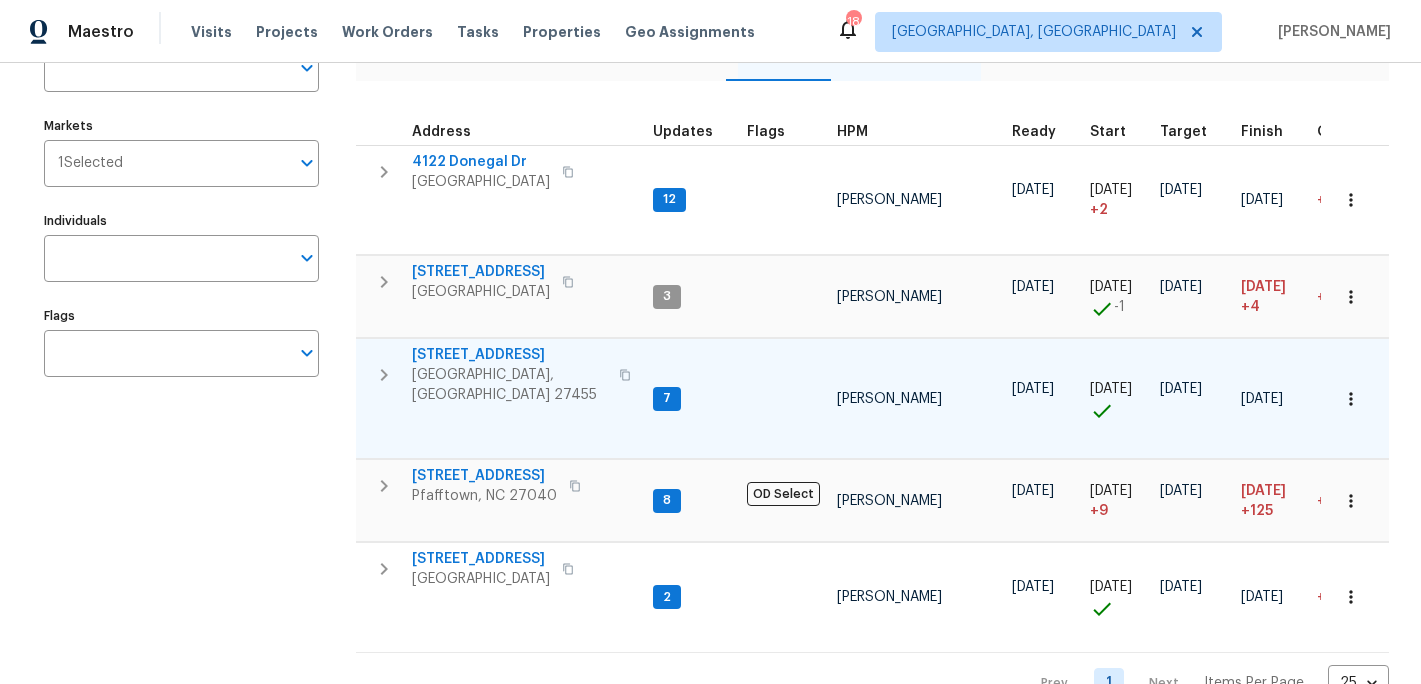scroll, scrollTop: 219, scrollLeft: 0, axis: vertical 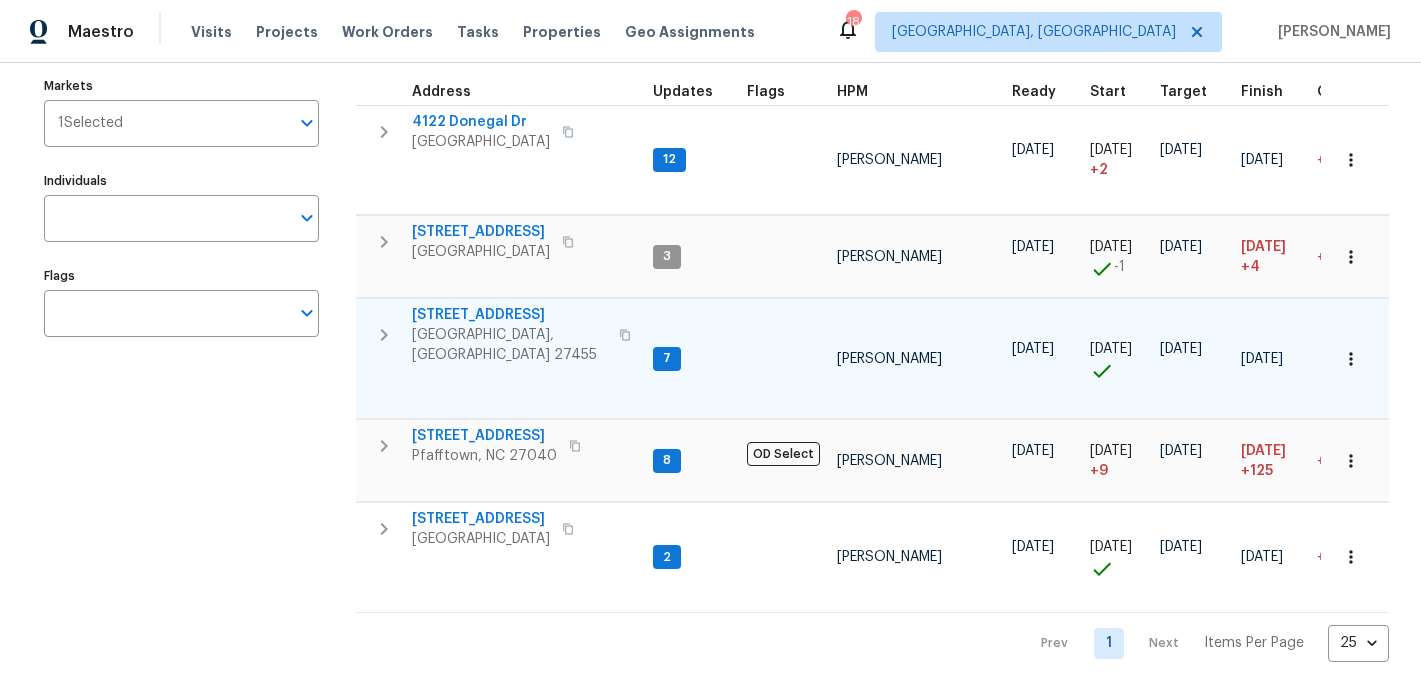 click on "[STREET_ADDRESS]" at bounding box center (509, 315) 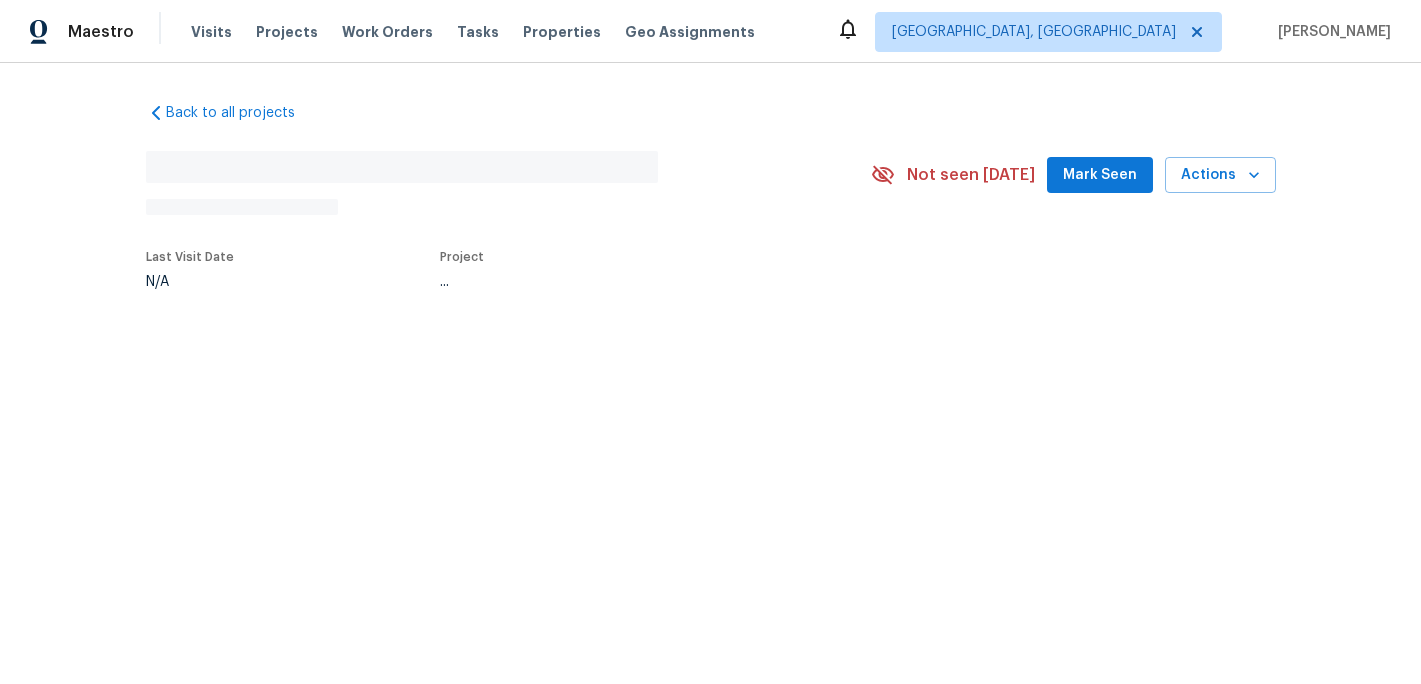 scroll, scrollTop: 0, scrollLeft: 0, axis: both 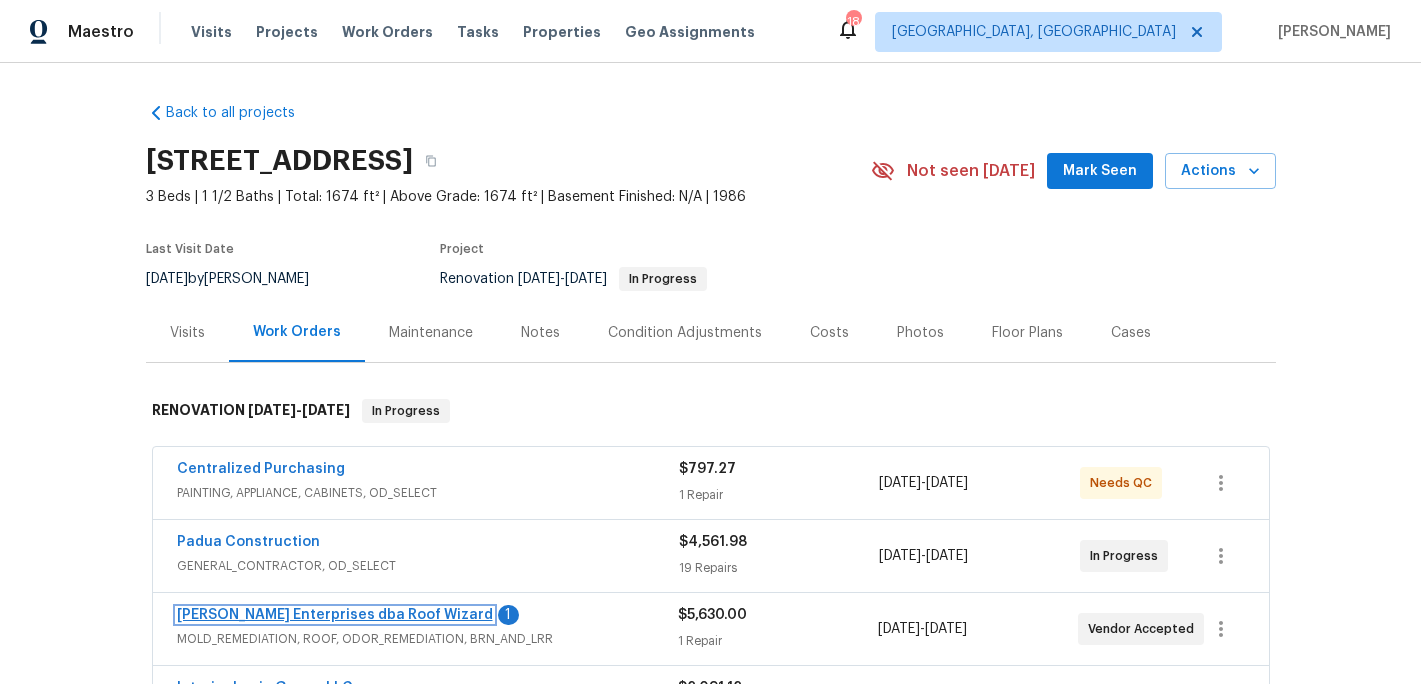 click on "[PERSON_NAME] Enterprises dba Roof Wizard" at bounding box center [335, 615] 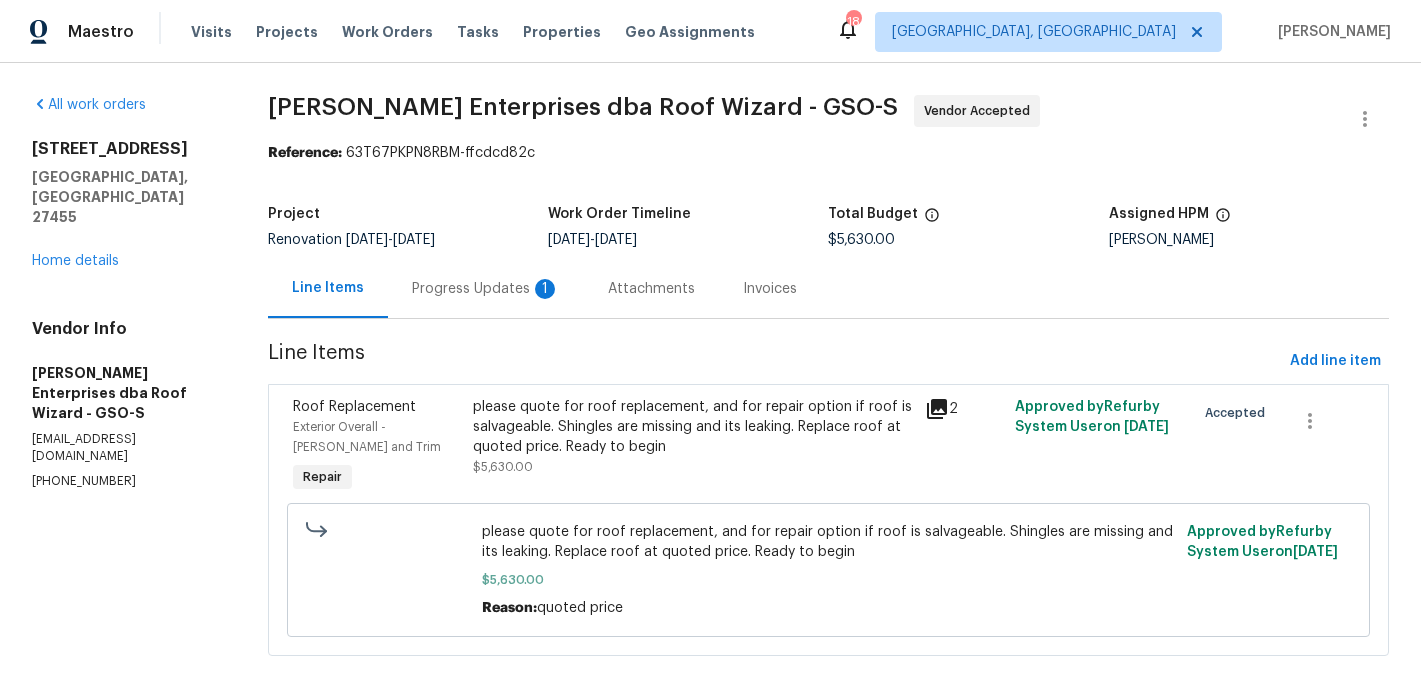 click on "Progress Updates 1" at bounding box center [486, 289] 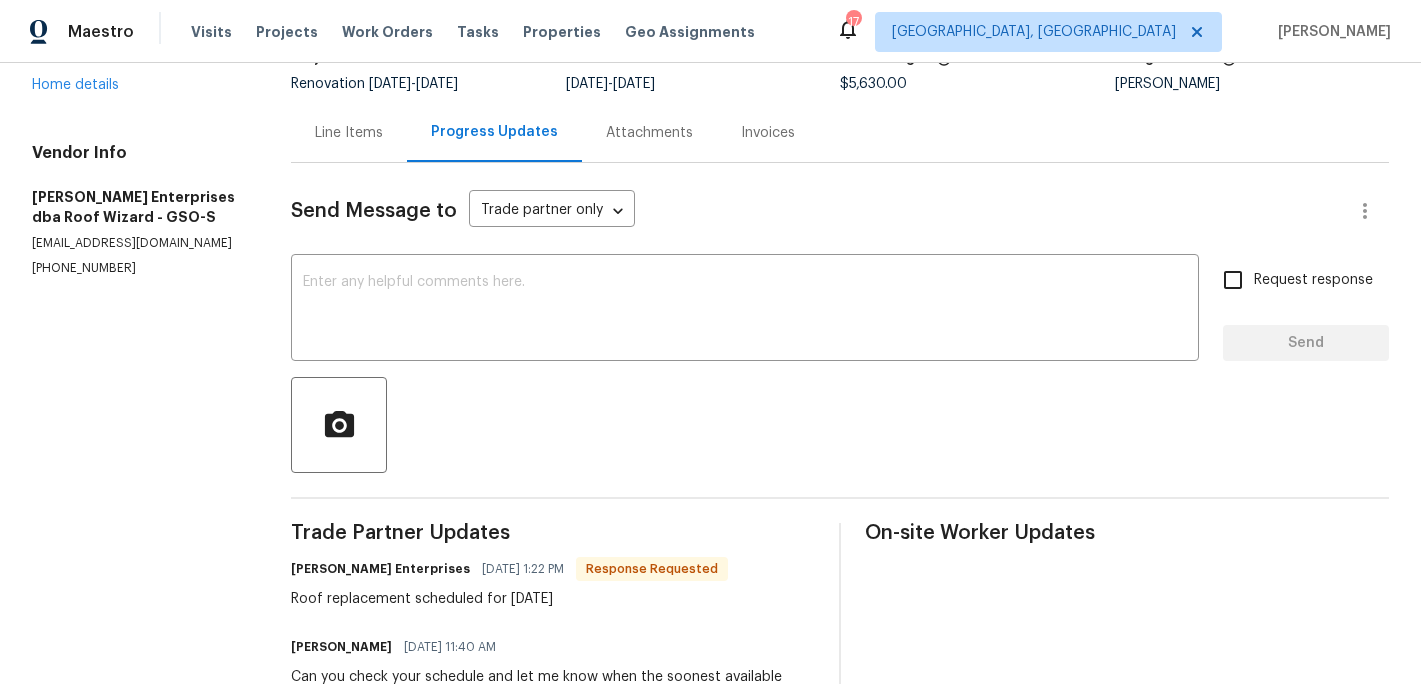 scroll, scrollTop: 145, scrollLeft: 0, axis: vertical 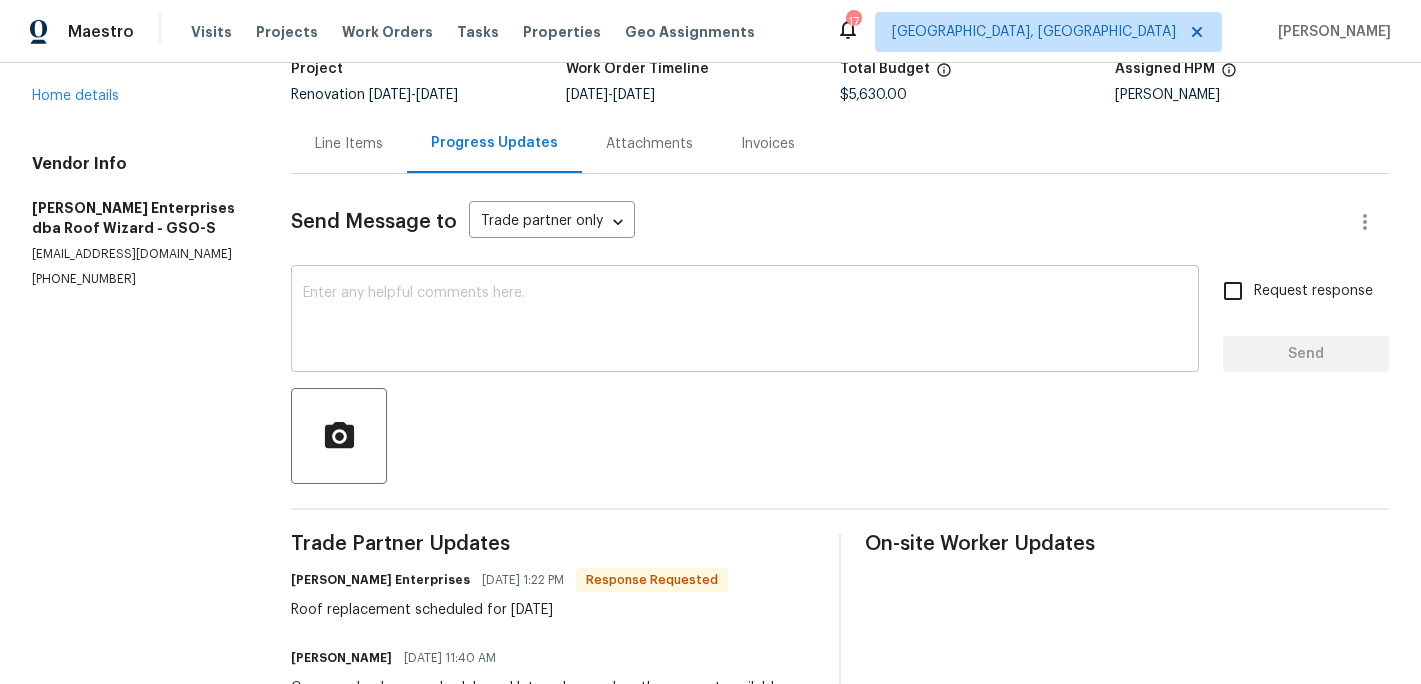 click at bounding box center (745, 321) 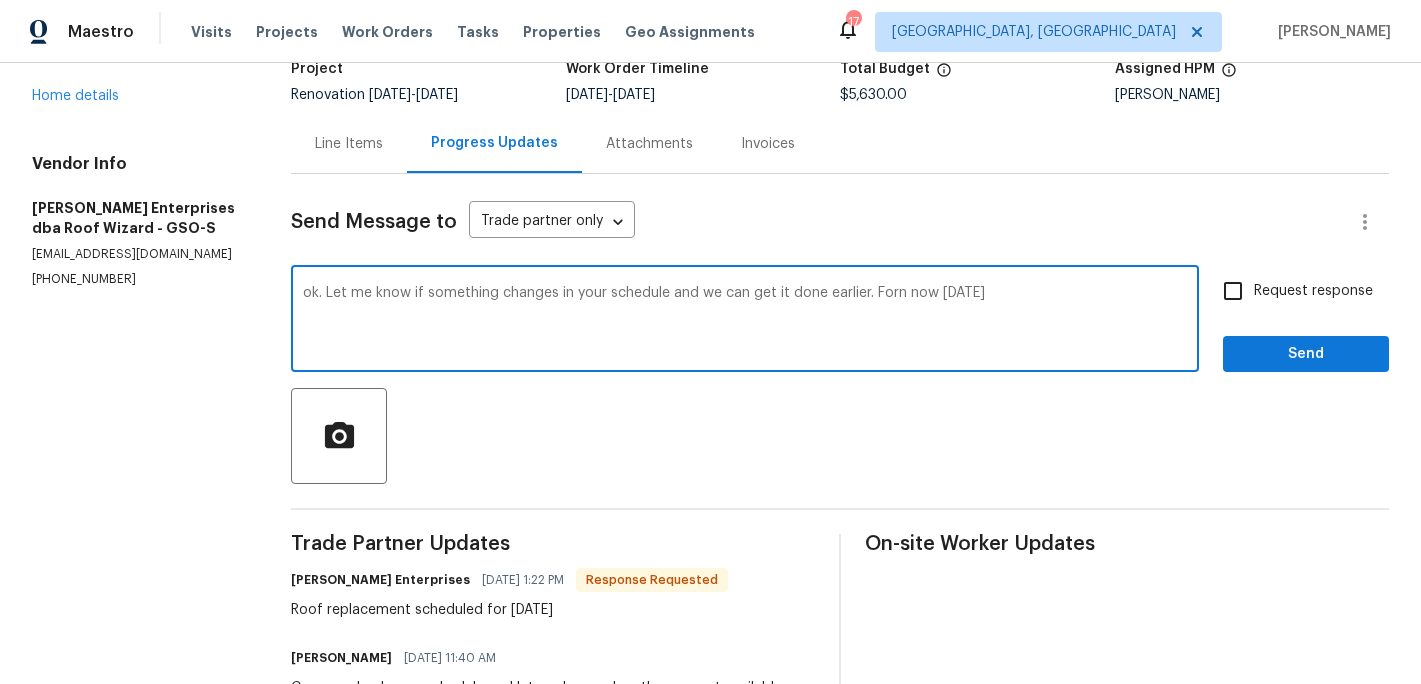 click on "ok. Let me know if something changes in your schedule and we can get it done earlier. Forn now [DATE]" at bounding box center [745, 321] 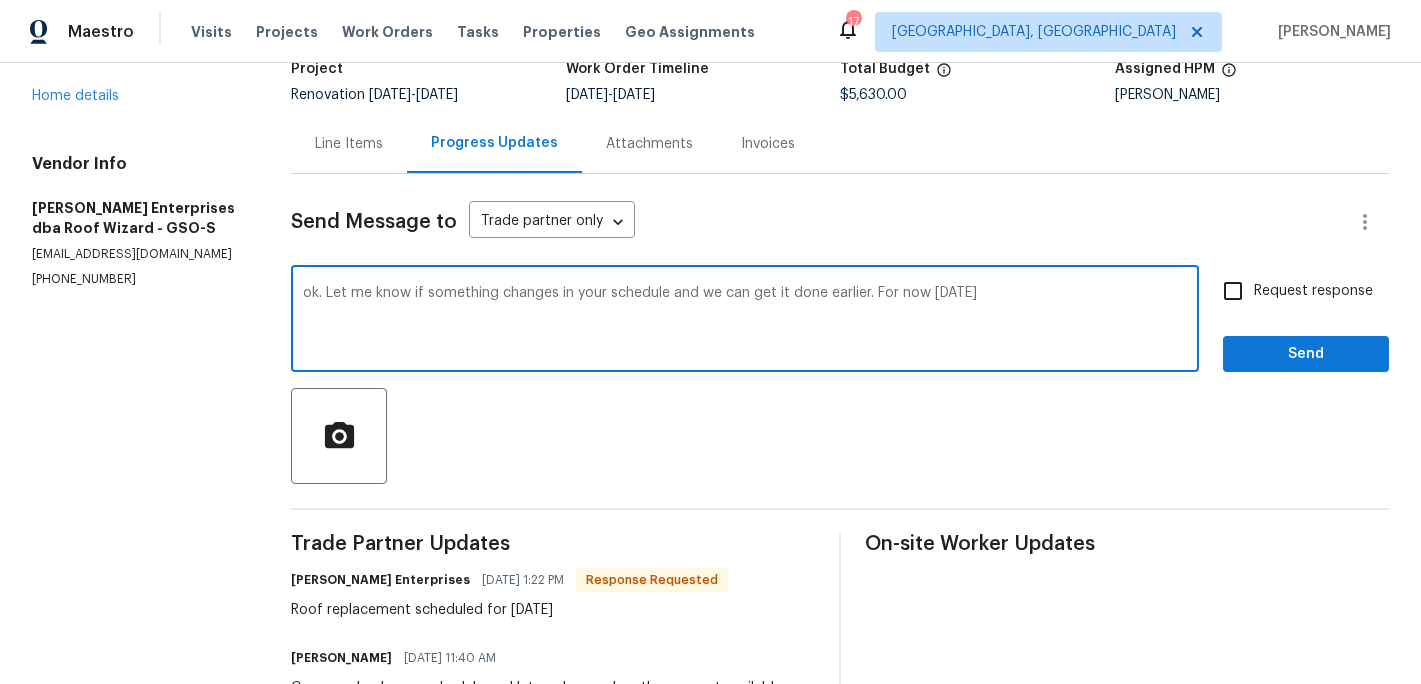 click on "ok. Let me know if something changes in your schedule and we can get it done earlier. For now [DATE]" at bounding box center [745, 321] 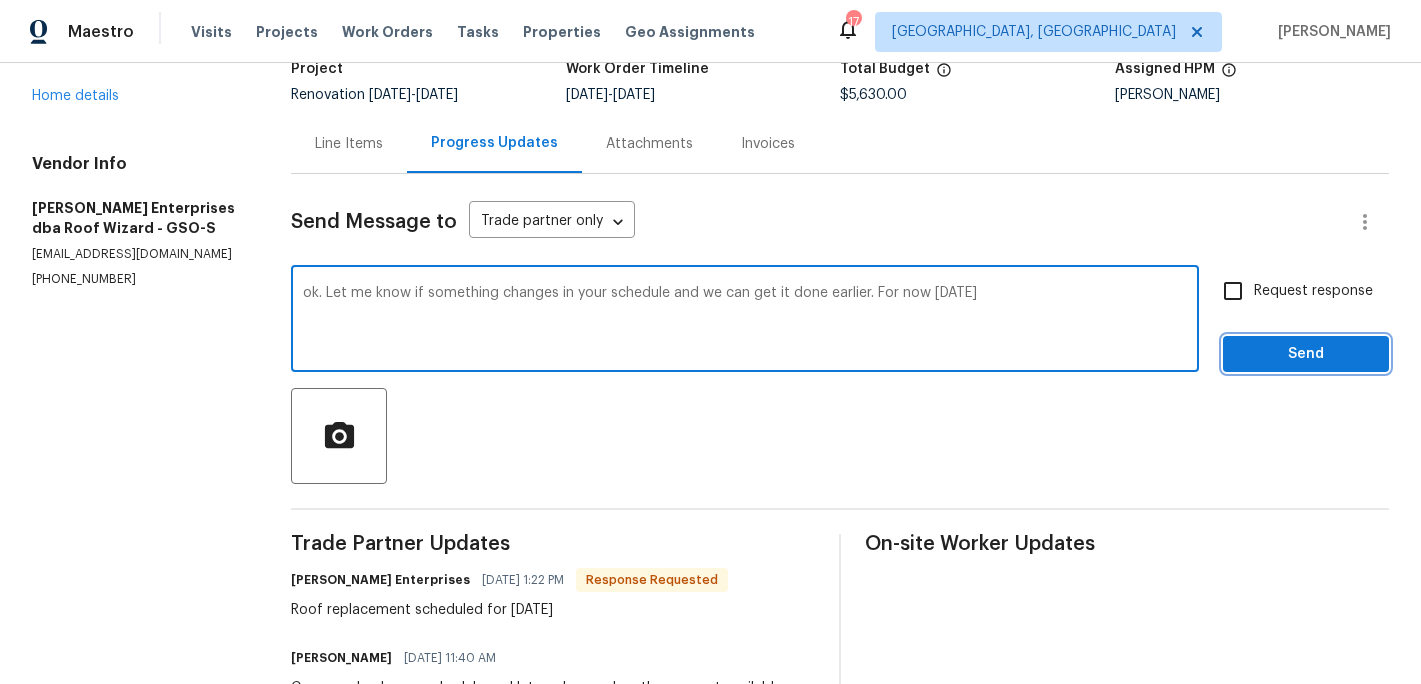 click on "Send" at bounding box center (1306, 354) 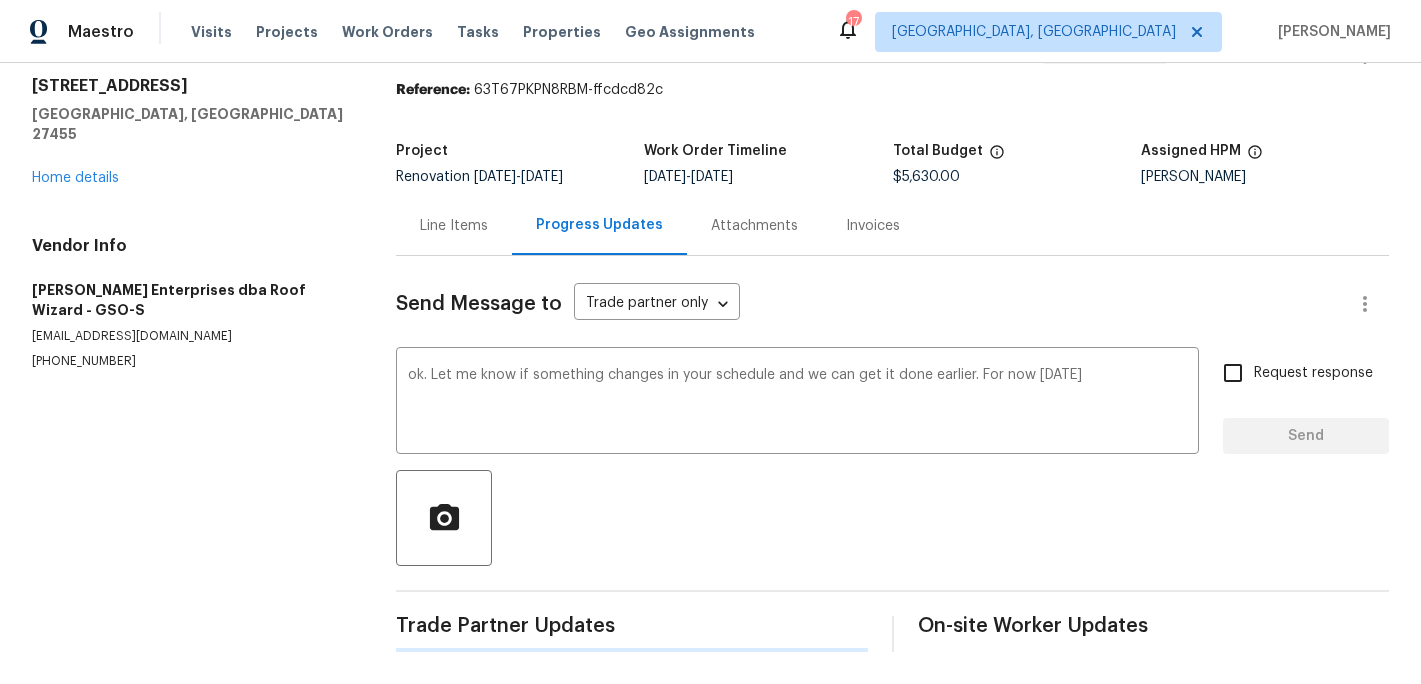 type 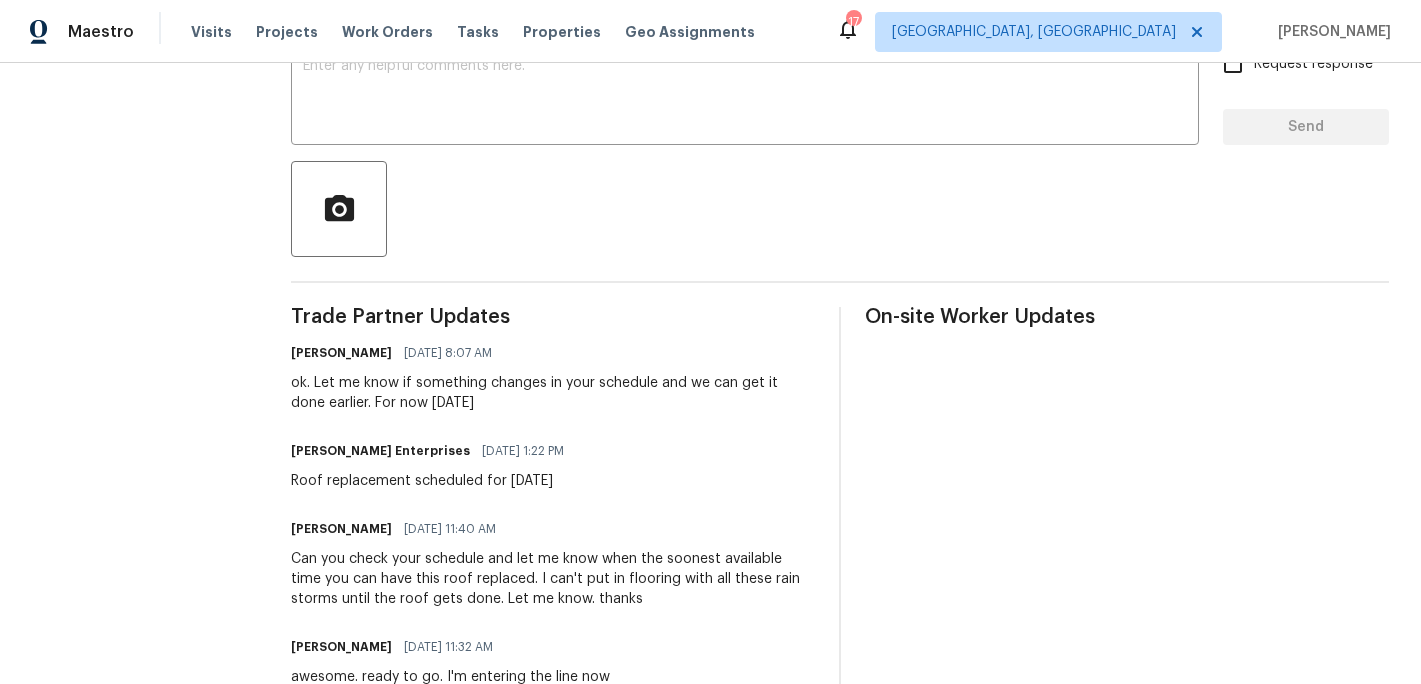 scroll, scrollTop: 0, scrollLeft: 0, axis: both 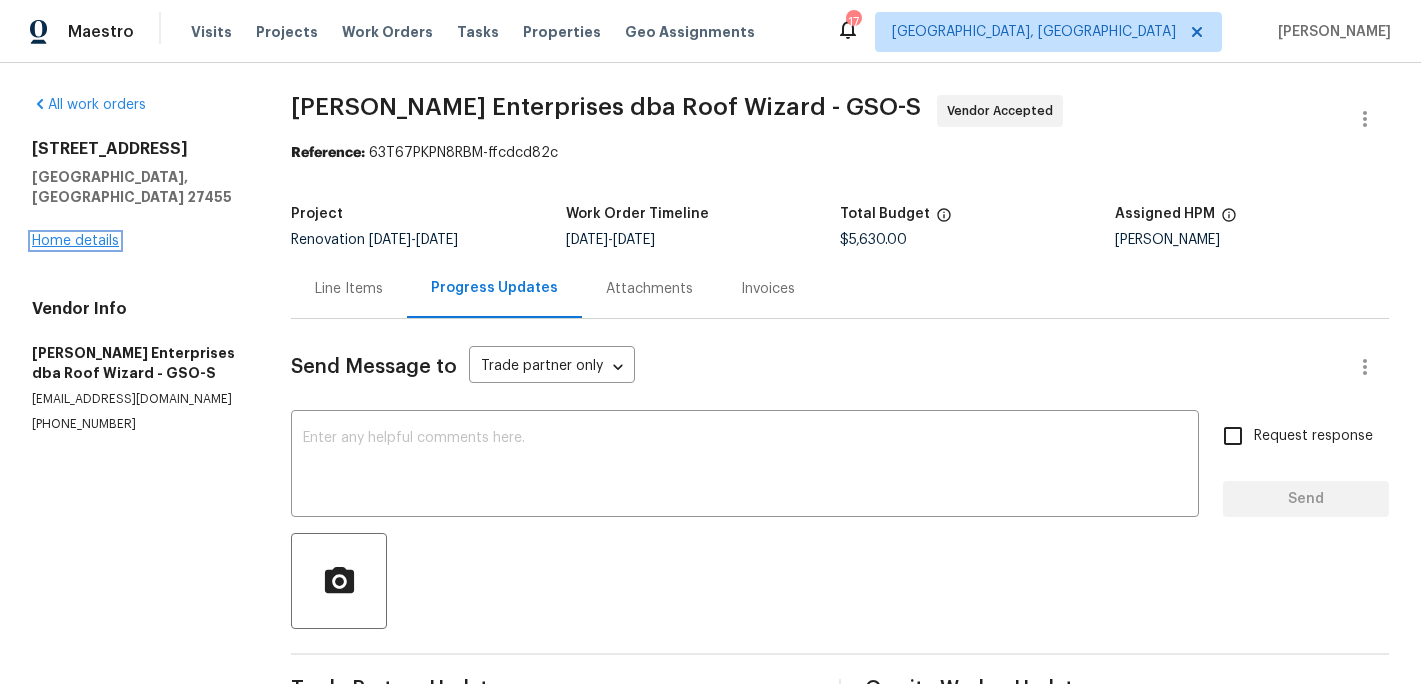 click on "Home details" at bounding box center [75, 241] 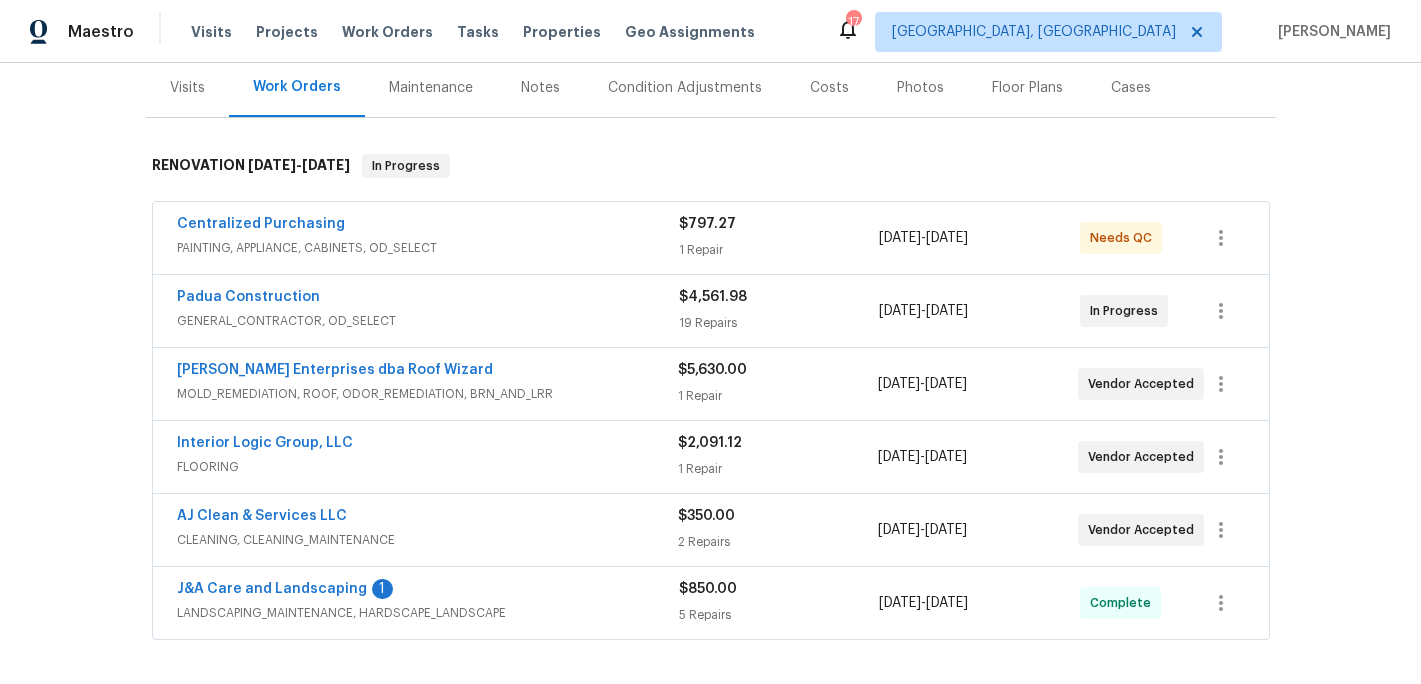 scroll, scrollTop: 249, scrollLeft: 0, axis: vertical 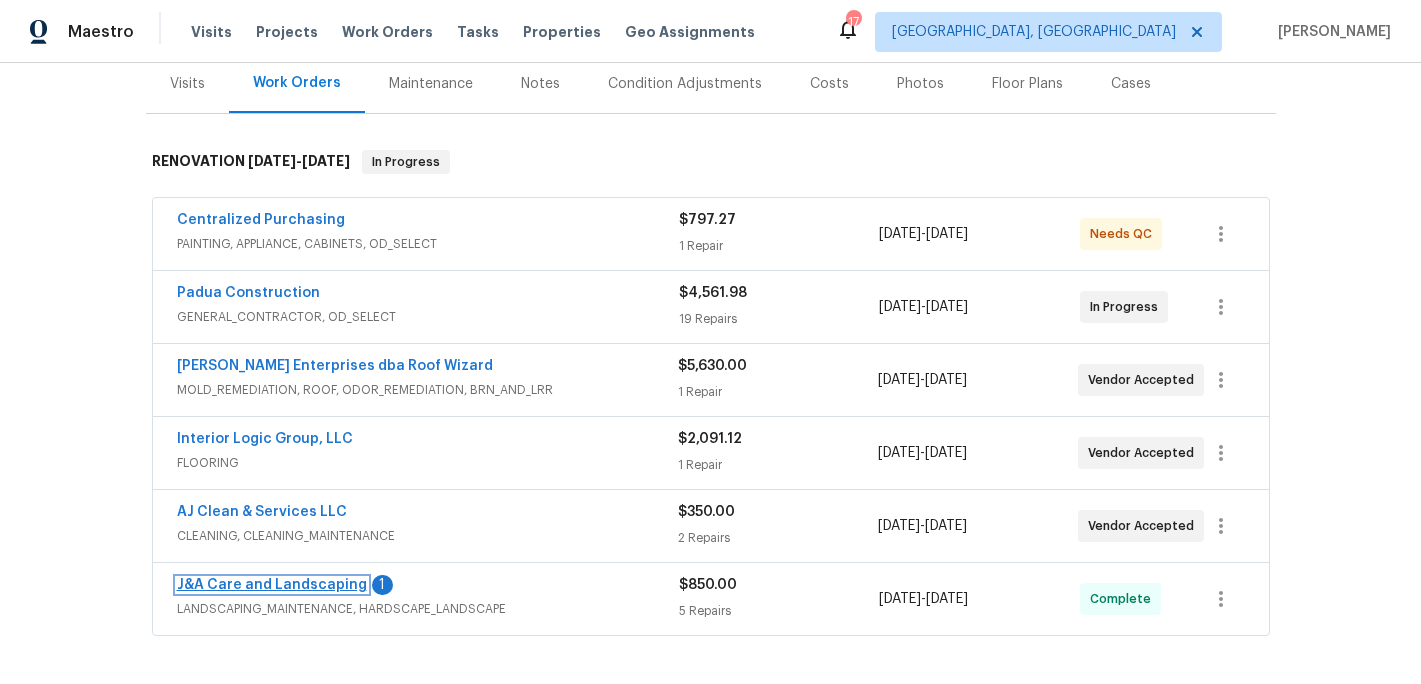 click on "J&A Care and Landscaping" at bounding box center (272, 585) 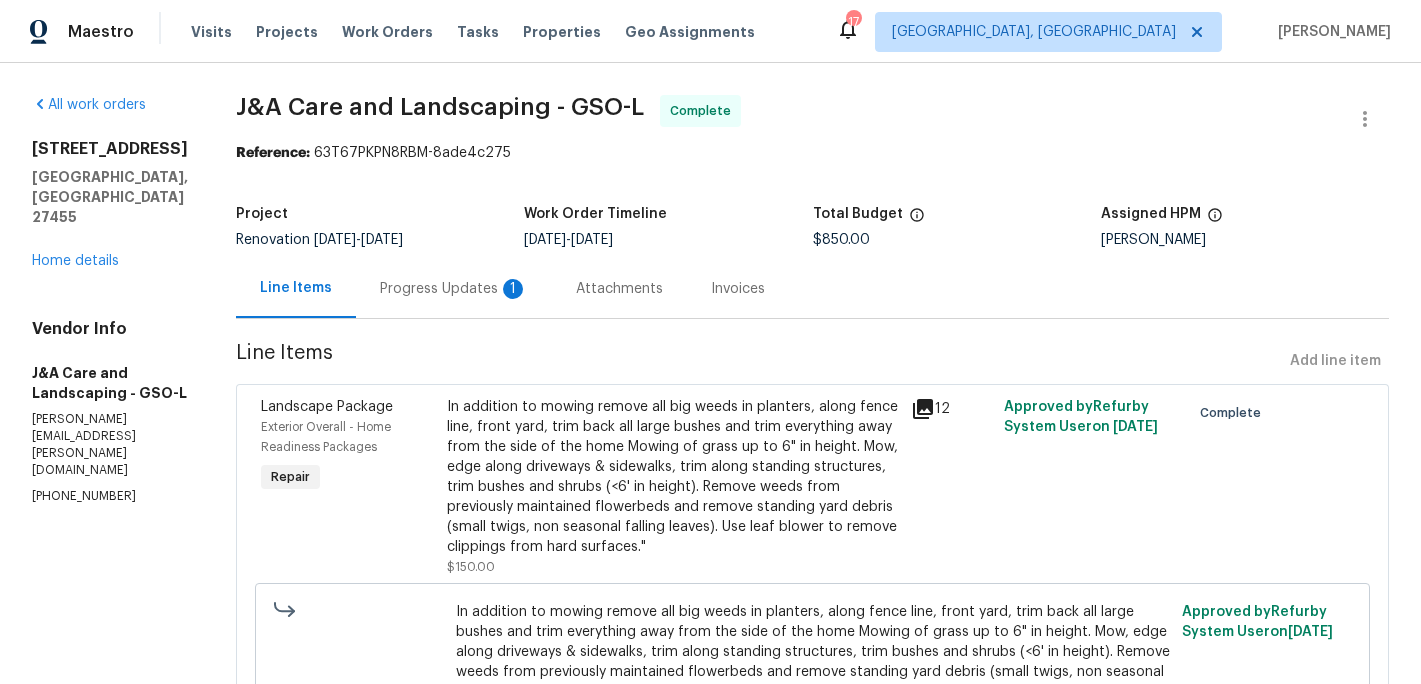 click on "Progress Updates 1" at bounding box center (454, 289) 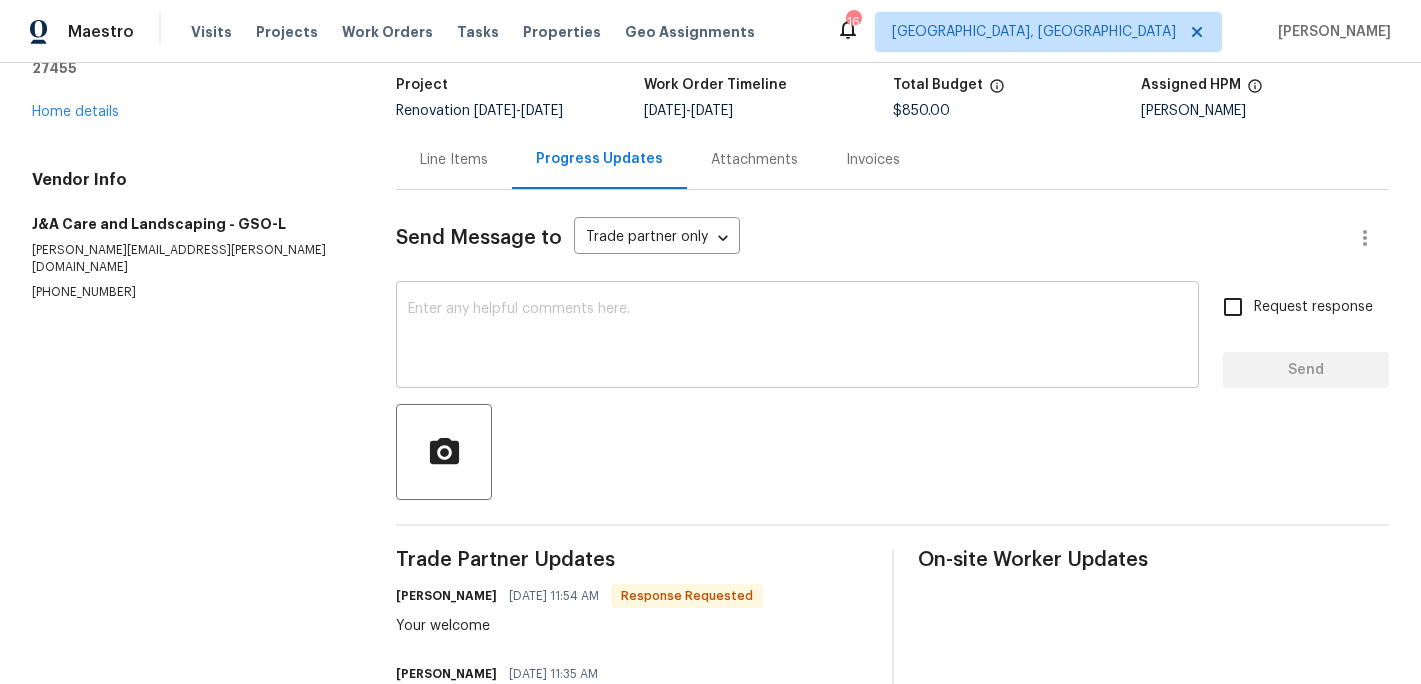 scroll, scrollTop: 0, scrollLeft: 0, axis: both 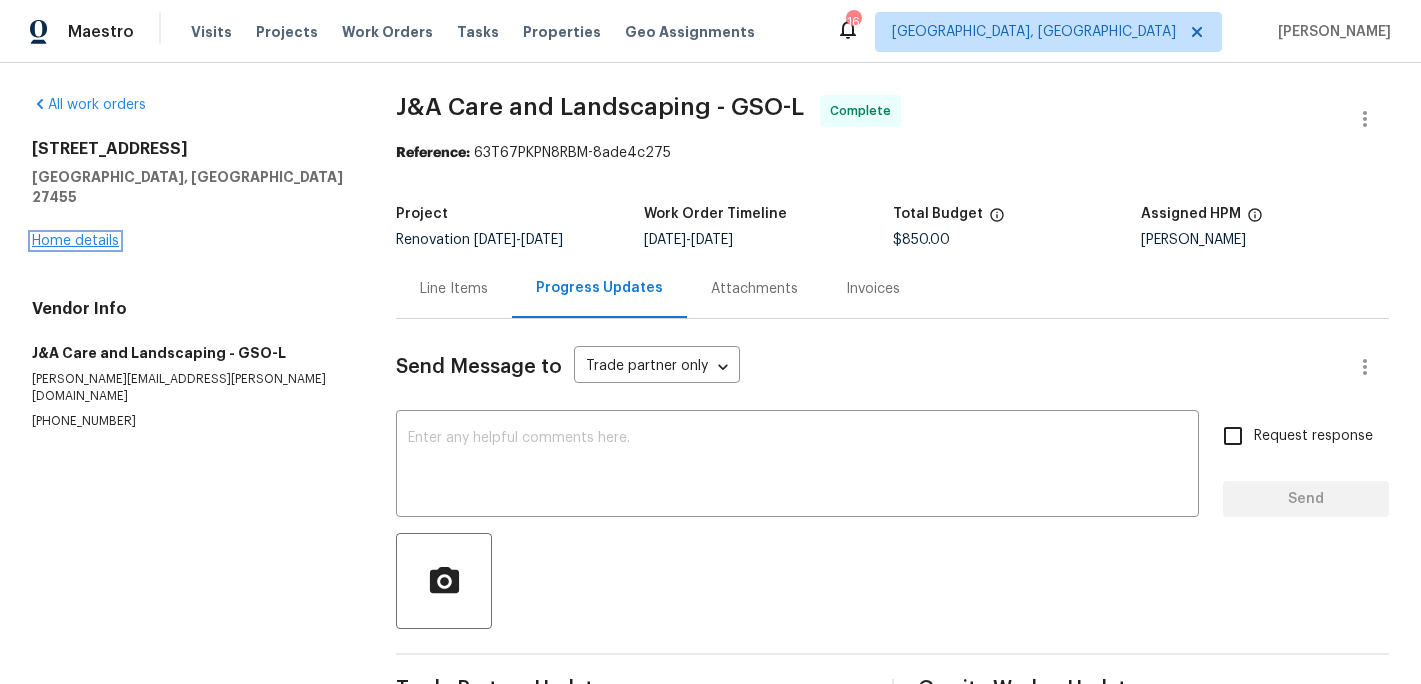 click on "Home details" at bounding box center [75, 241] 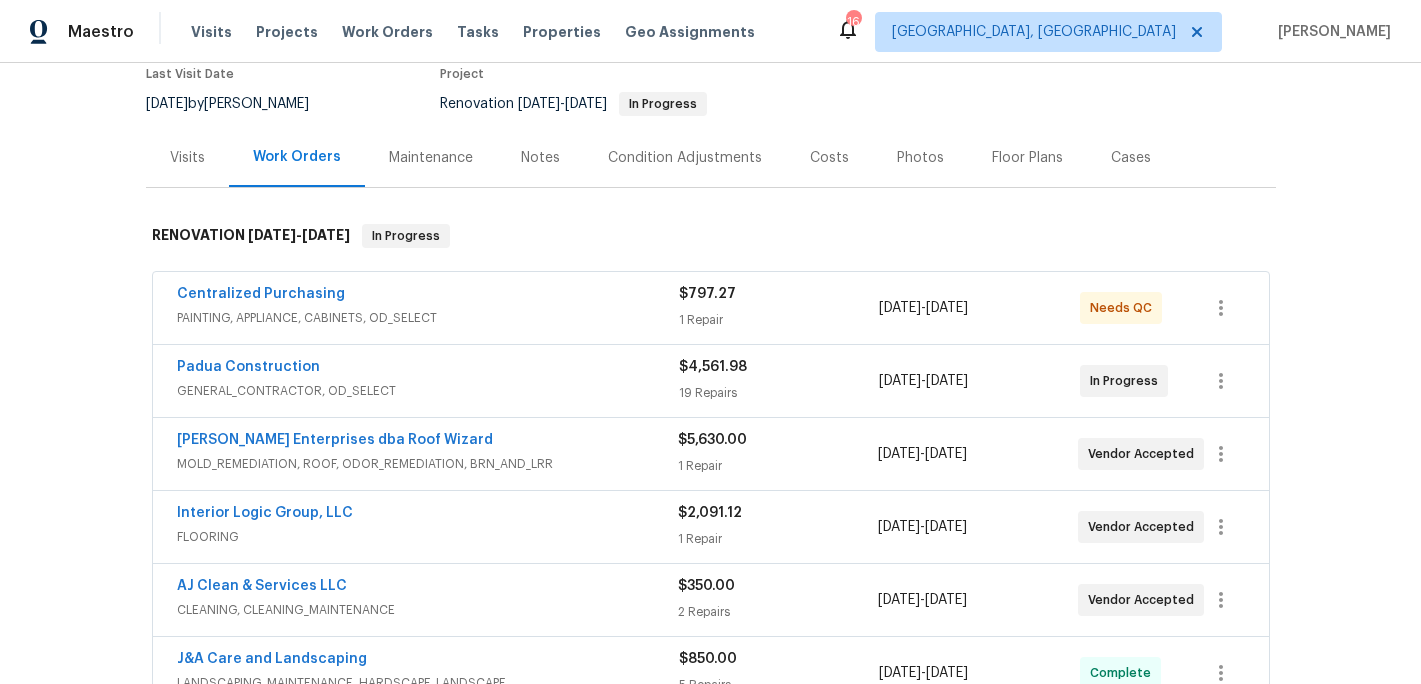 scroll, scrollTop: 265, scrollLeft: 0, axis: vertical 